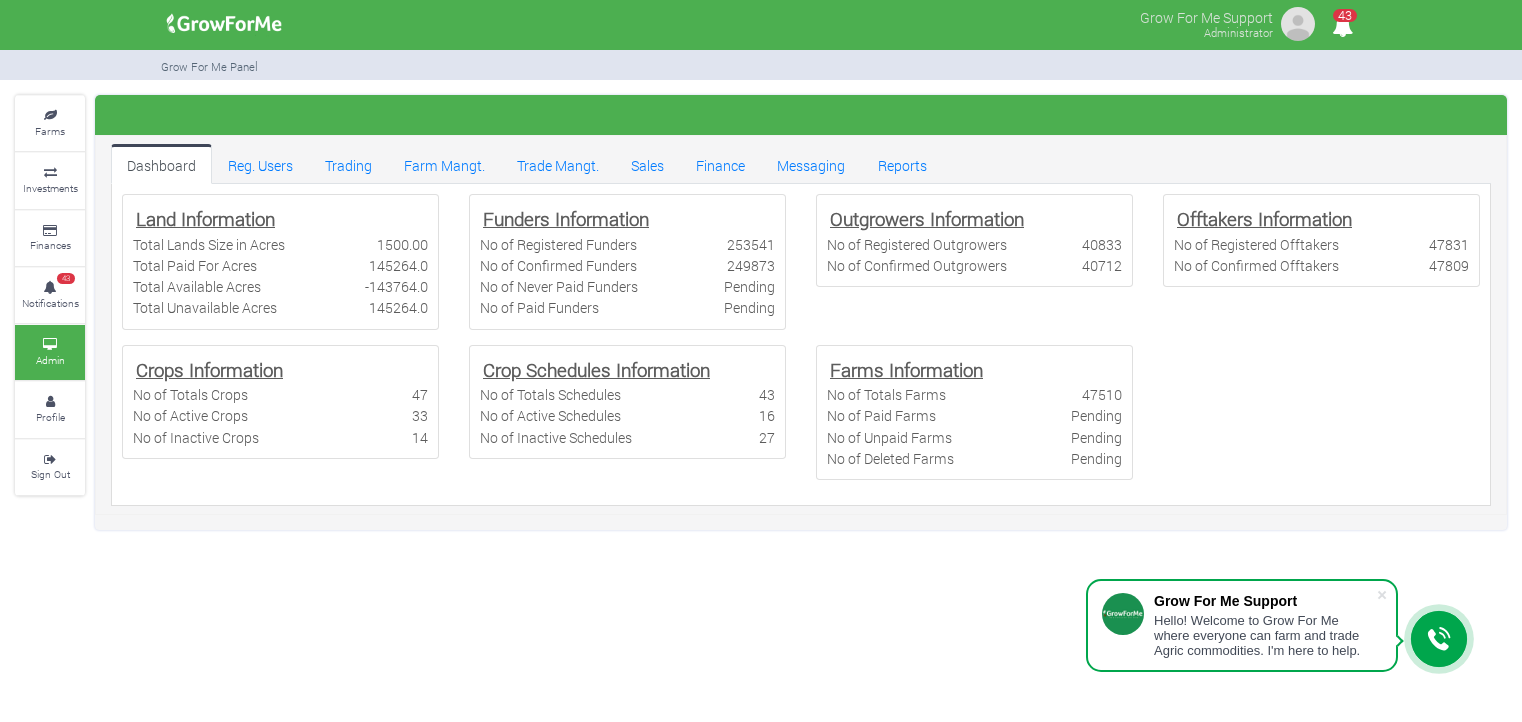 scroll, scrollTop: 0, scrollLeft: 0, axis: both 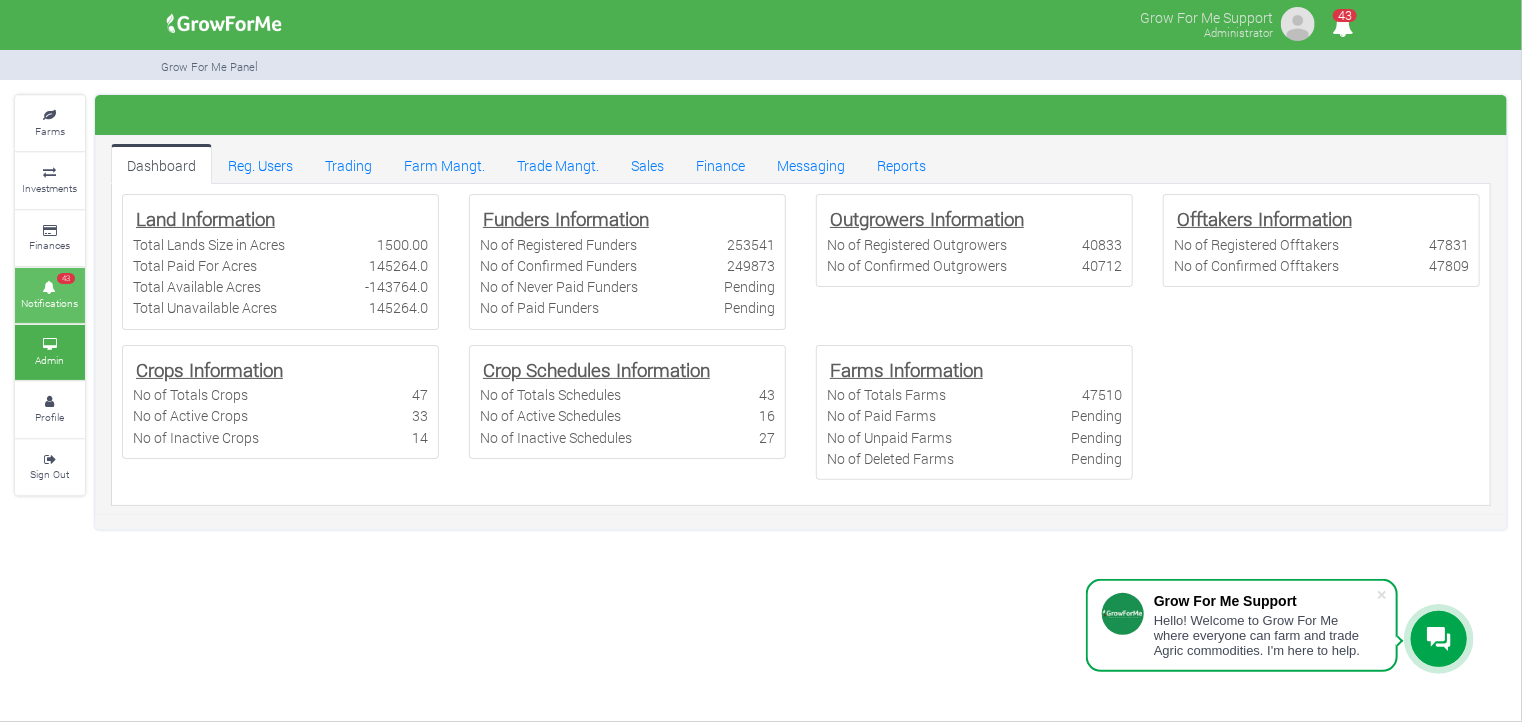 click at bounding box center [50, 288] 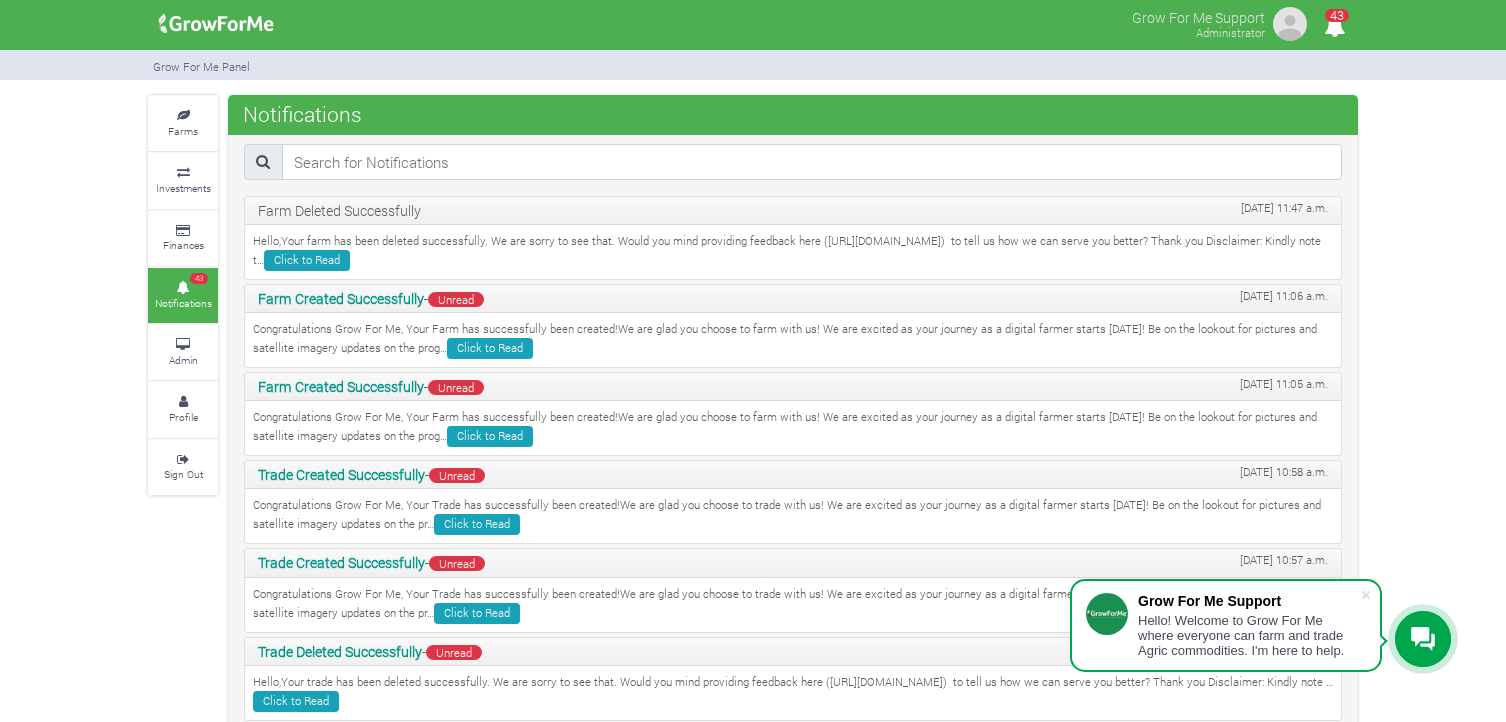 scroll, scrollTop: 0, scrollLeft: 0, axis: both 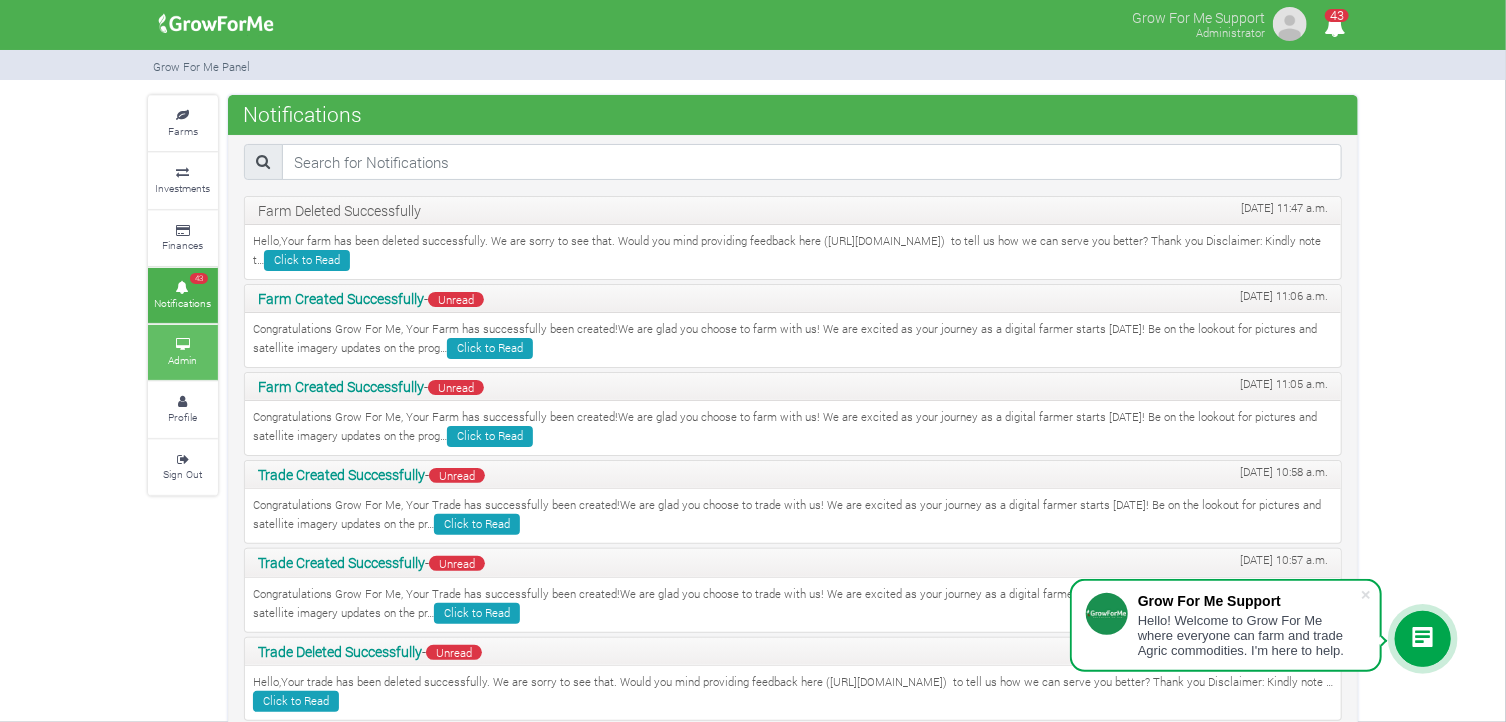 click on "Admin" at bounding box center (183, 360) 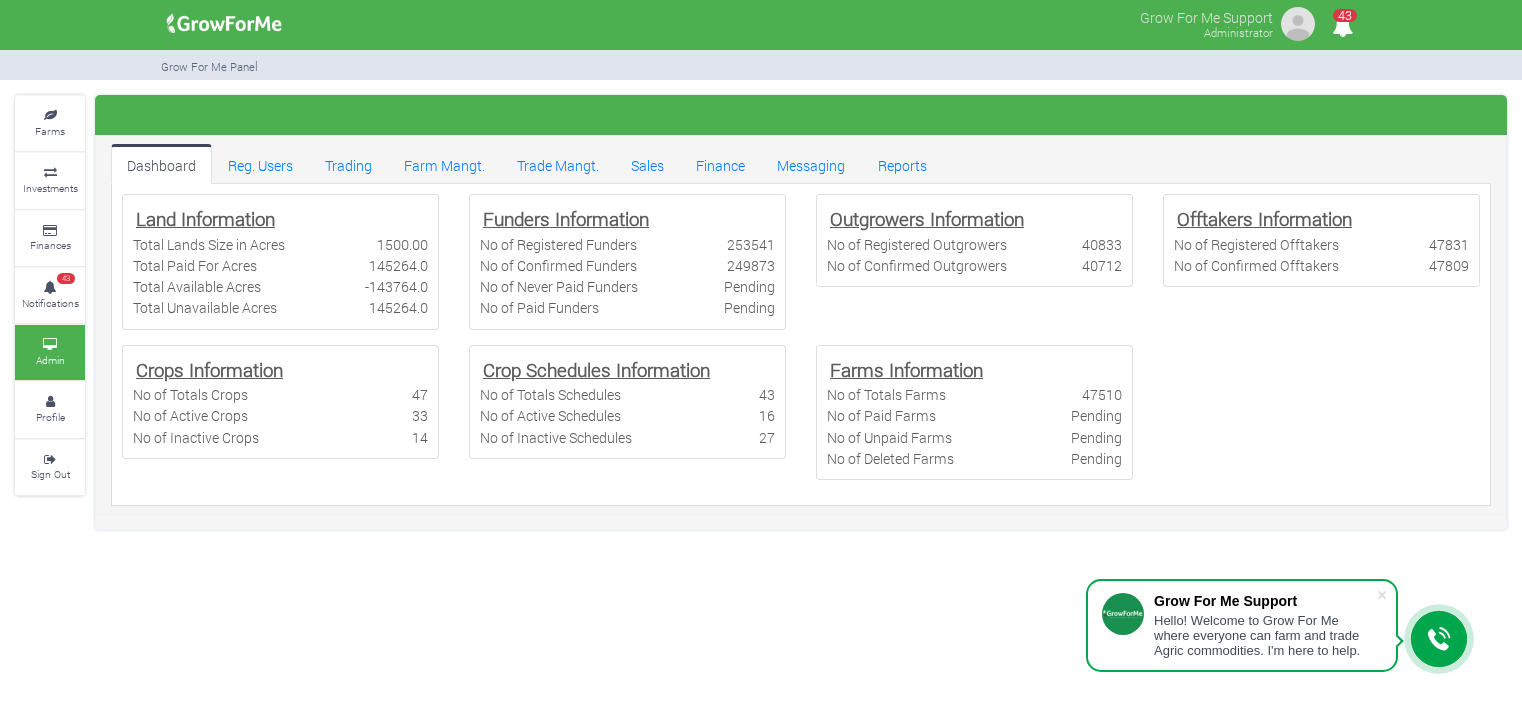 scroll, scrollTop: 0, scrollLeft: 0, axis: both 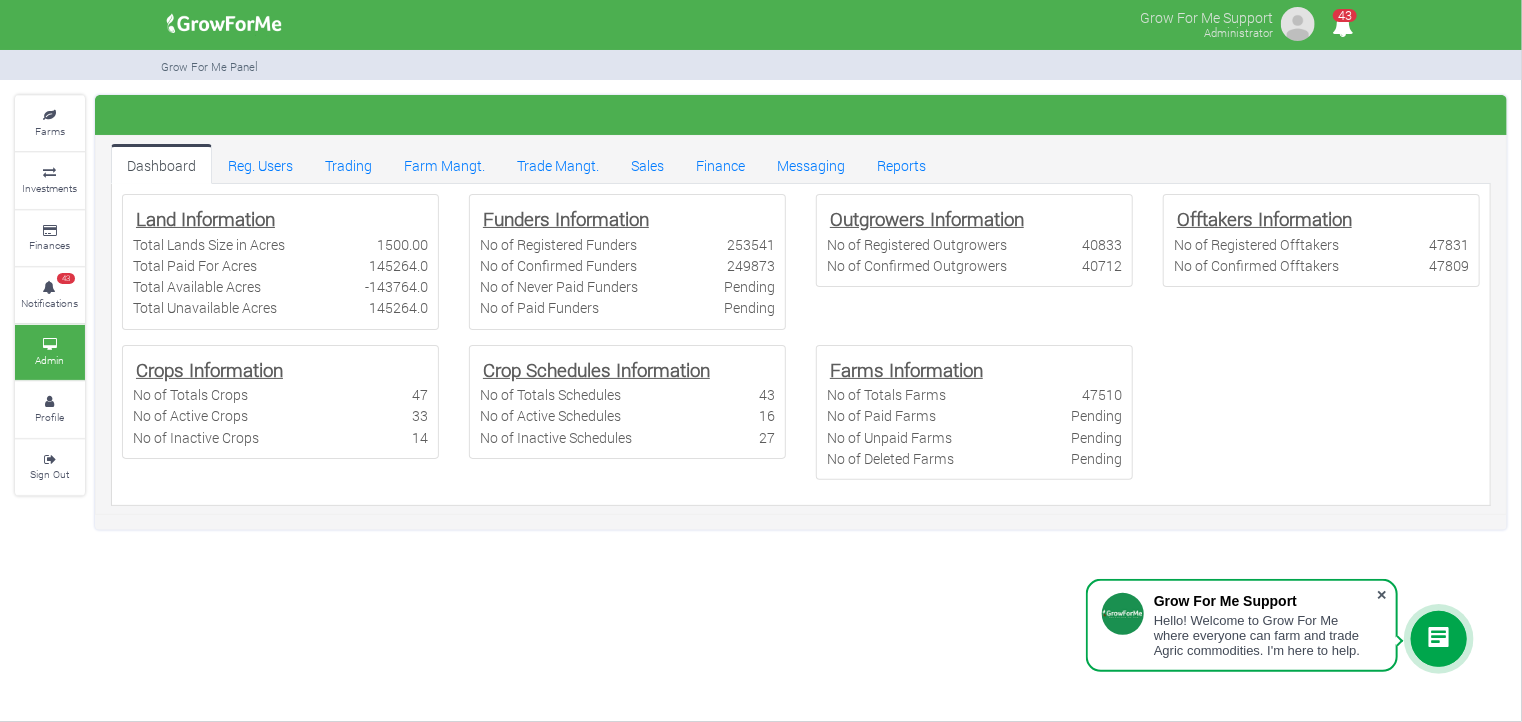 click at bounding box center (1382, 595) 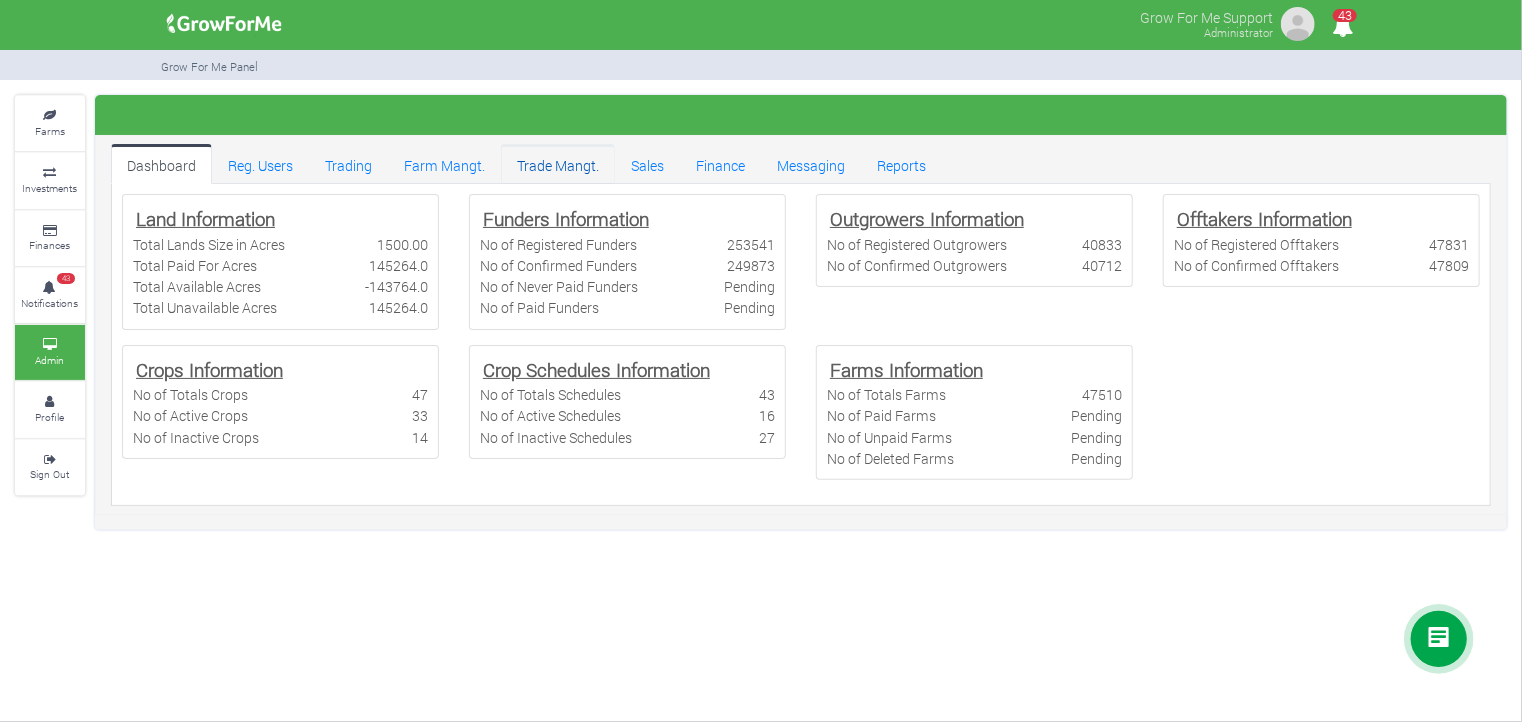 click on "Trade Mangt." at bounding box center [558, 164] 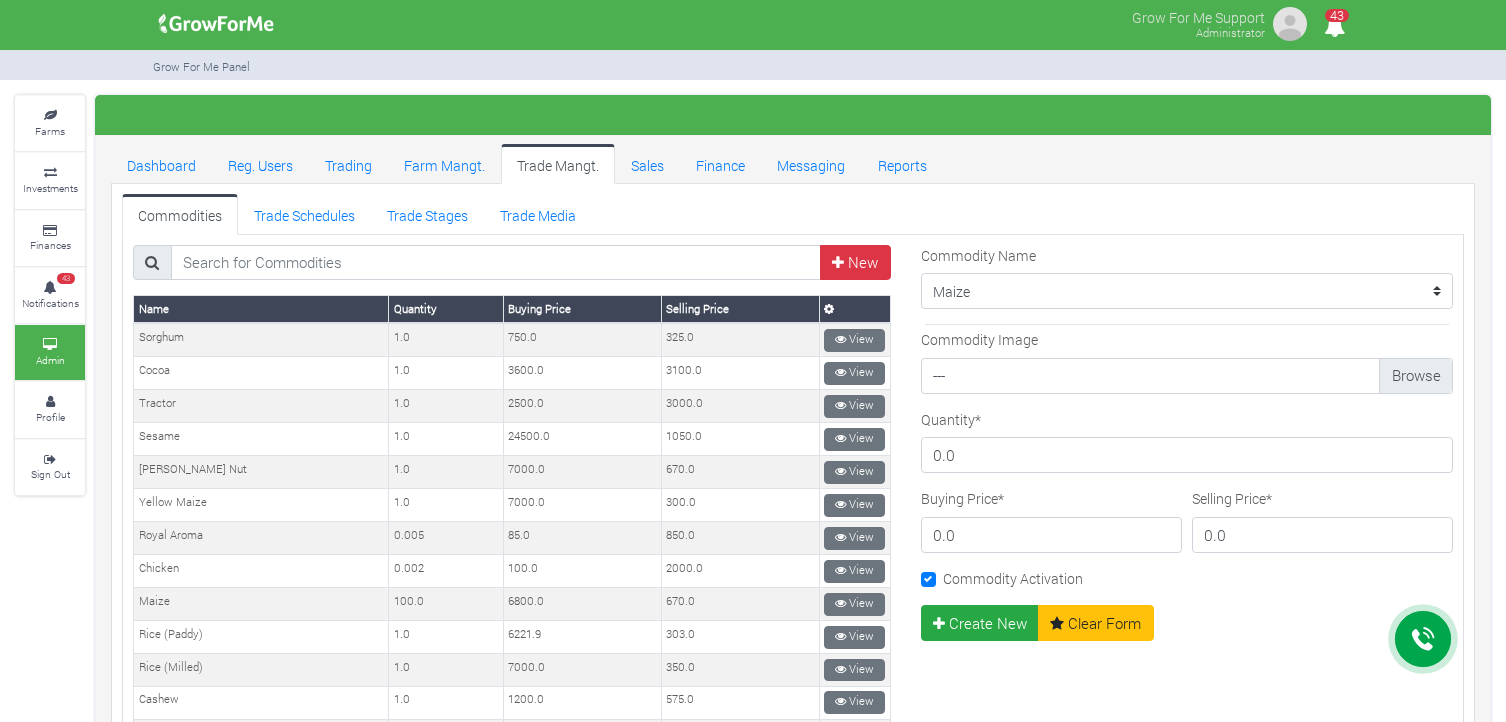 scroll, scrollTop: 0, scrollLeft: 0, axis: both 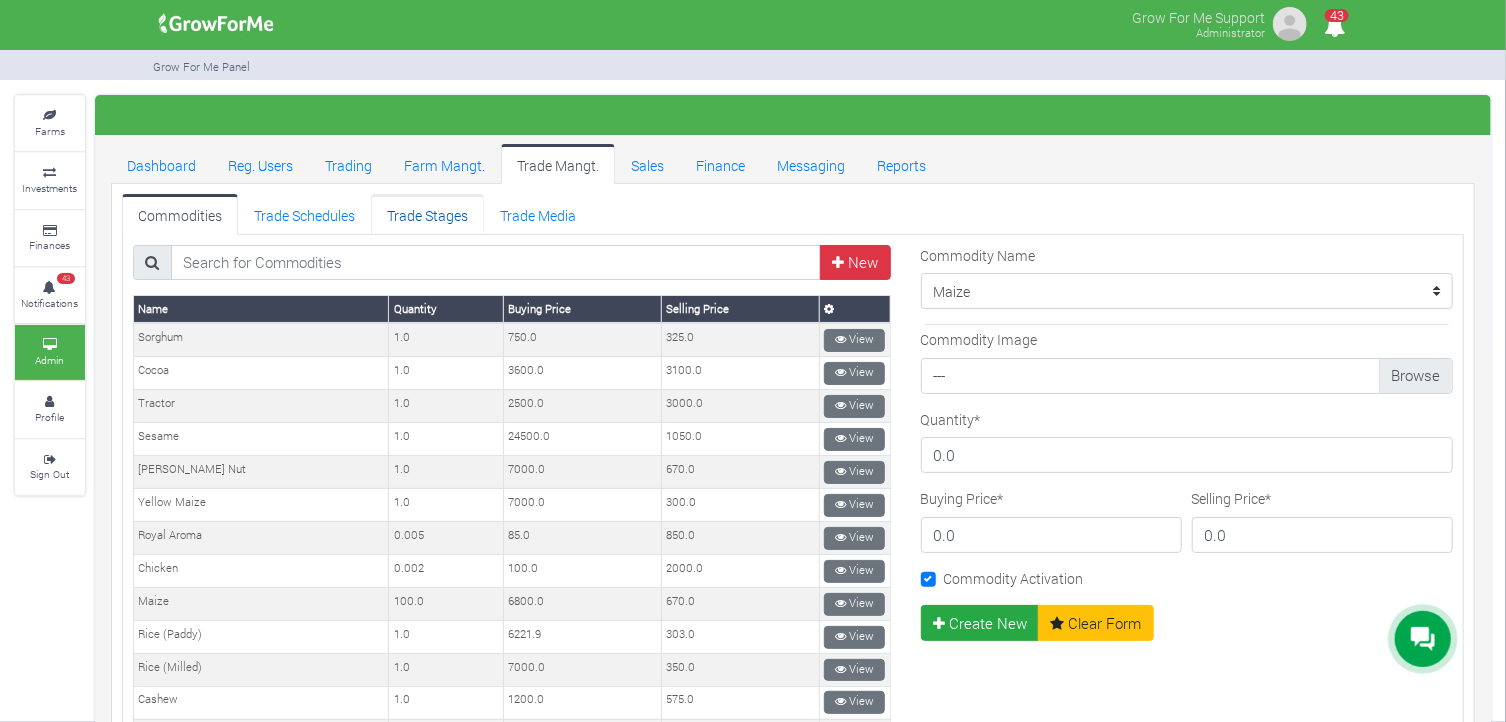 click on "Trade Stages" at bounding box center (427, 214) 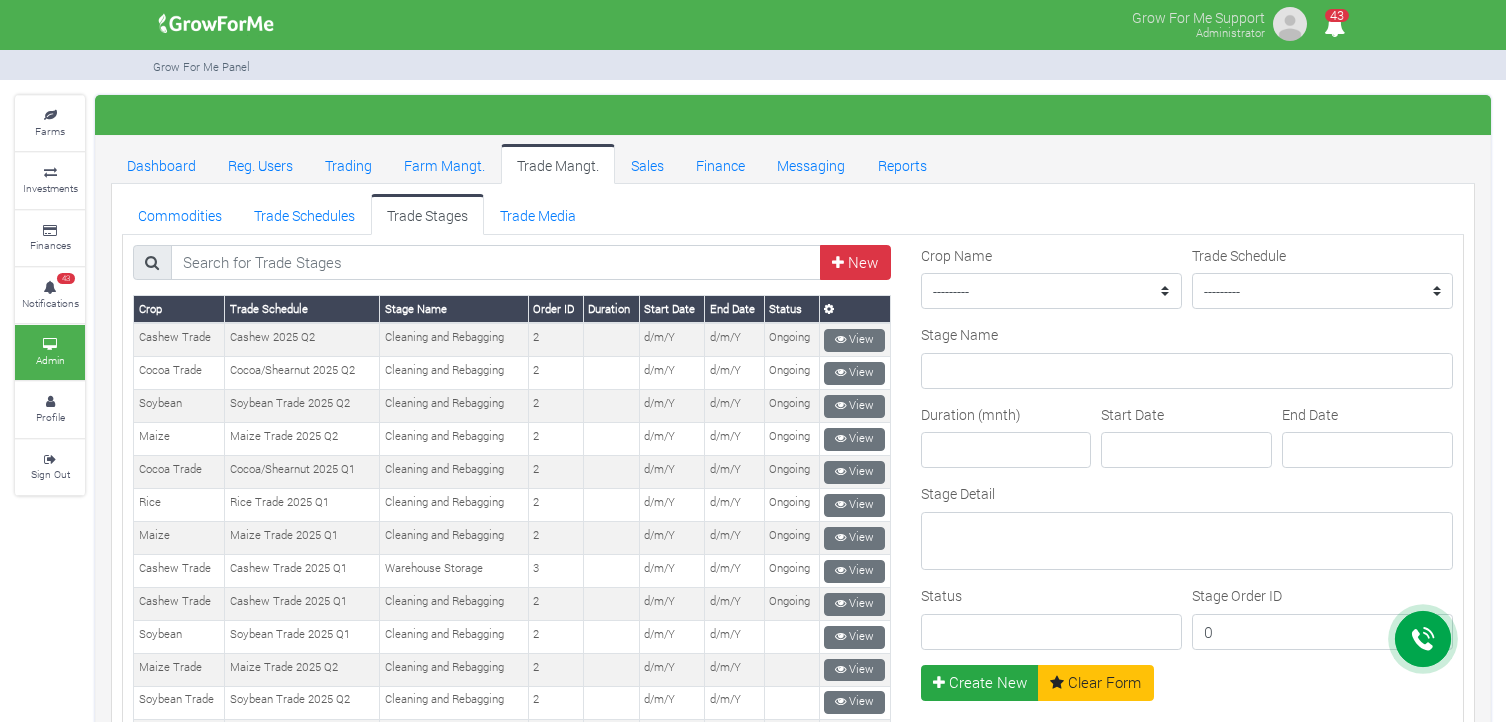 scroll, scrollTop: 0, scrollLeft: 0, axis: both 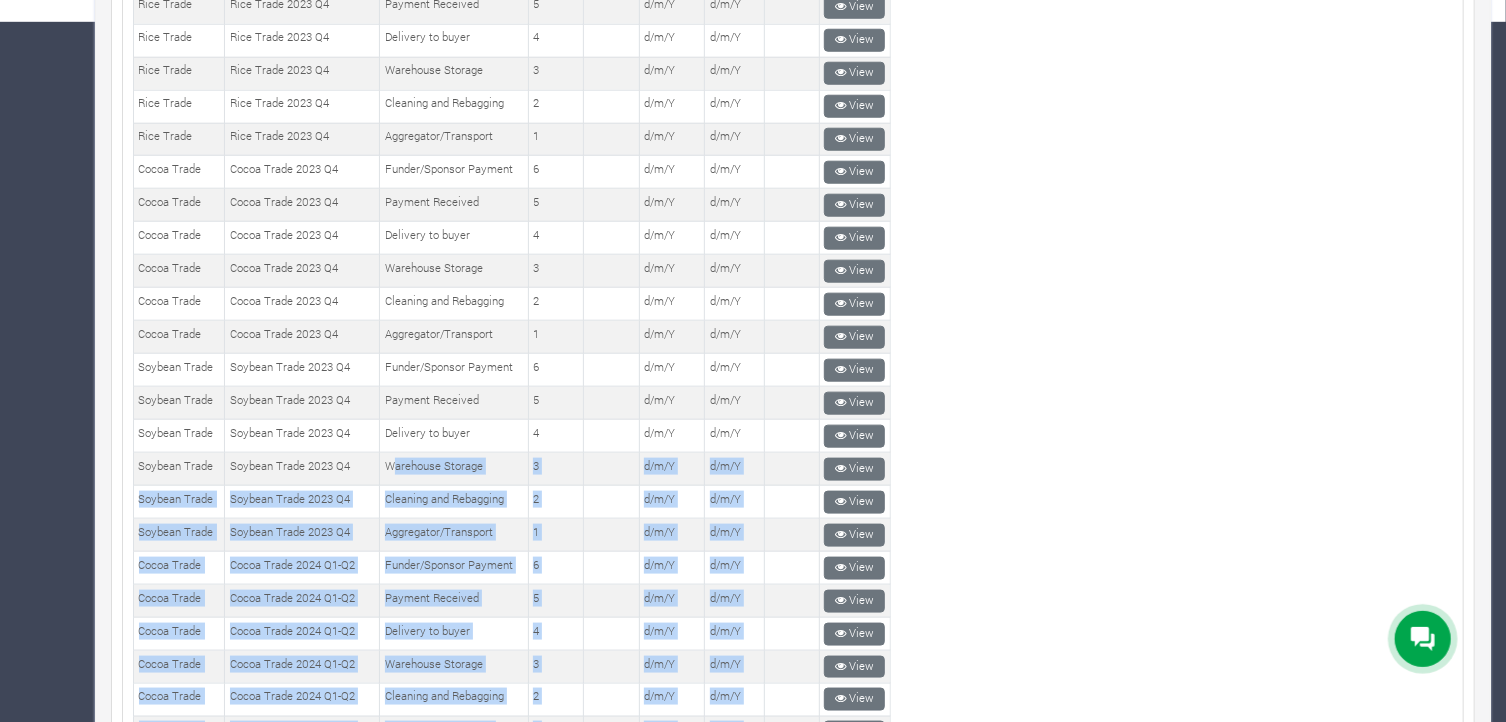 drag, startPoint x: 0, startPoint y: 0, endPoint x: 1093, endPoint y: 593, distance: 1243.5023 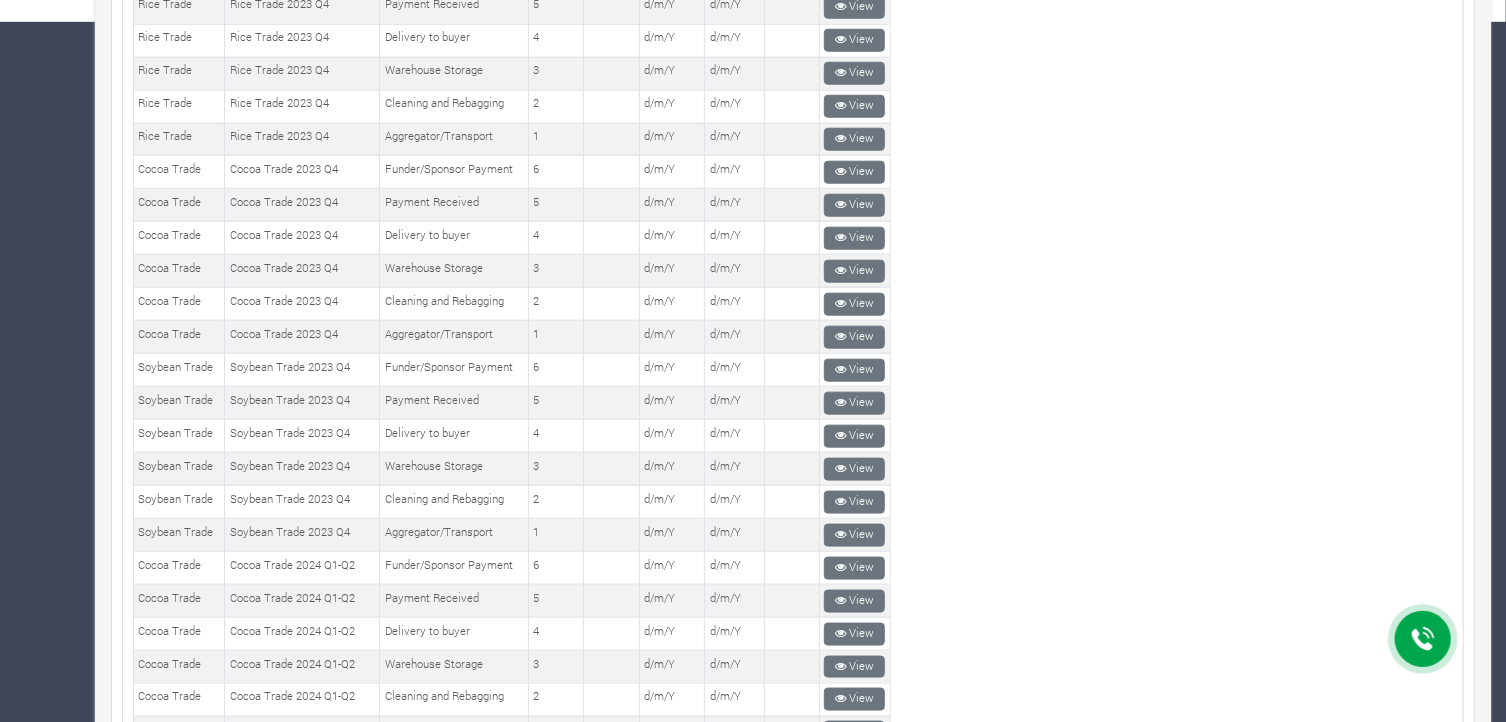 click on "Create New
Clear Form" at bounding box center (1037, 988) 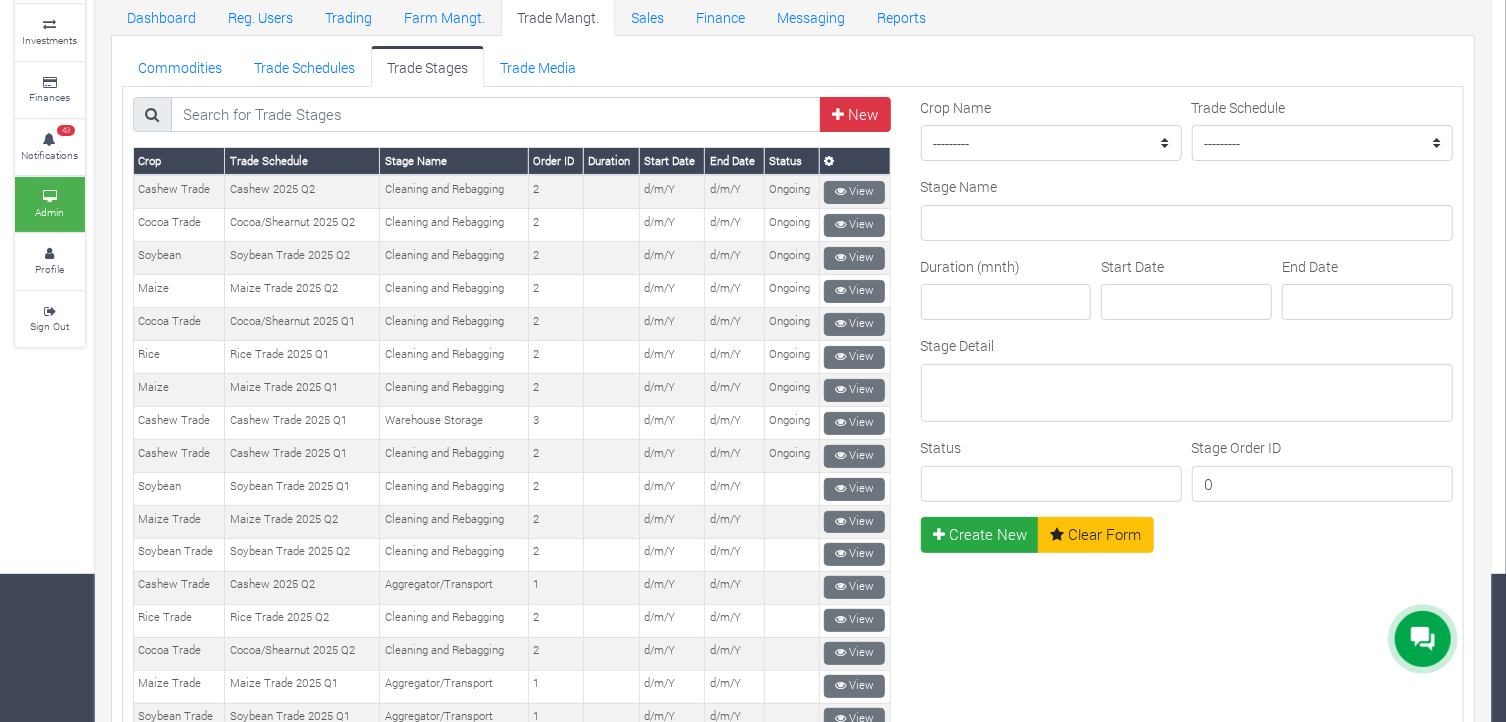 scroll, scrollTop: 138, scrollLeft: 0, axis: vertical 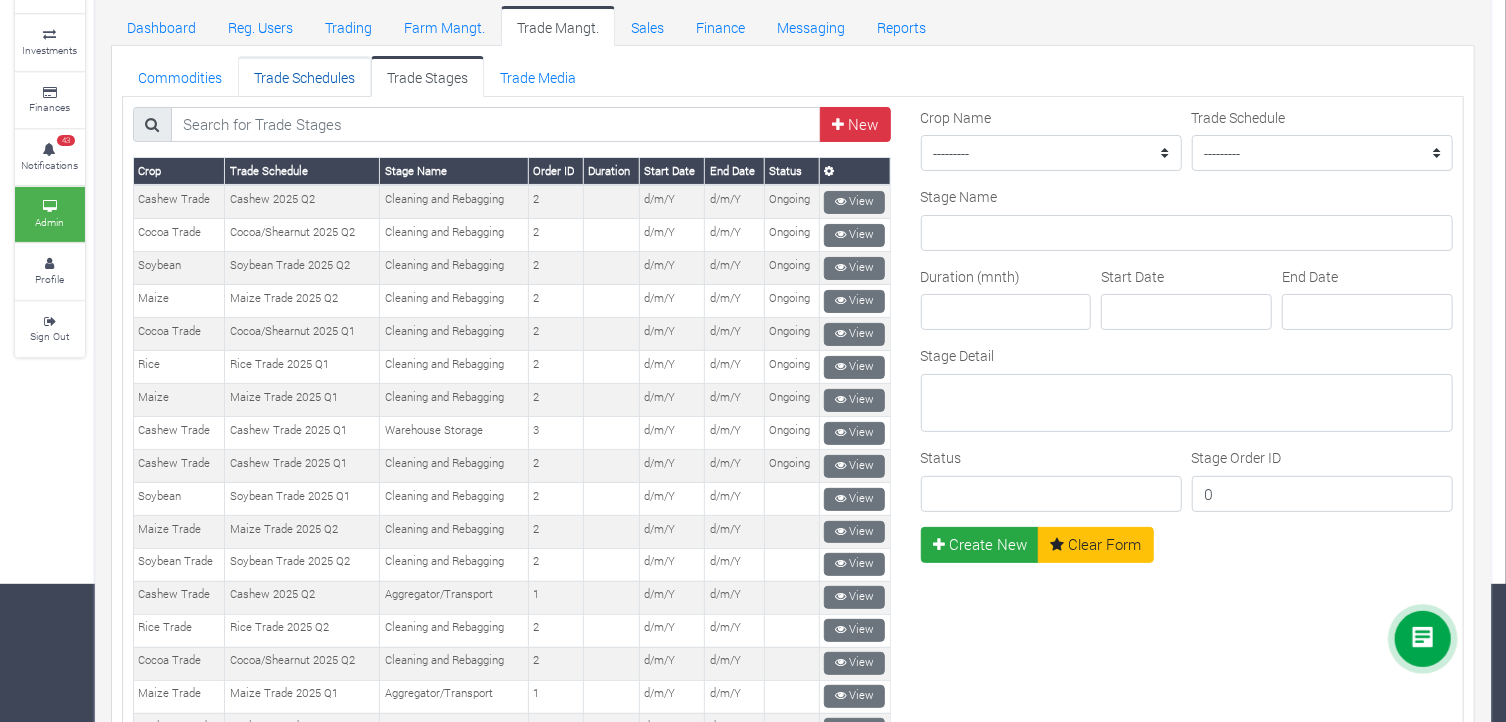 click on "Trade Schedules" at bounding box center [304, 76] 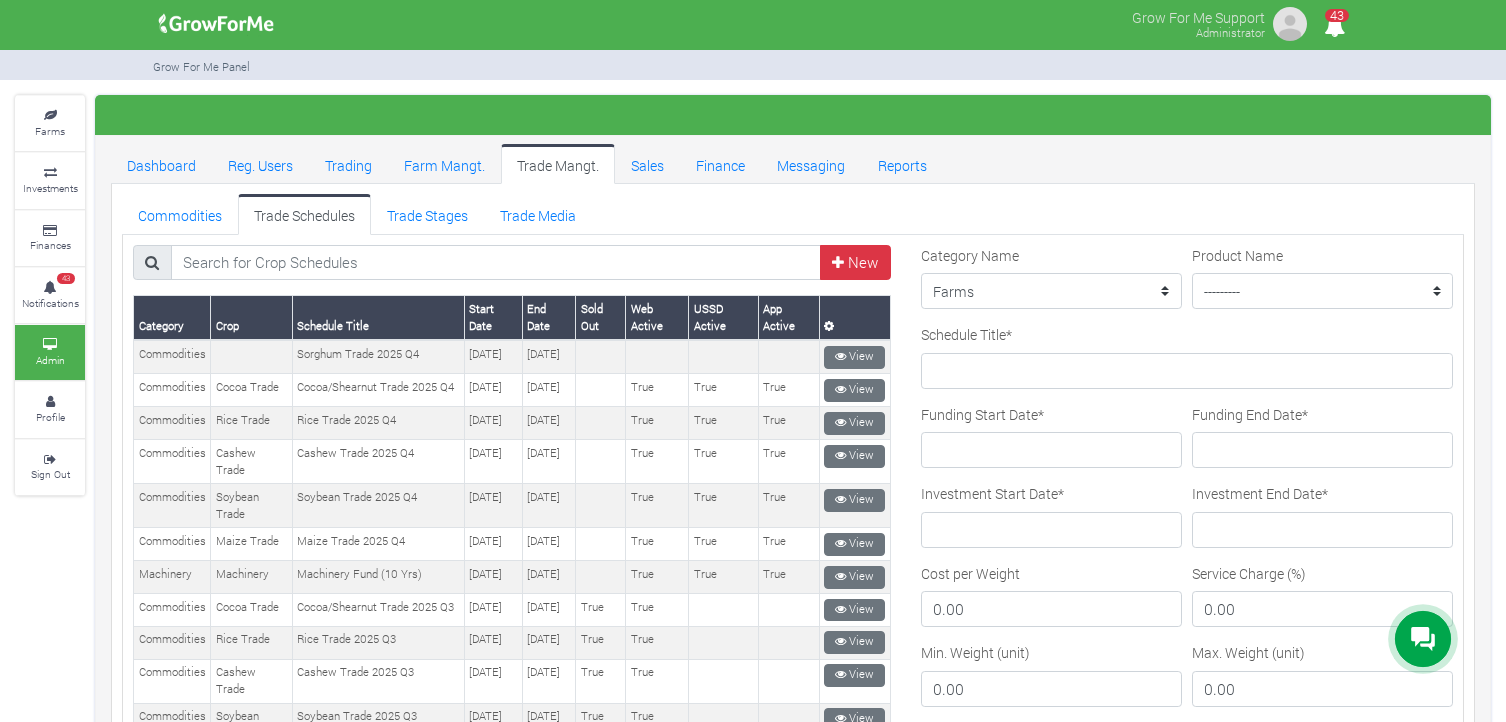 scroll, scrollTop: 0, scrollLeft: 0, axis: both 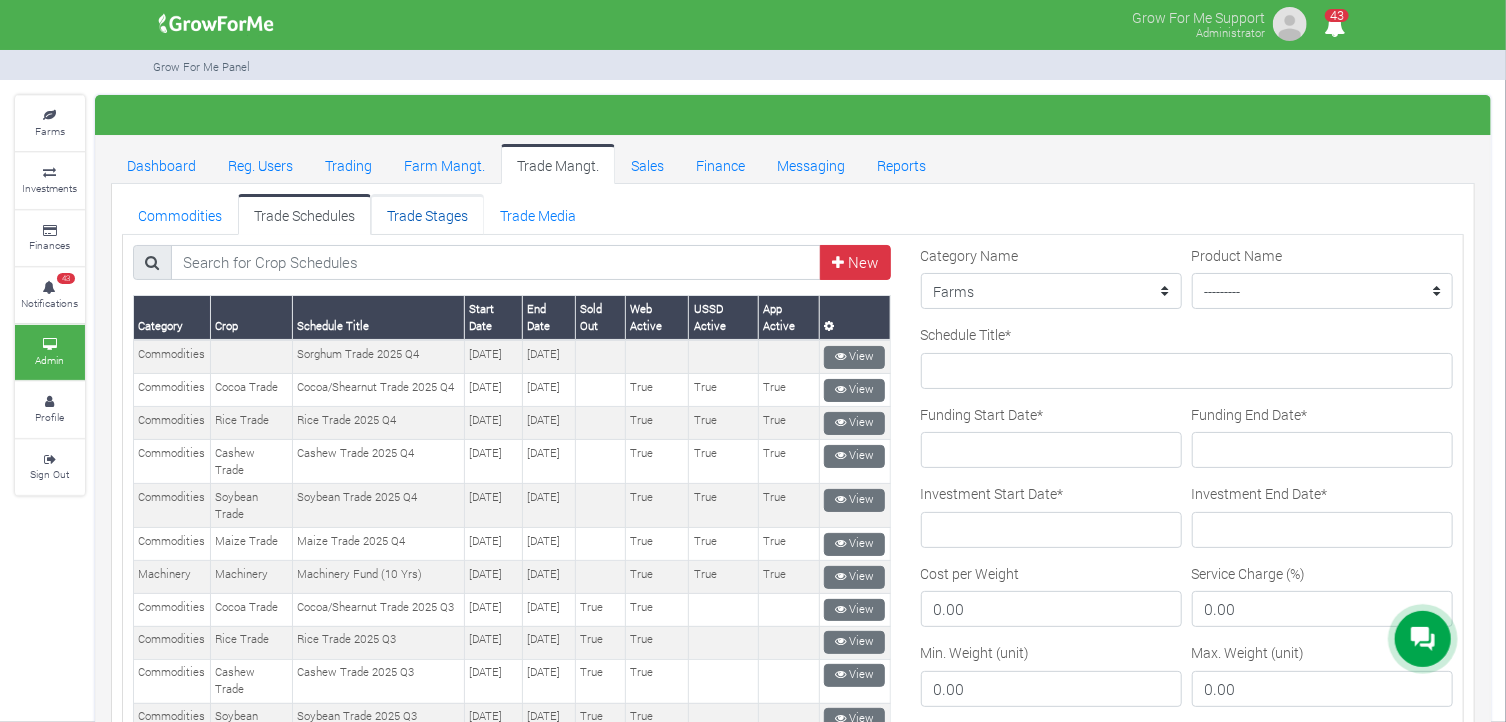 click on "Trade Stages" at bounding box center [427, 214] 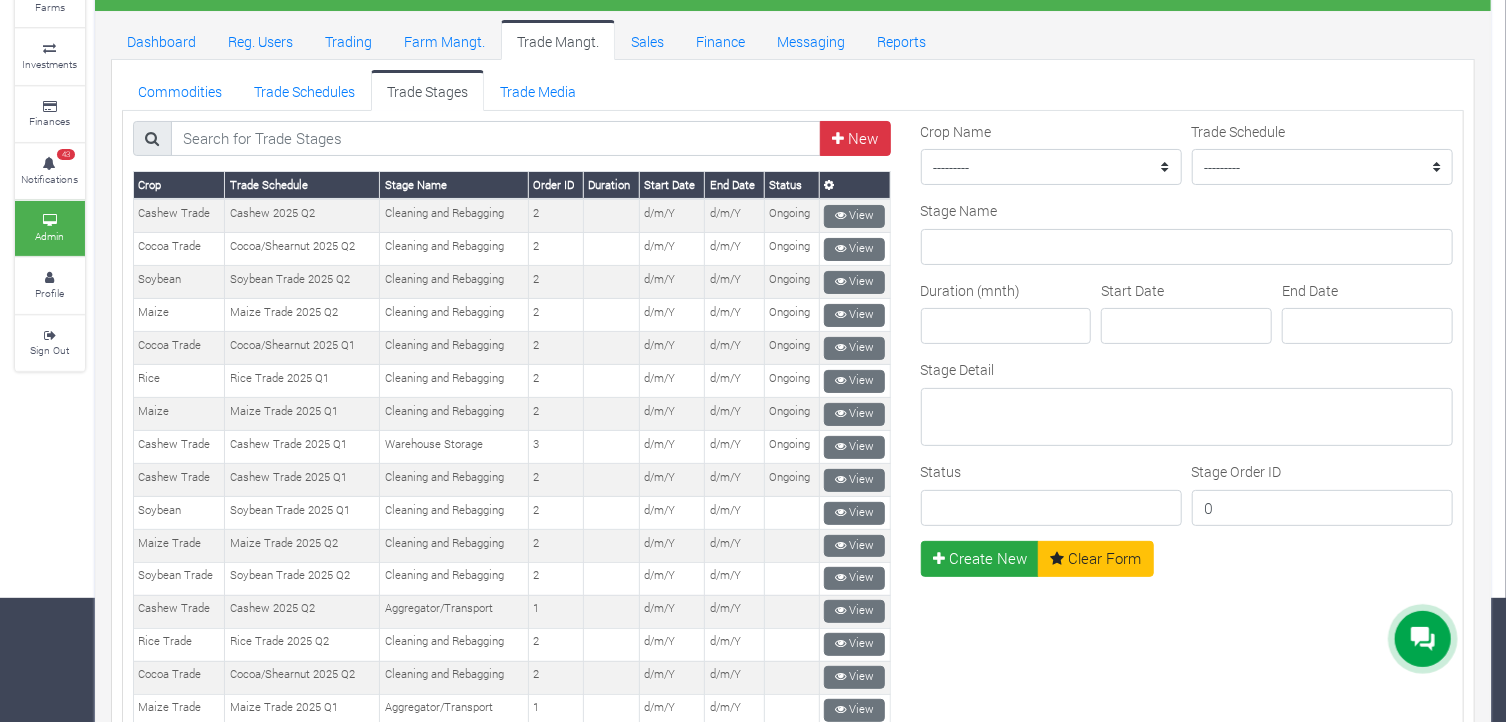 scroll, scrollTop: 84, scrollLeft: 0, axis: vertical 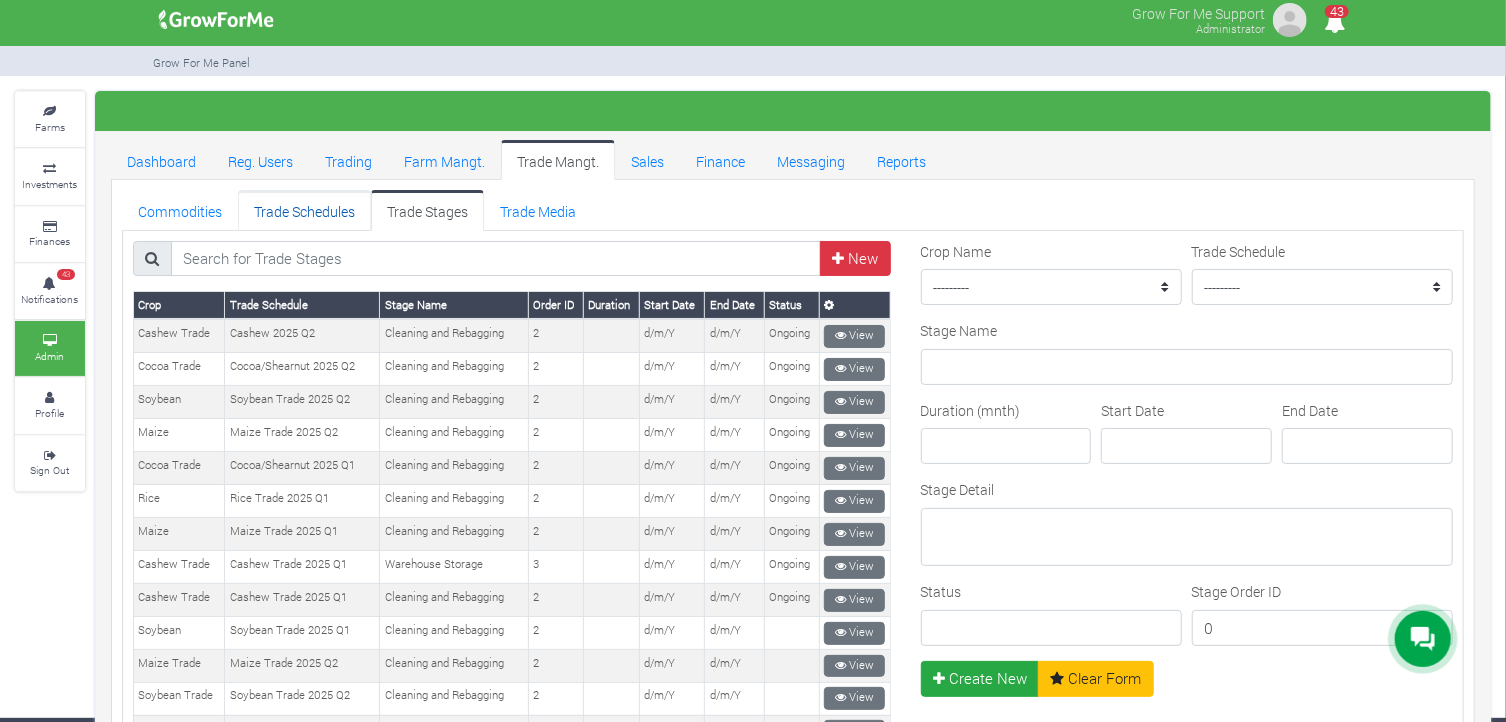 click on "Trade Schedules" at bounding box center [304, 210] 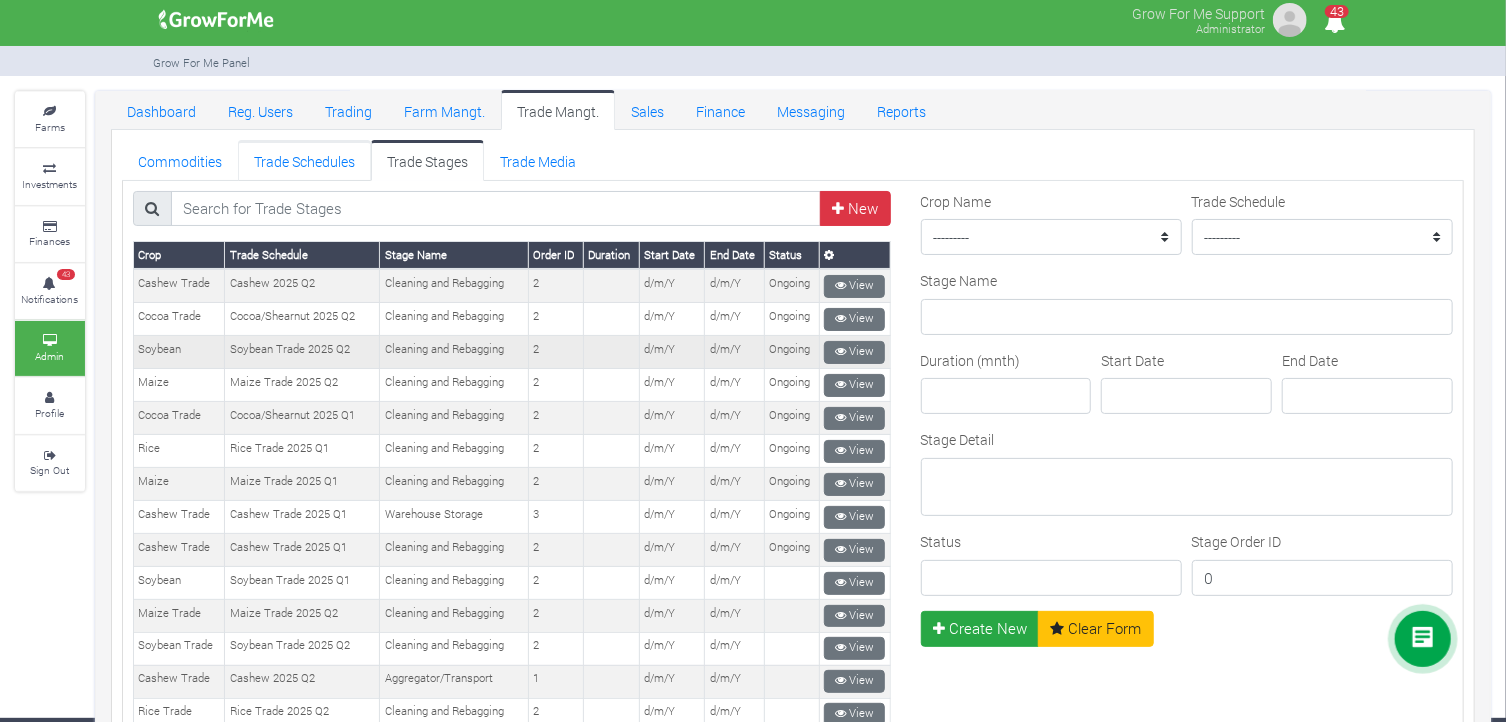 scroll, scrollTop: 103, scrollLeft: 0, axis: vertical 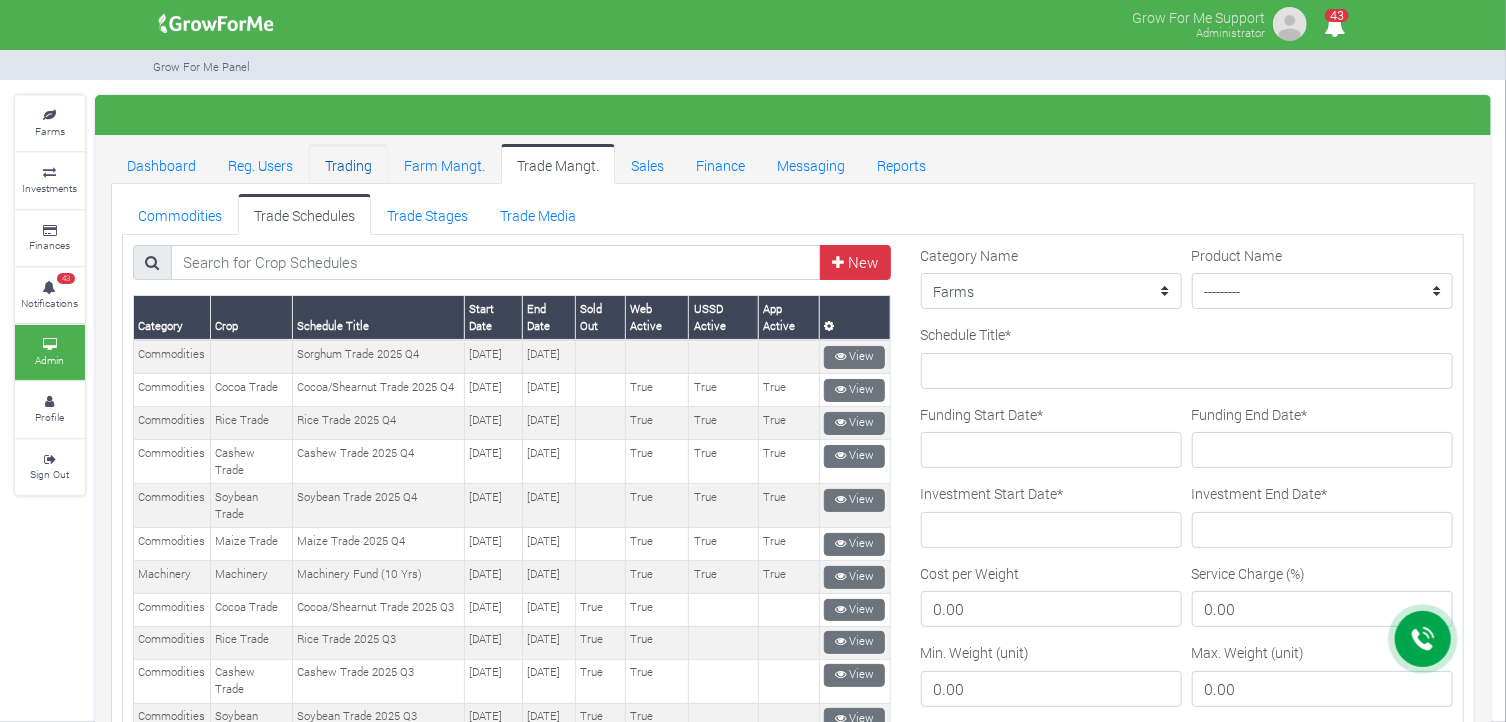 click on "Trading" at bounding box center (348, 164) 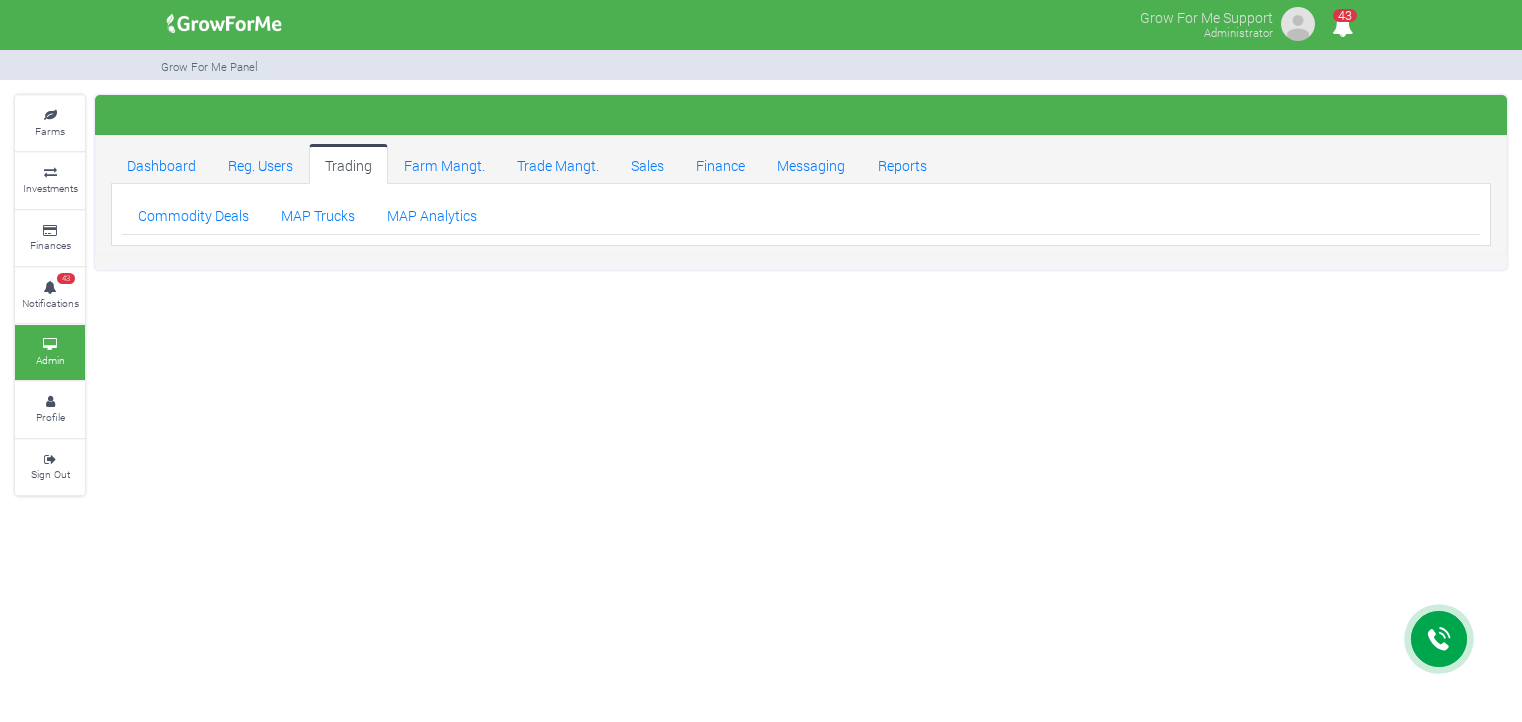 scroll, scrollTop: 0, scrollLeft: 0, axis: both 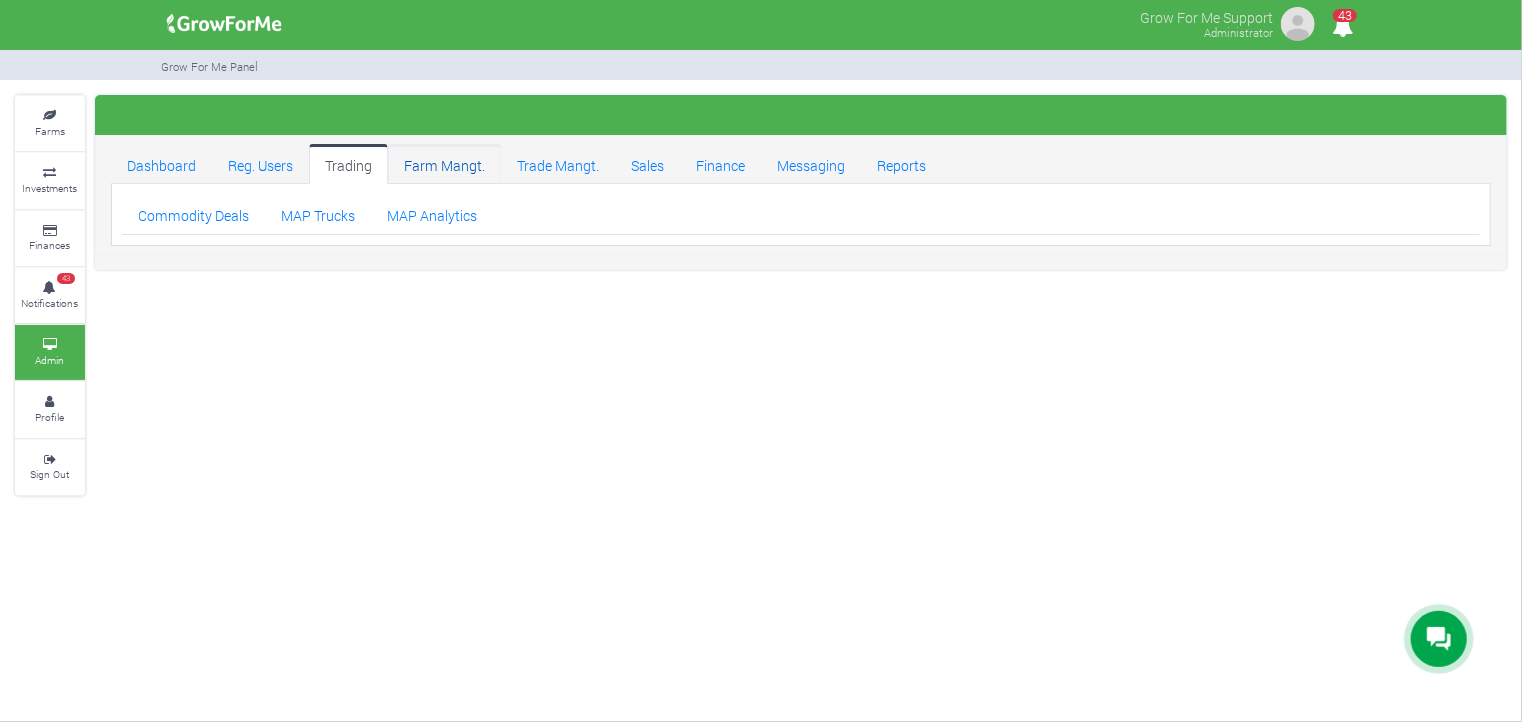 click on "Farm Mangt." at bounding box center [444, 164] 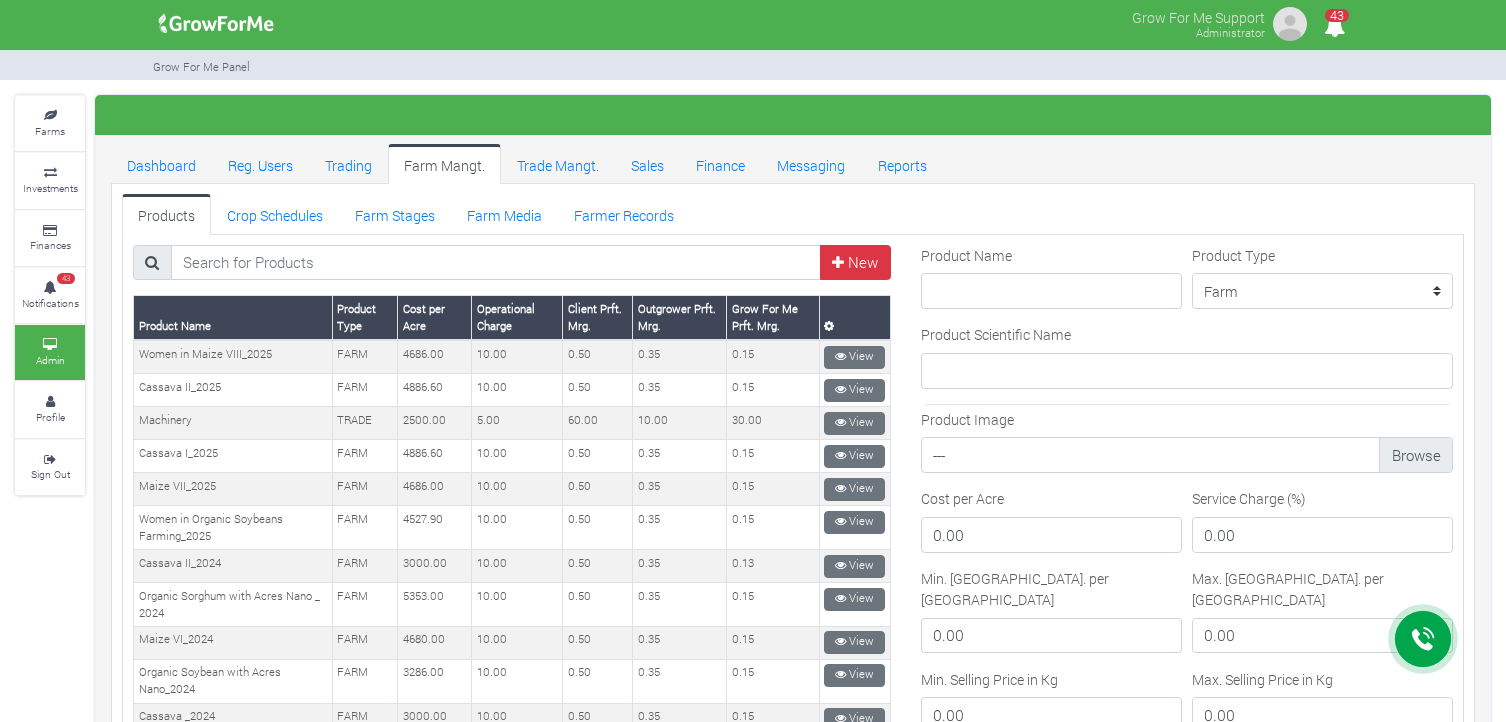scroll, scrollTop: 0, scrollLeft: 0, axis: both 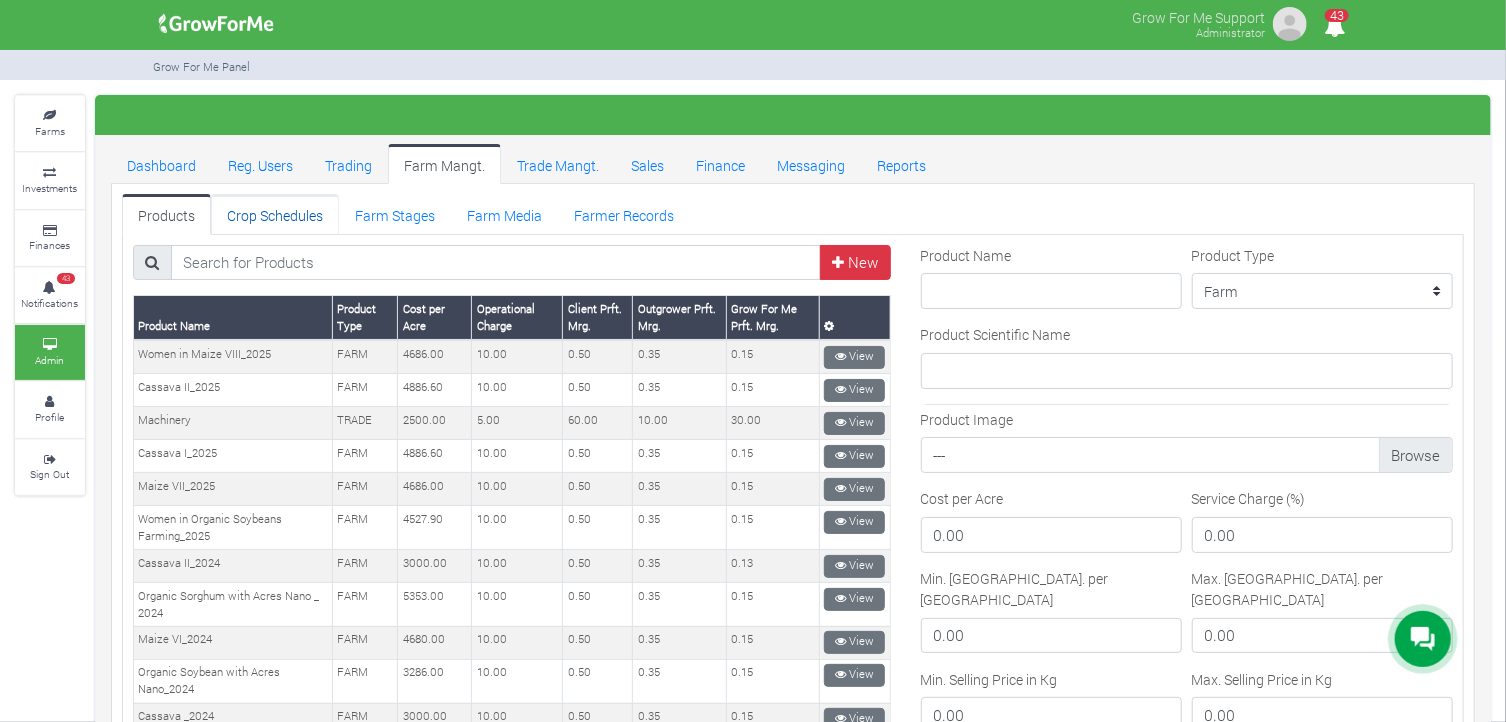 click on "Crop Schedules" at bounding box center (275, 214) 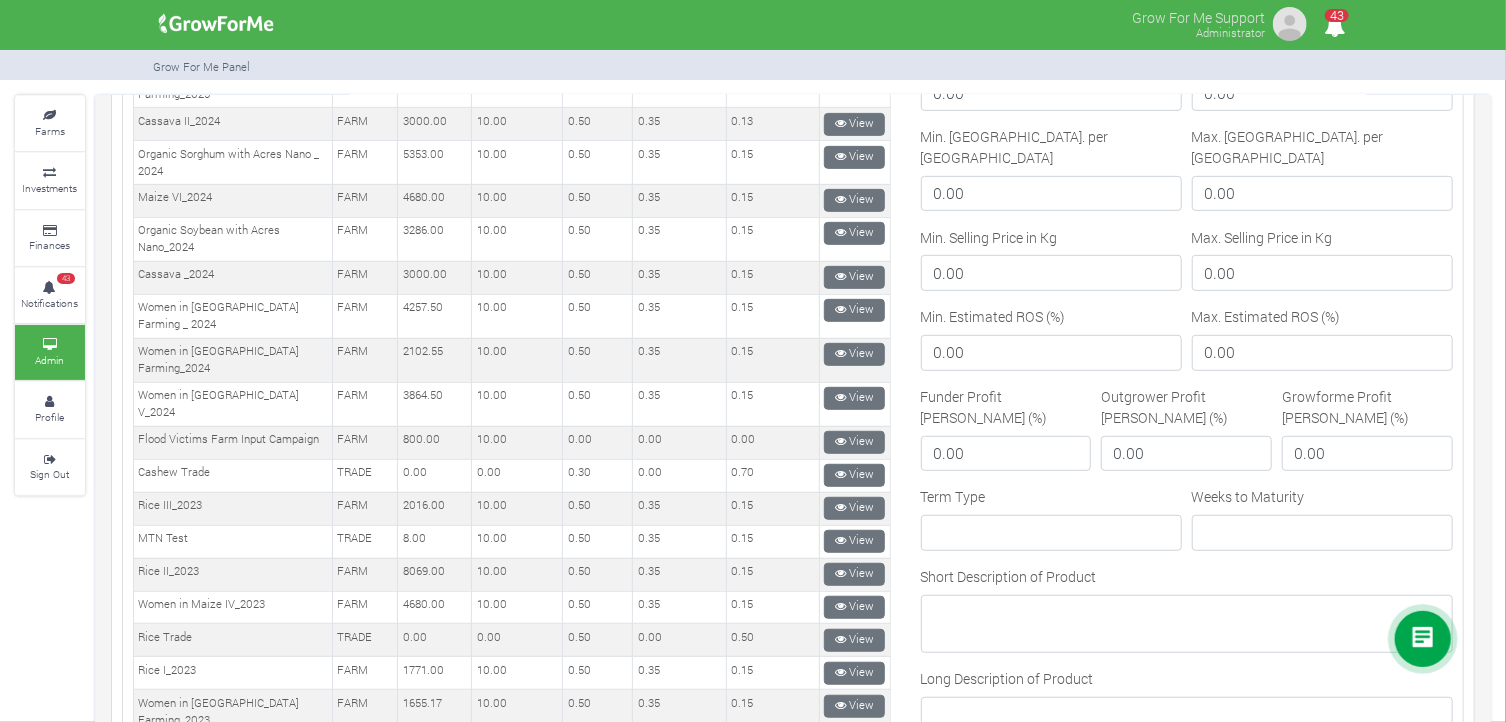 scroll, scrollTop: 444, scrollLeft: 0, axis: vertical 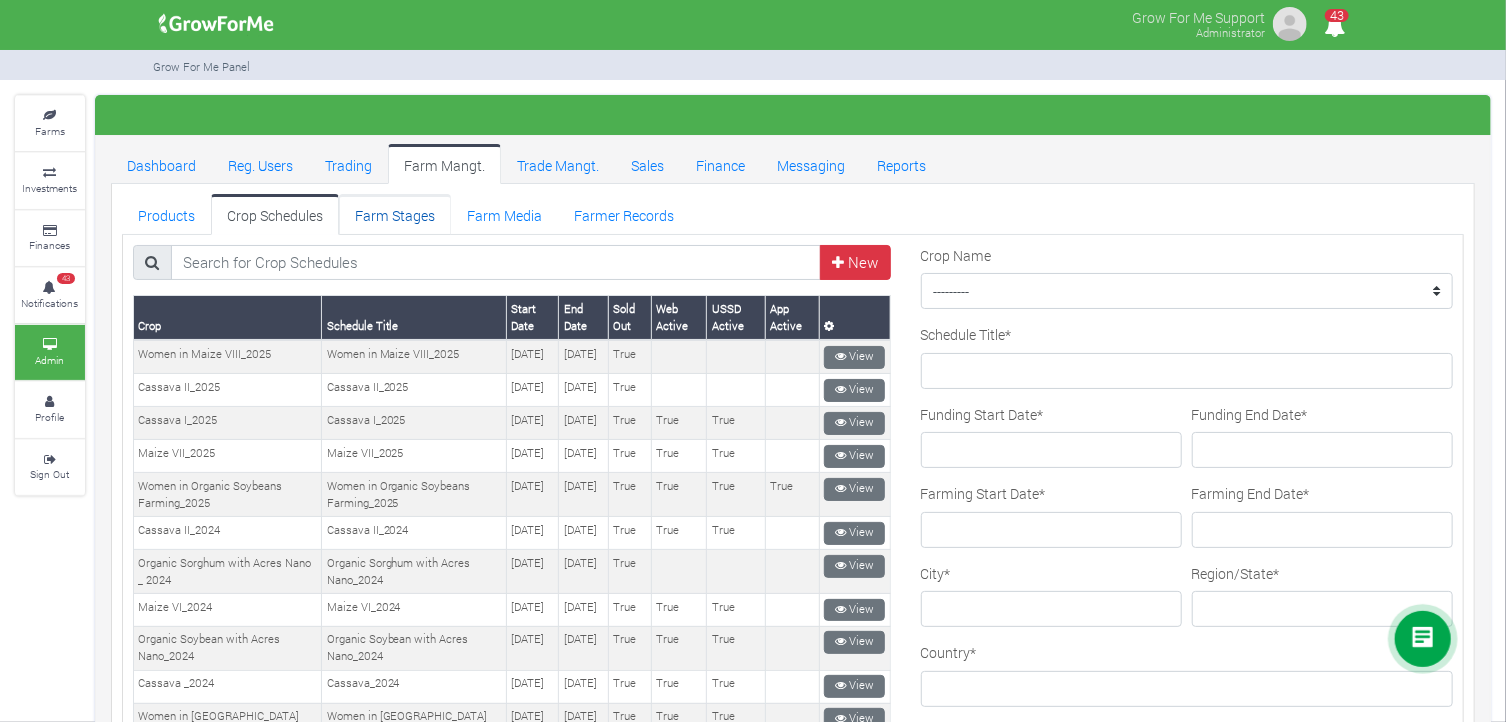click on "Farm Stages" at bounding box center [395, 214] 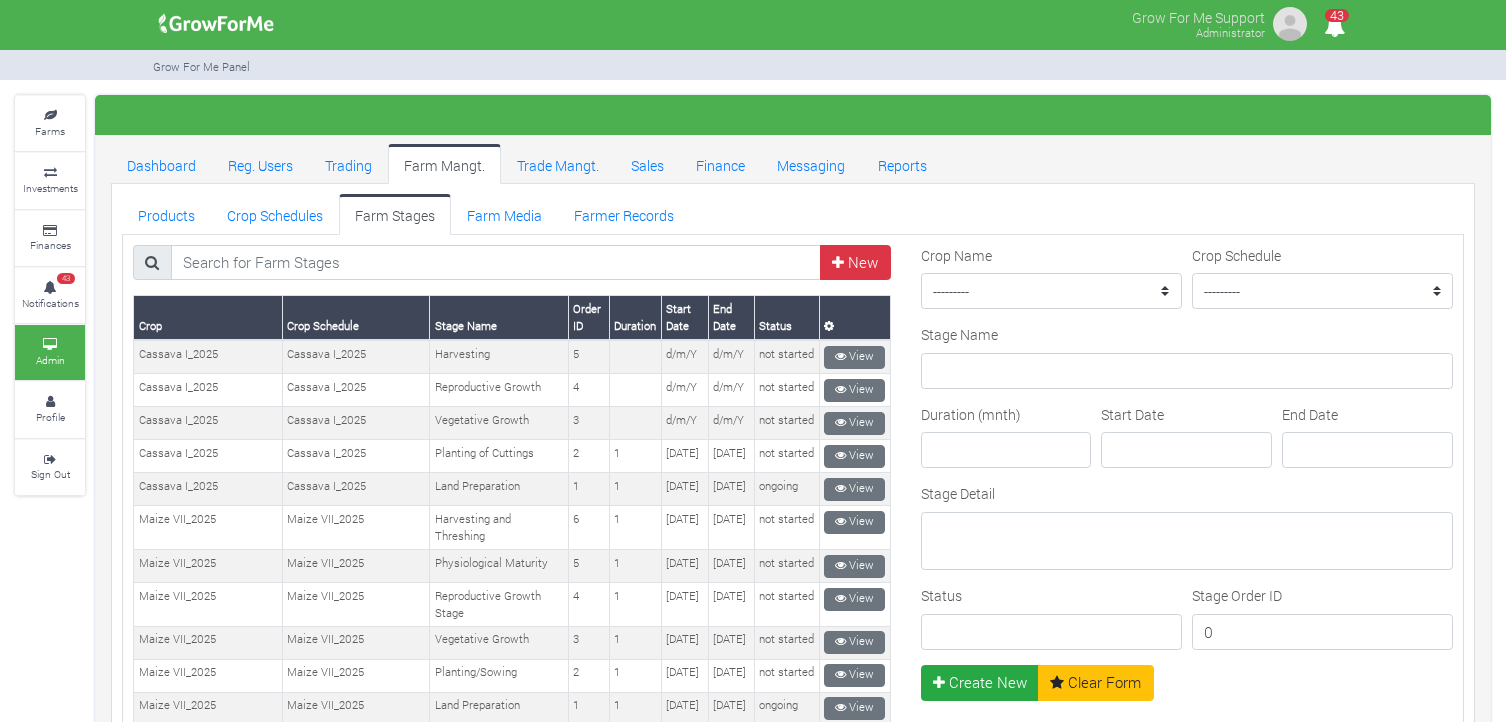 scroll, scrollTop: 0, scrollLeft: 0, axis: both 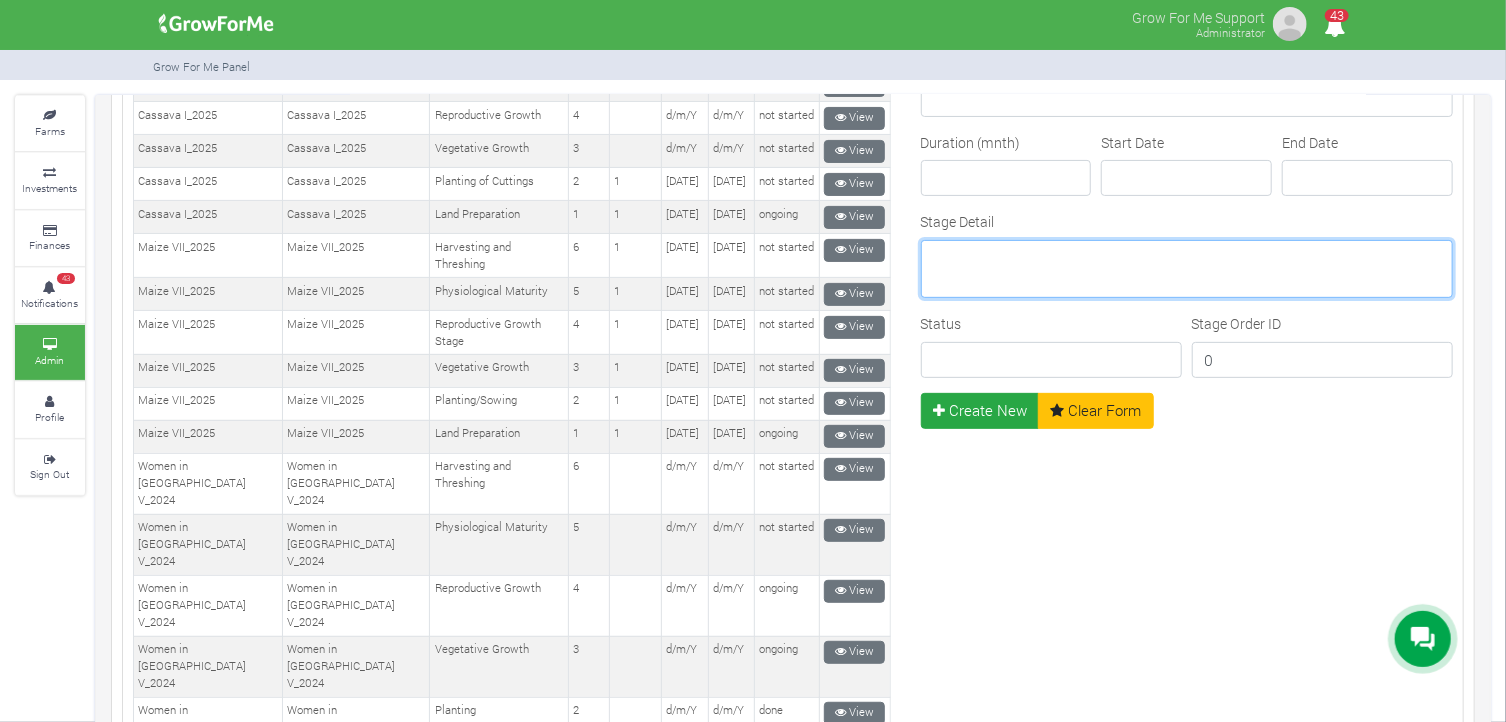click on "Stage Detail" at bounding box center (1187, 269) 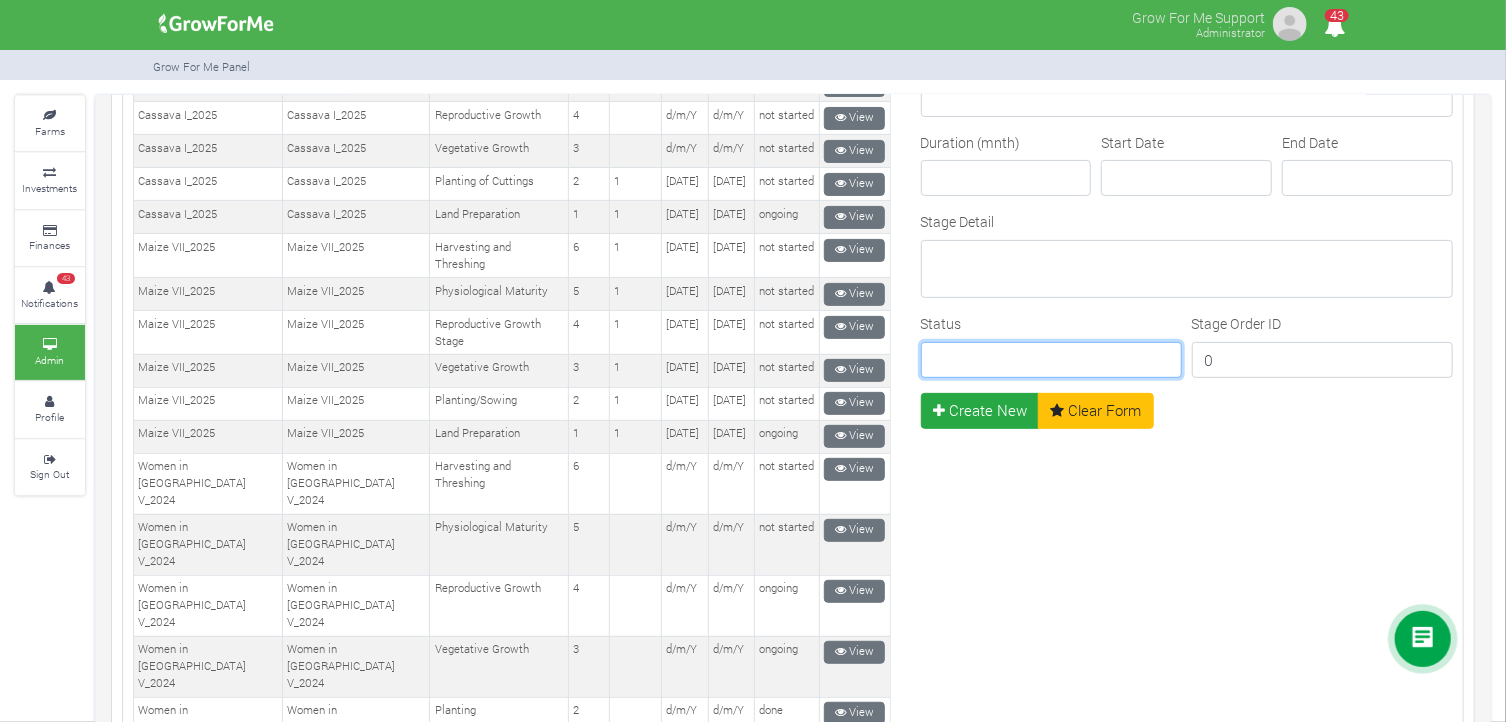 click on "Status" at bounding box center (1051, 360) 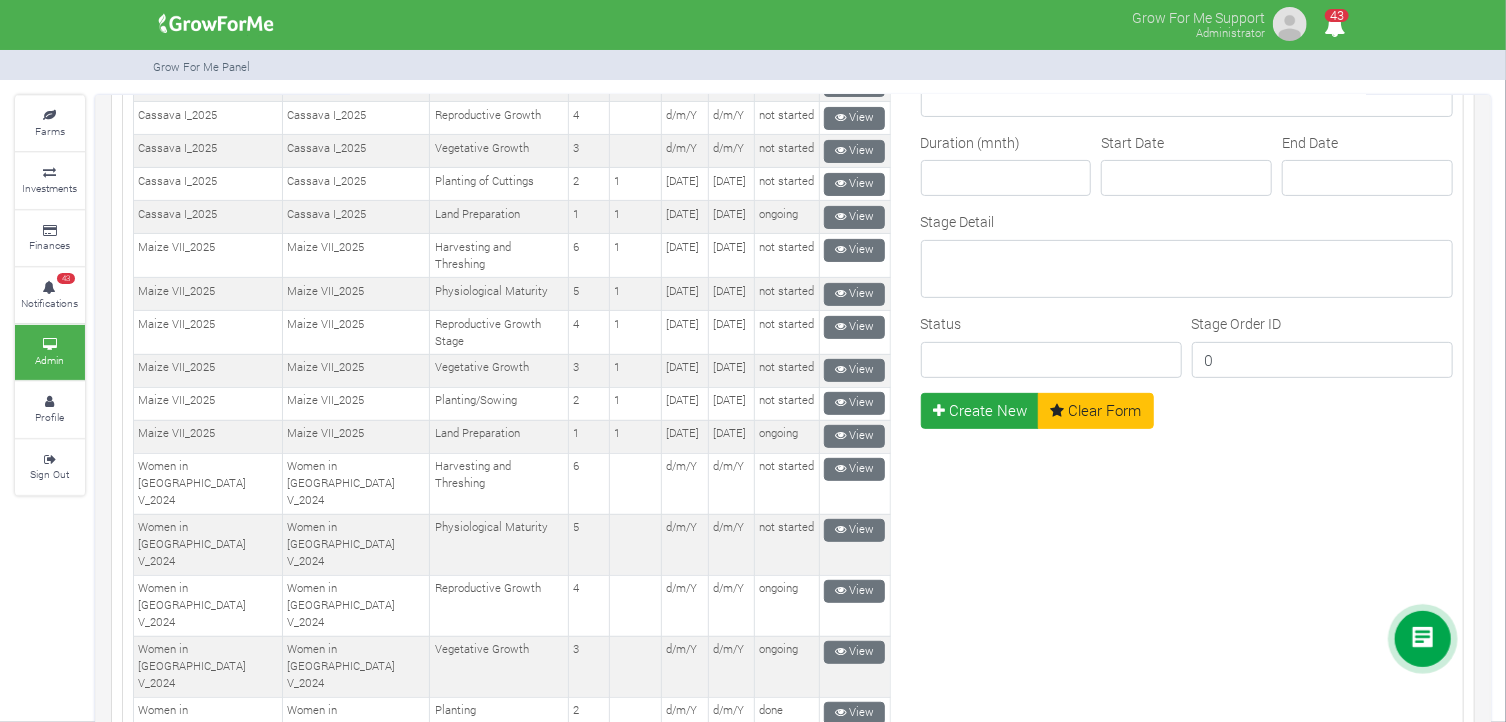 click on "Create New
Clear Form" at bounding box center (1037, 4506) 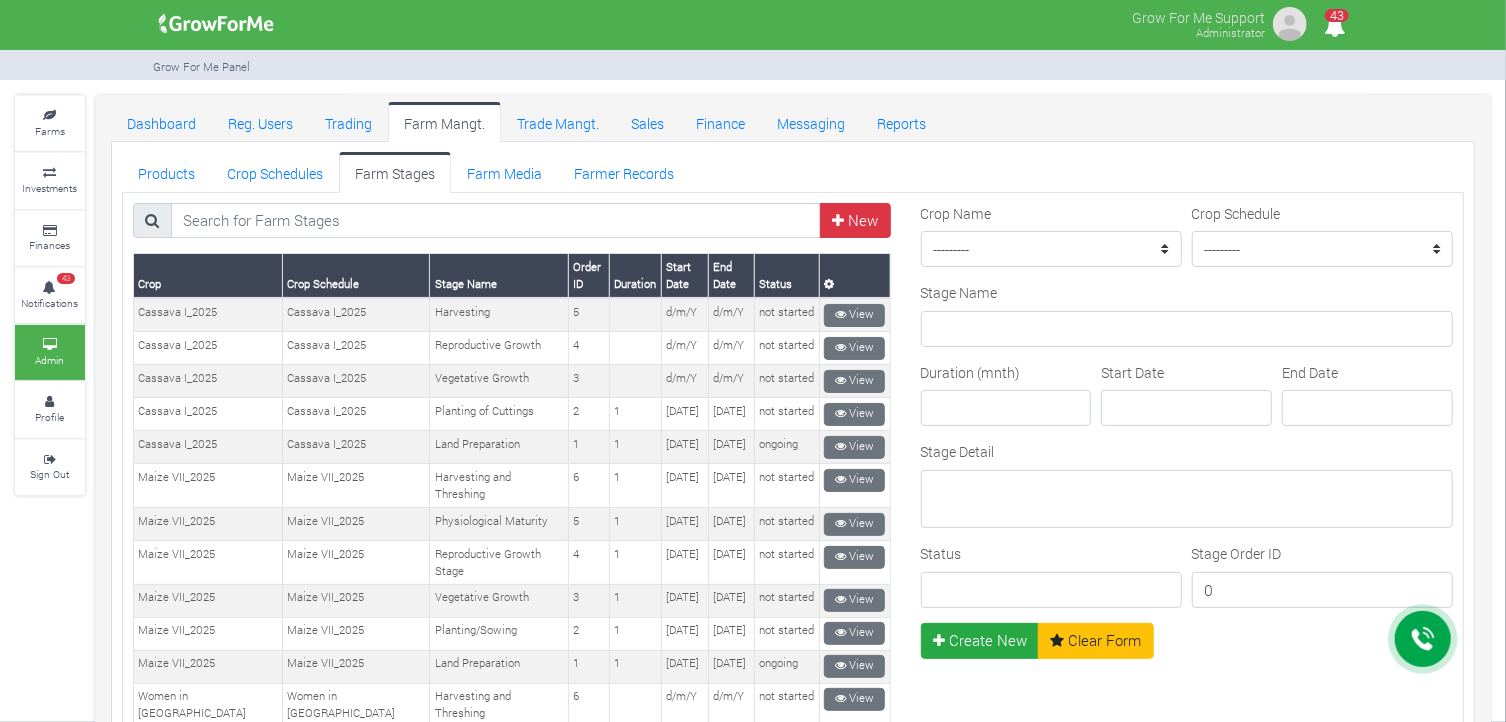 scroll, scrollTop: 0, scrollLeft: 0, axis: both 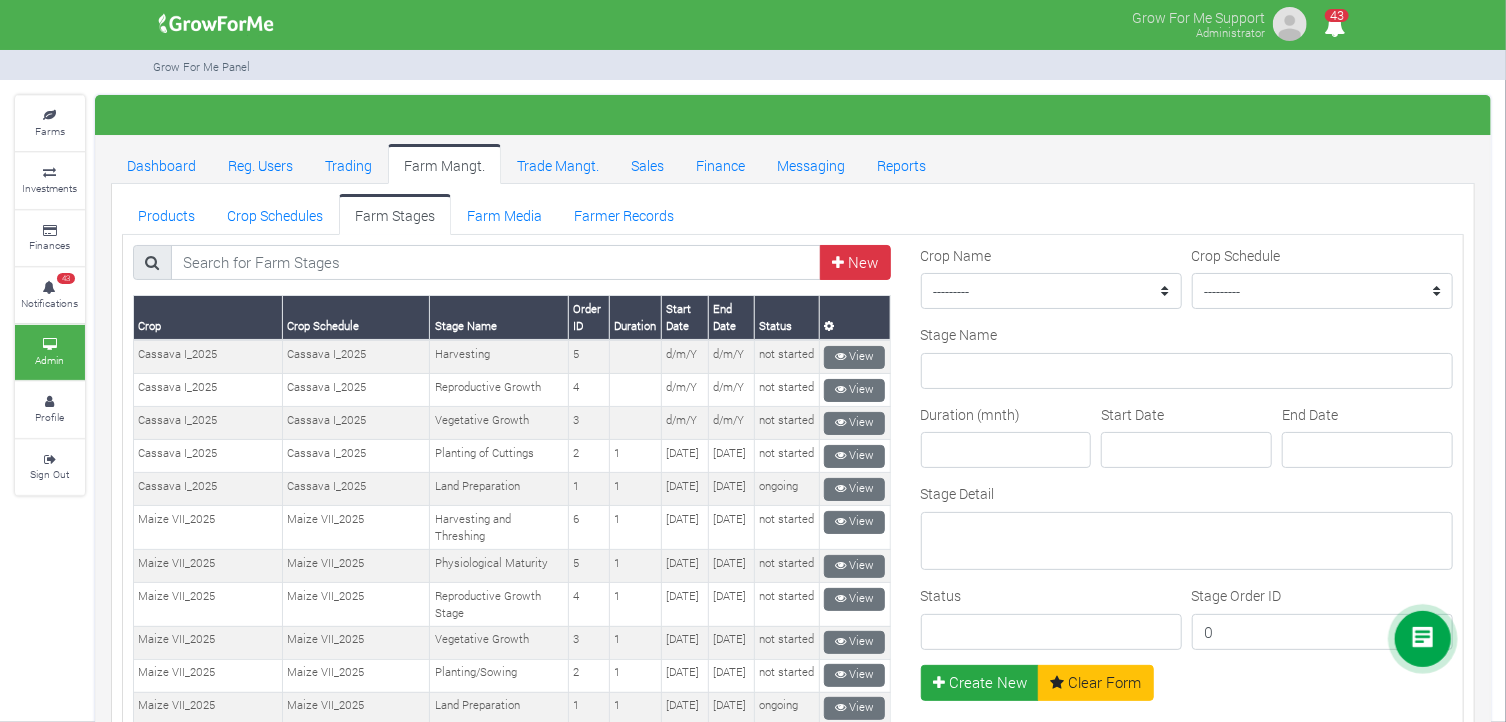 click on "Crop Name
---------   Maize II_2021   Maize Trade   Women in Sorghum Farming _ 2024   Cassava II_2025   Chilli   Soybean_2022   Maize I   Cabbage   Pineapple   Maize   Soybean Trade   Rice I_2023   Maize I_2022   Rice   Soybean   Soybean   Women in Maize V_2024   Rice I_2022   Rice II_2022   Maize II   Soybean II   Women in Soybean Farming_2023   Rice II_2023   Flood Victims Farm Input Campaign   Cassava II_2024   Coffee Trade   Machinery   Women in Maize VIII_2025   Women in Maize IV_2023   Cassava I_2025   Women in Maize Farming II_ 2022   Cassava _2024   Women in Organic Soybeans Farming_2025   Cashew Trade   Women in Maize Farming _ 2022   Women in Maize Farming III_2023   Pineapple II   Rice III_2023   Pineapple_2021   Cocoa Trade   Women in Soybean Farming_2024   Rice Trade" at bounding box center [1187, 455] 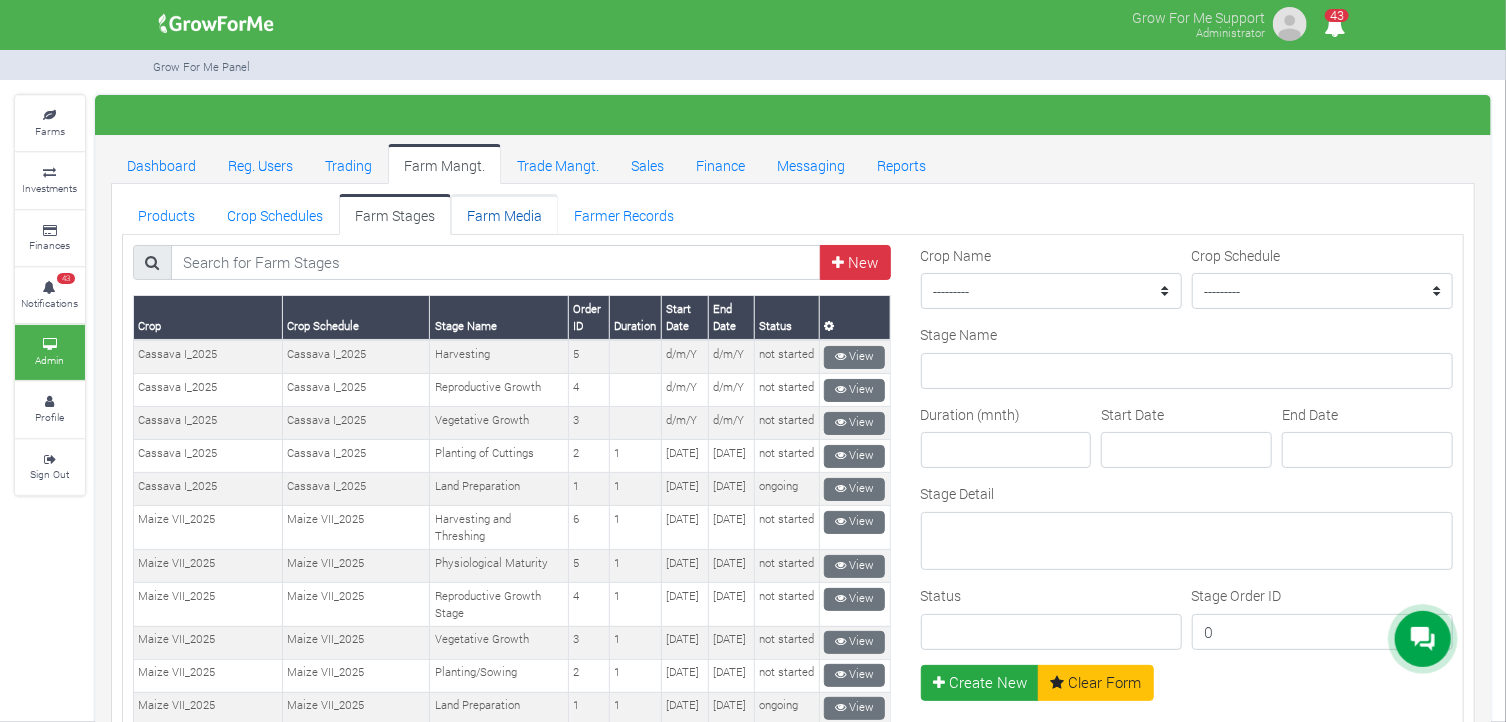 click on "Farm Media" at bounding box center [504, 214] 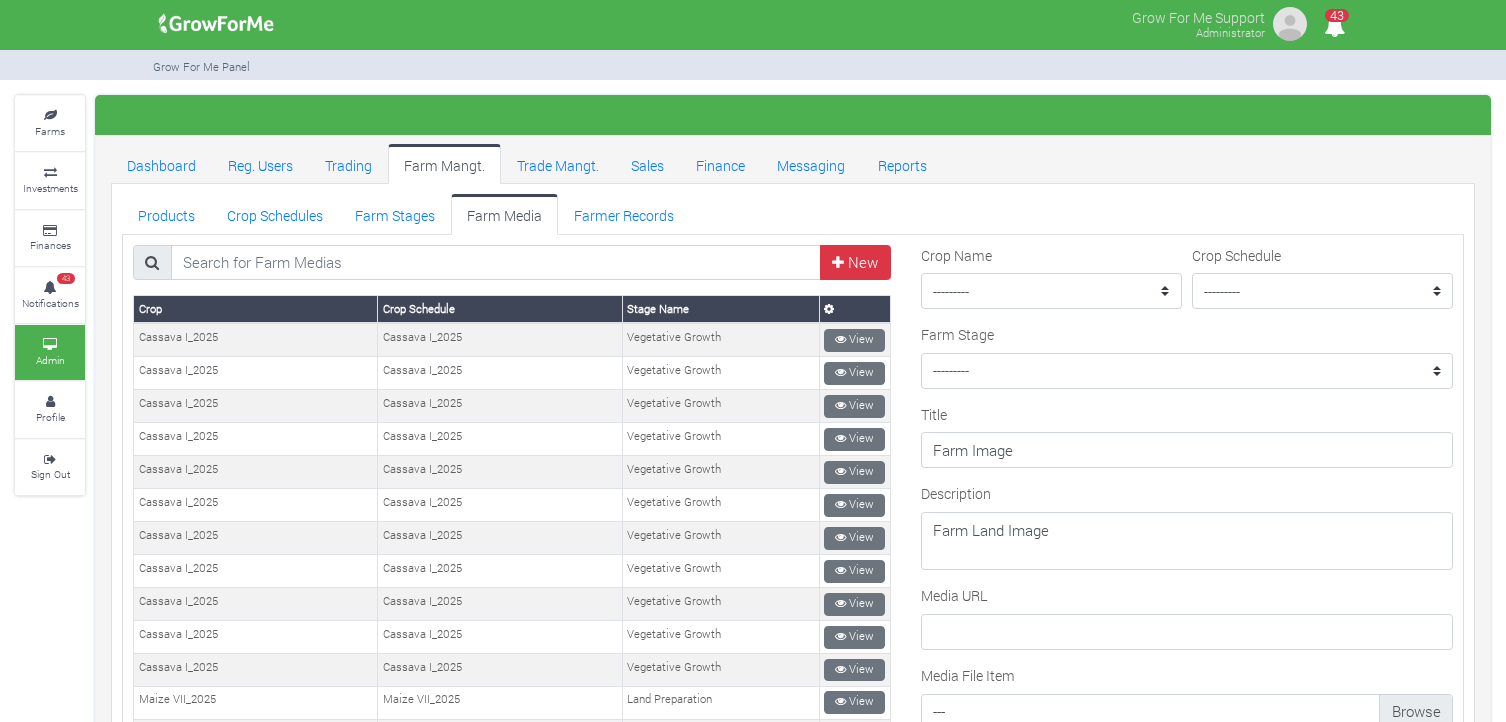 scroll, scrollTop: 0, scrollLeft: 0, axis: both 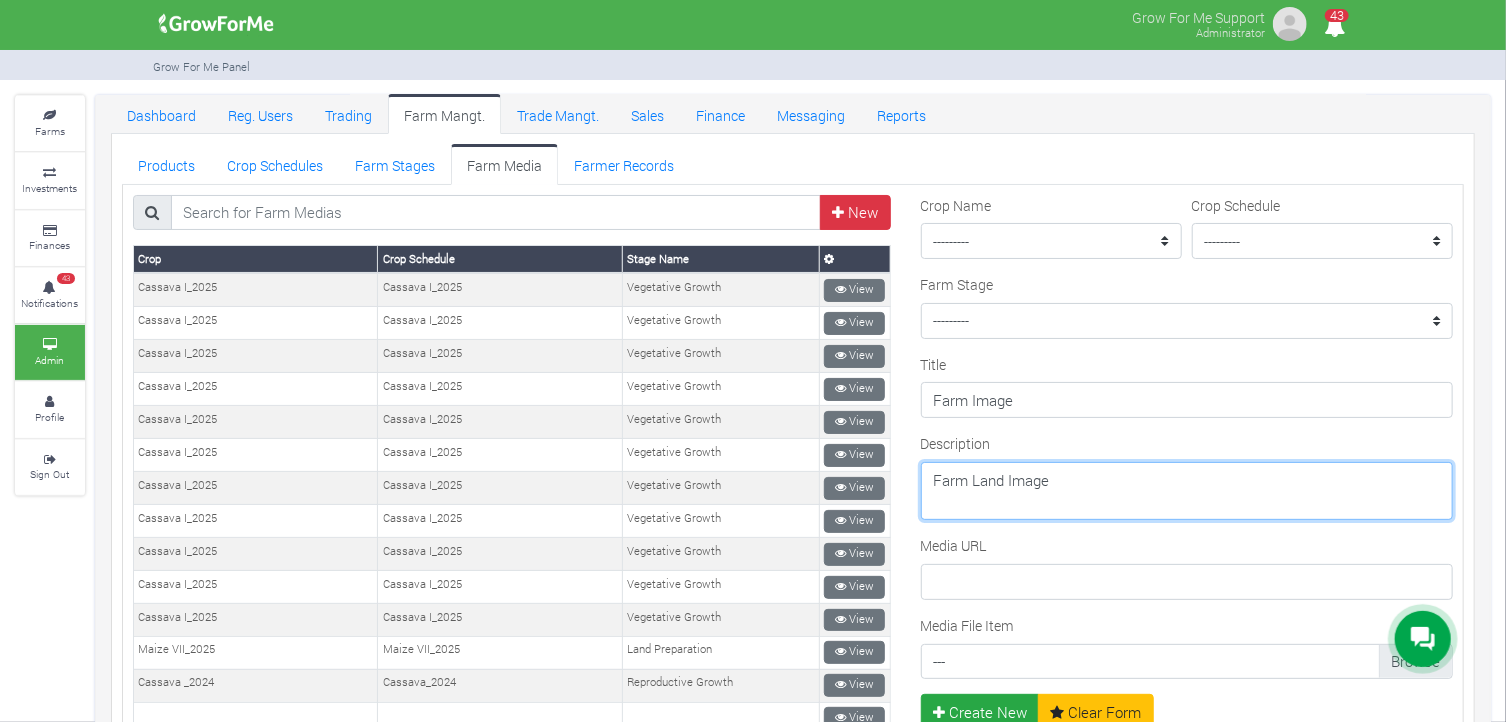 click on "Farm Land Image" at bounding box center (1187, 491) 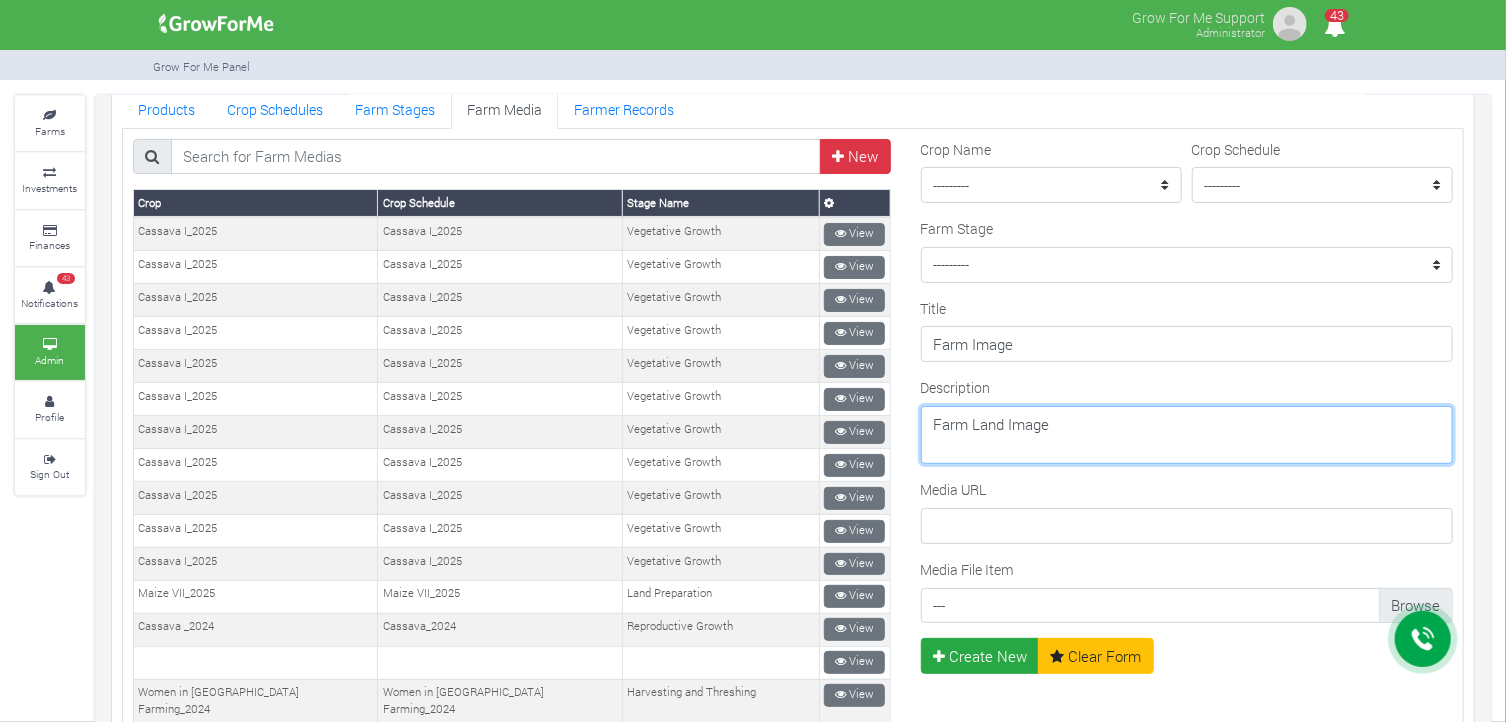 scroll, scrollTop: 0, scrollLeft: 0, axis: both 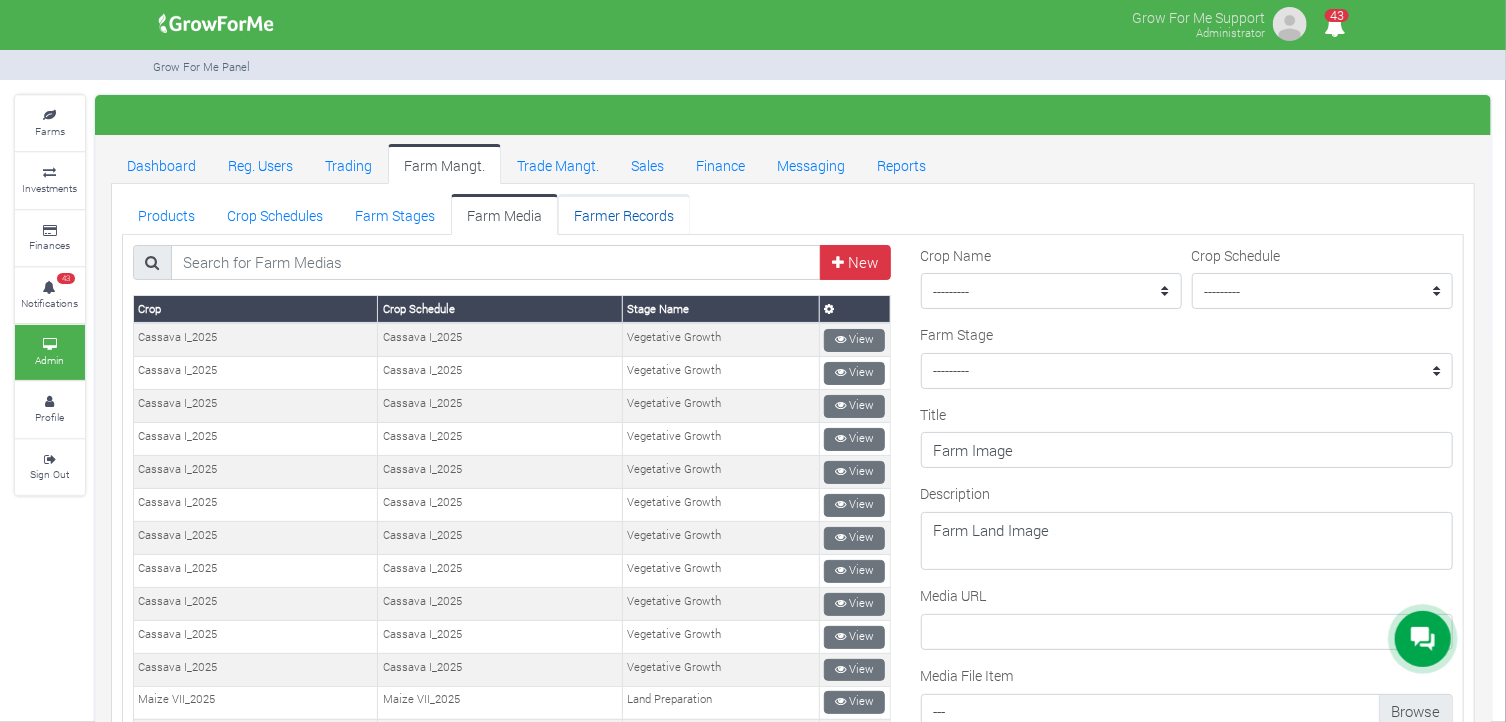 click on "Farmer Records" at bounding box center (624, 214) 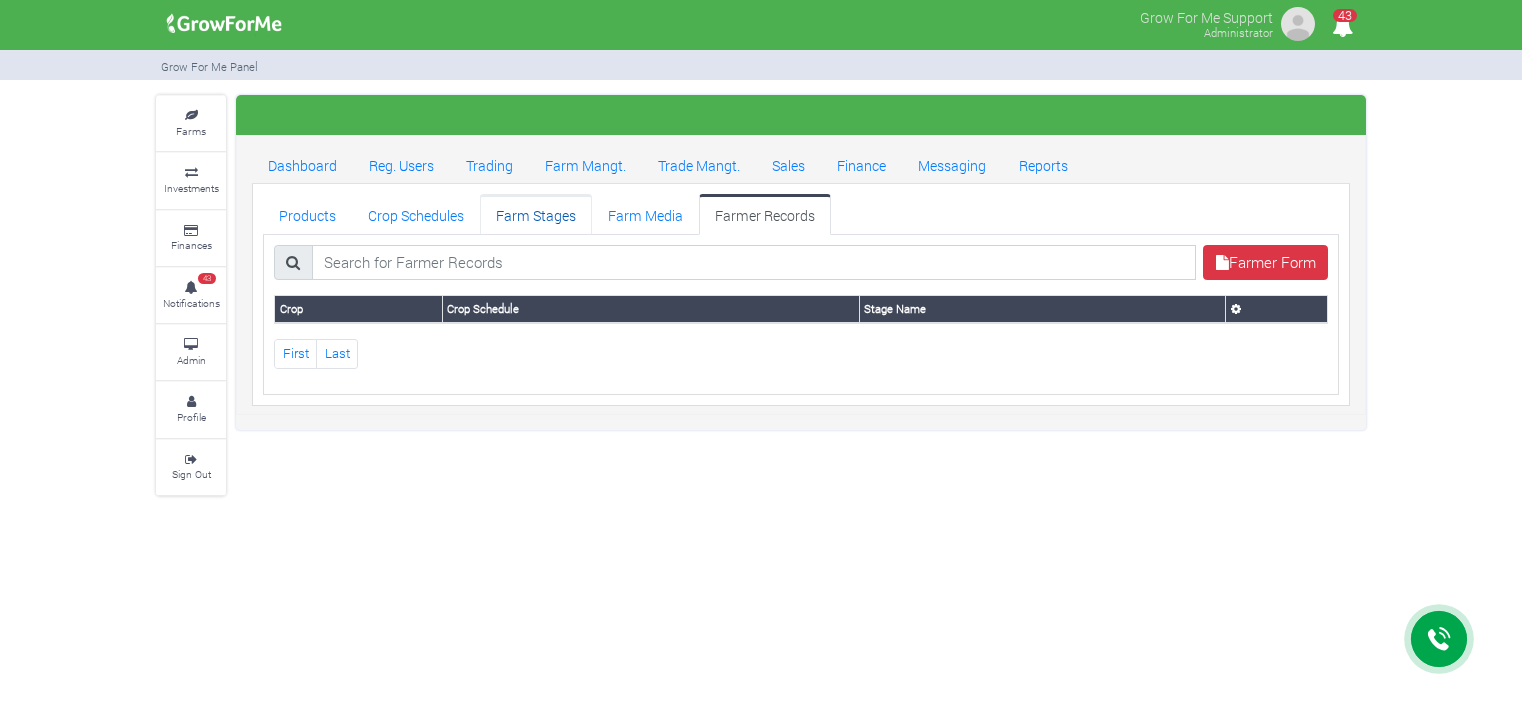 scroll, scrollTop: 0, scrollLeft: 0, axis: both 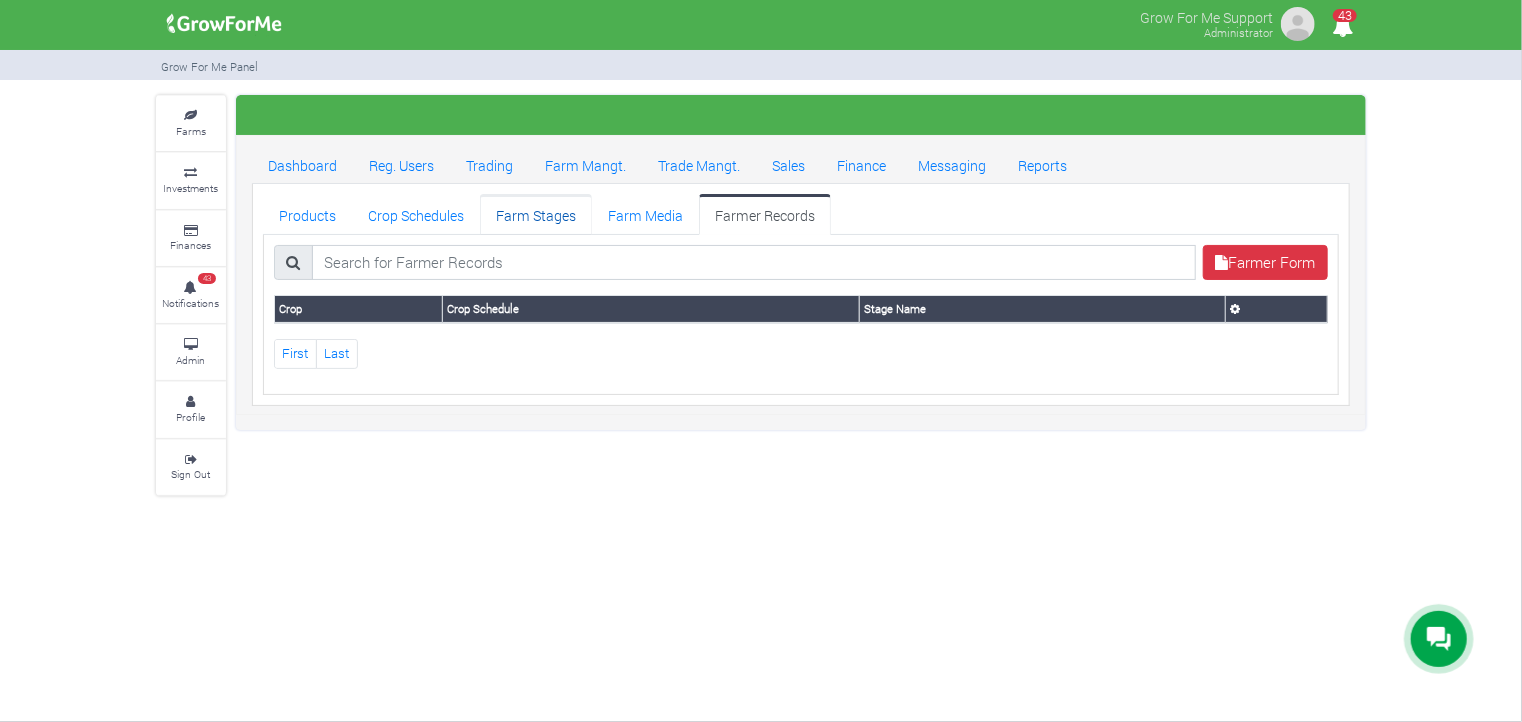 click on "Farm Stages" at bounding box center (536, 214) 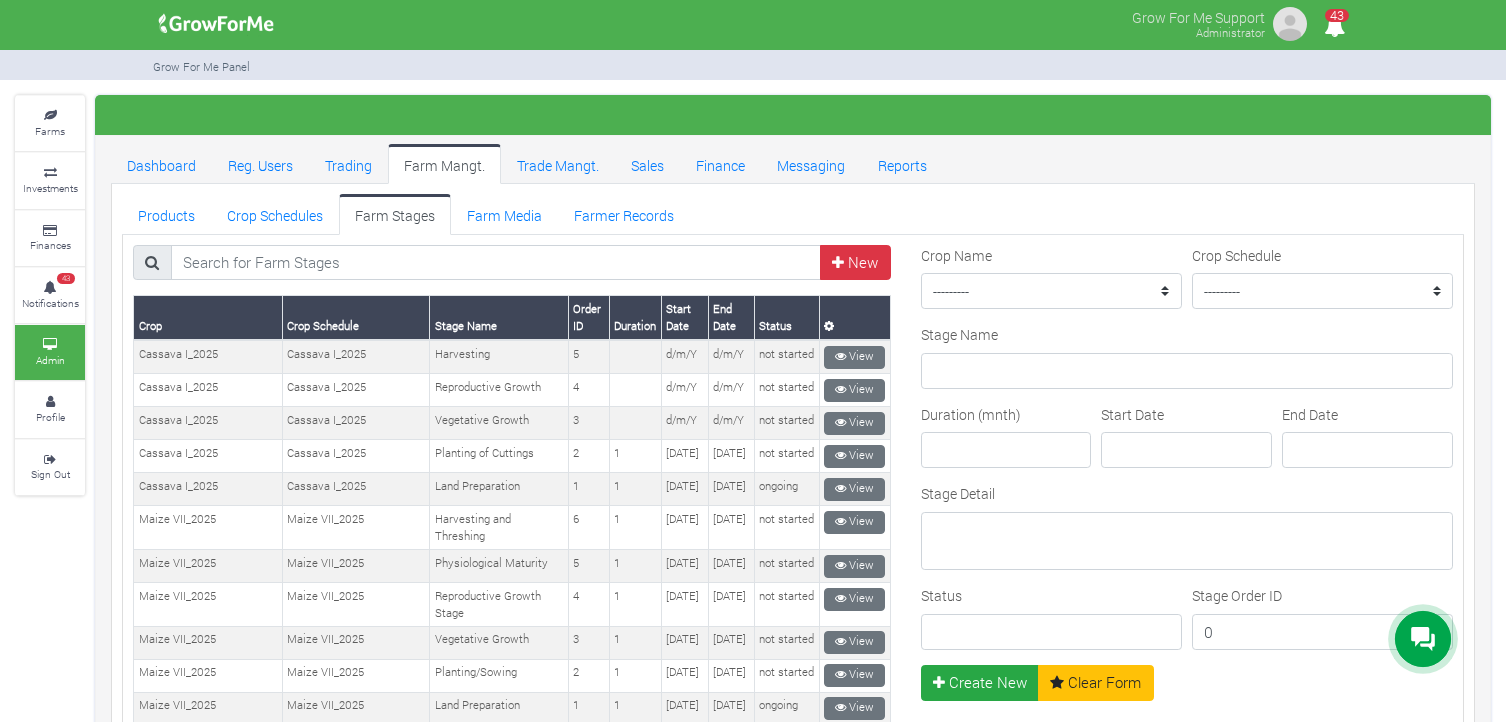 scroll, scrollTop: 0, scrollLeft: 0, axis: both 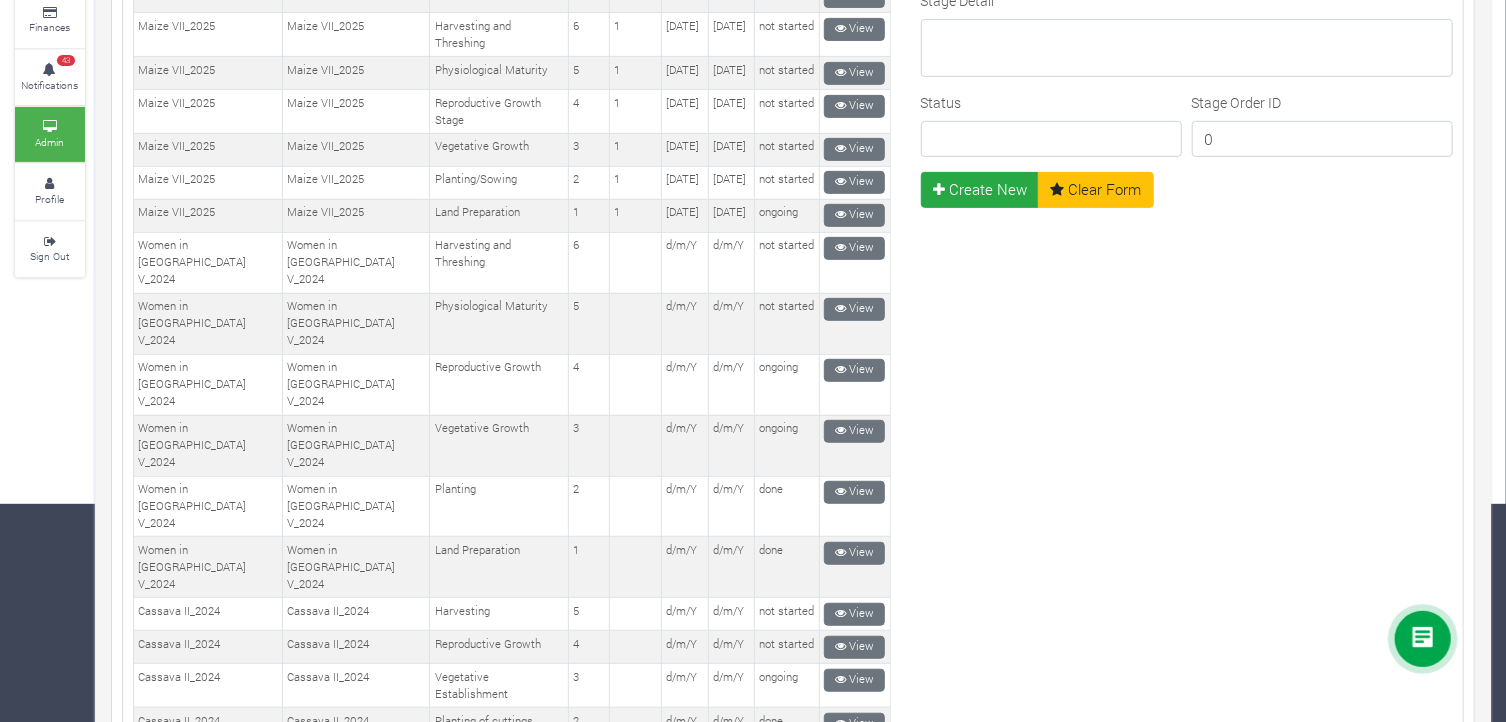 click on "Crop Name
---------   Maize II_2021   Maize Trade   Women in Sorghum Farming _ 2024   Cassava II_2025   Chilli   Soybean_2022   Maize I   Cabbage   Pineapple   Maize   Soybean Trade   Rice I_2023   Maize I_2022   Rice   Soybean   Soybean   Women in Maize V_2024   Rice I_2022   Rice II_2022   Maize II   Soybean II   Women in Soybean Farming_2023   Rice II_2023   Flood Victims Farm Input Campaign   Cassava II_2024   Coffee Trade   Machinery   Women in Maize VIII_2025   Women in Maize IV_2023   Cassava I_2025   Women in Maize Farming II_ 2022   Cassava _2024   Women in Organic Soybeans Farming_2025   Cashew Trade   Women in Maize Farming _ 2022     Pineapple II" at bounding box center [1187, 3865] 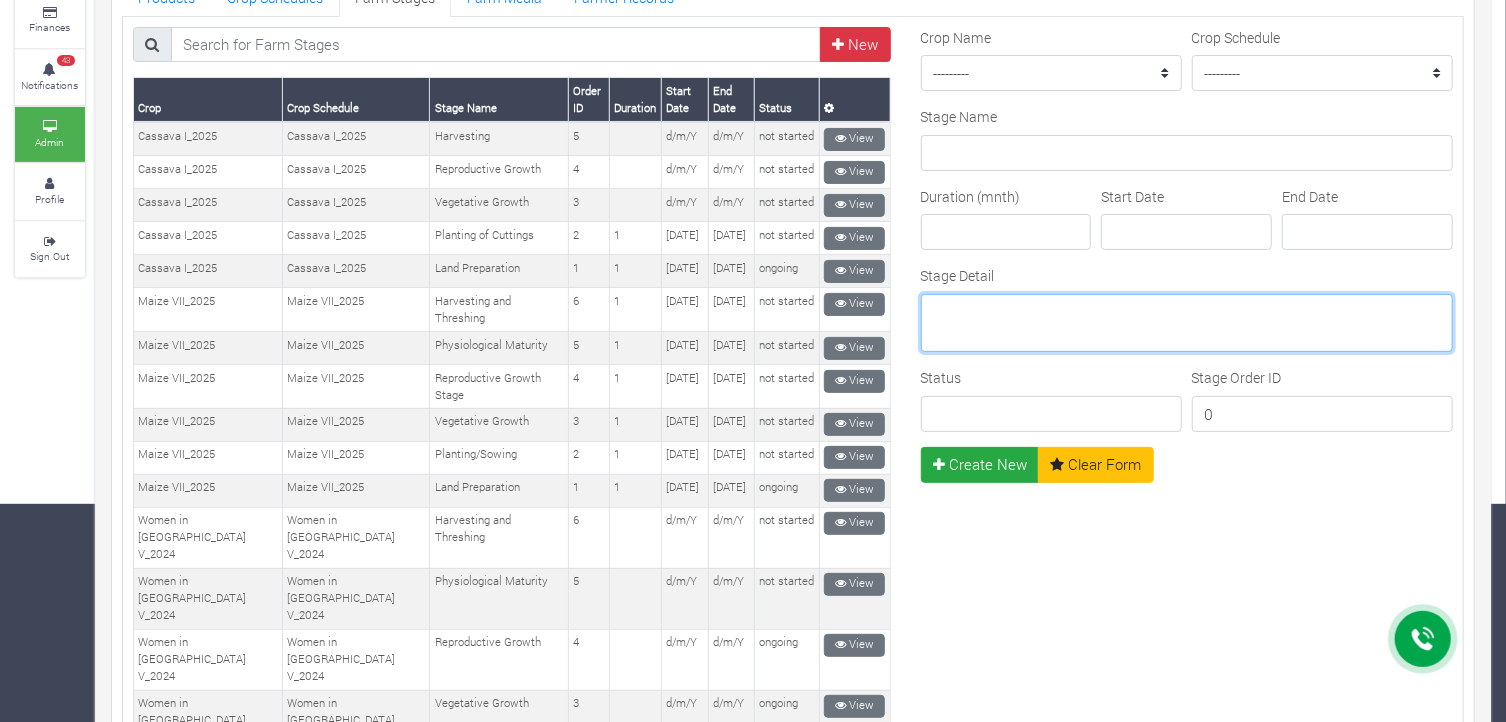 click on "Stage Detail" at bounding box center (1187, 323) 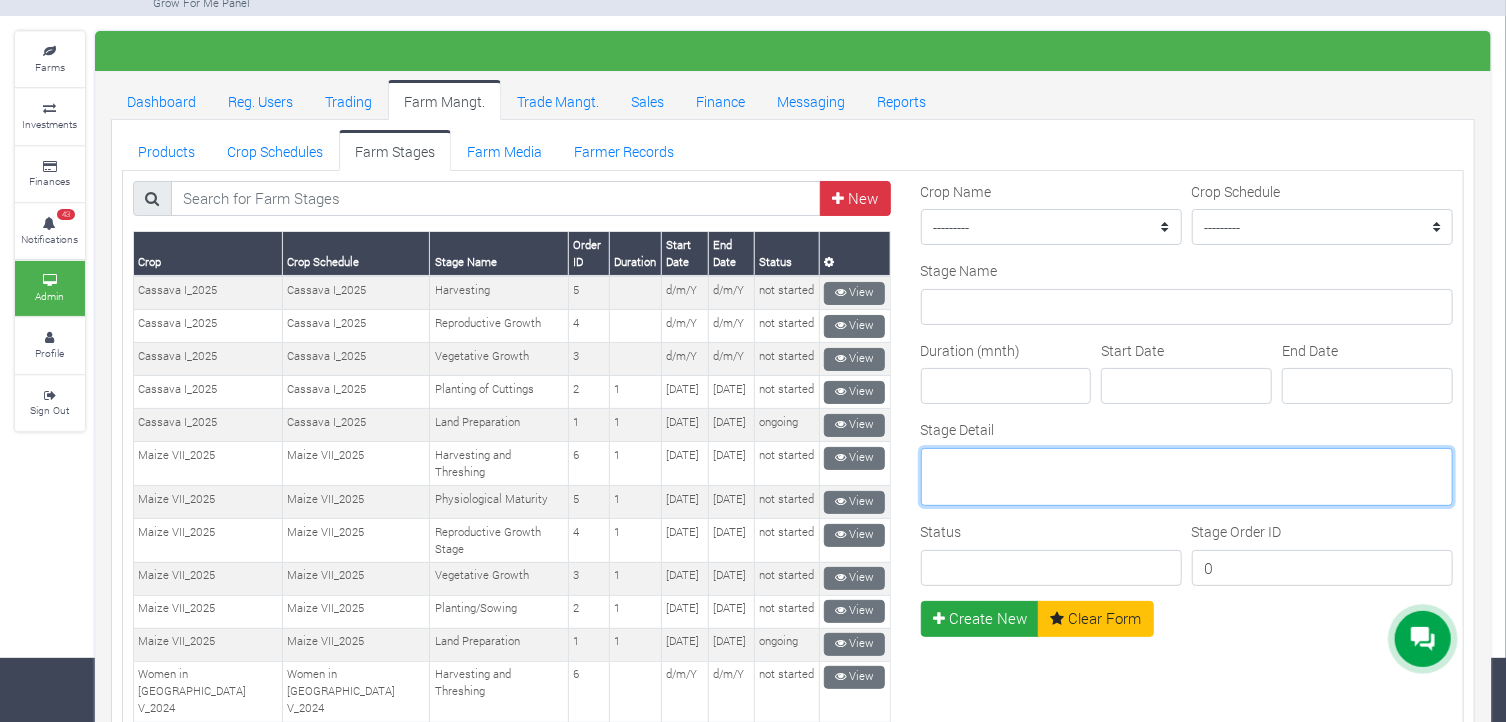 scroll, scrollTop: 0, scrollLeft: 0, axis: both 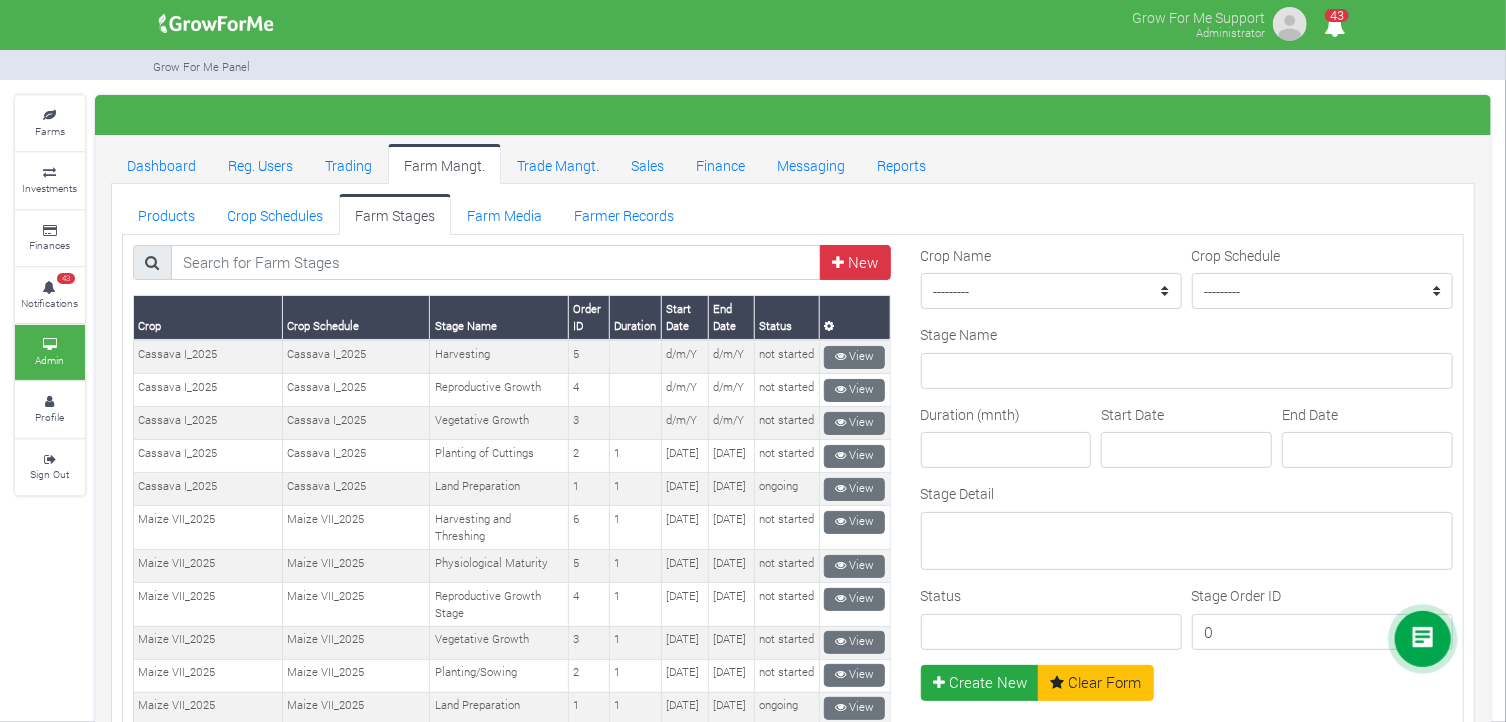 click on "Stage Detail" at bounding box center [1187, 526] 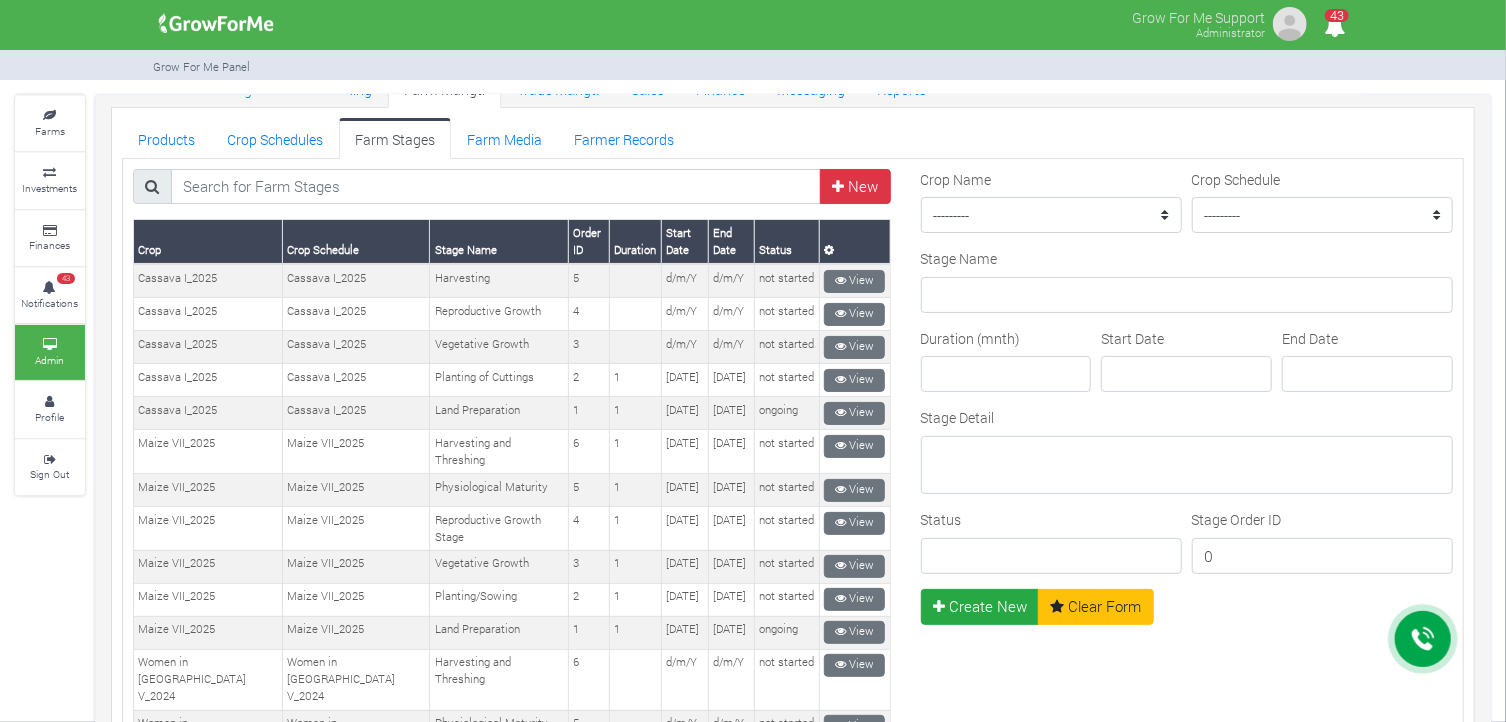 scroll, scrollTop: 104, scrollLeft: 0, axis: vertical 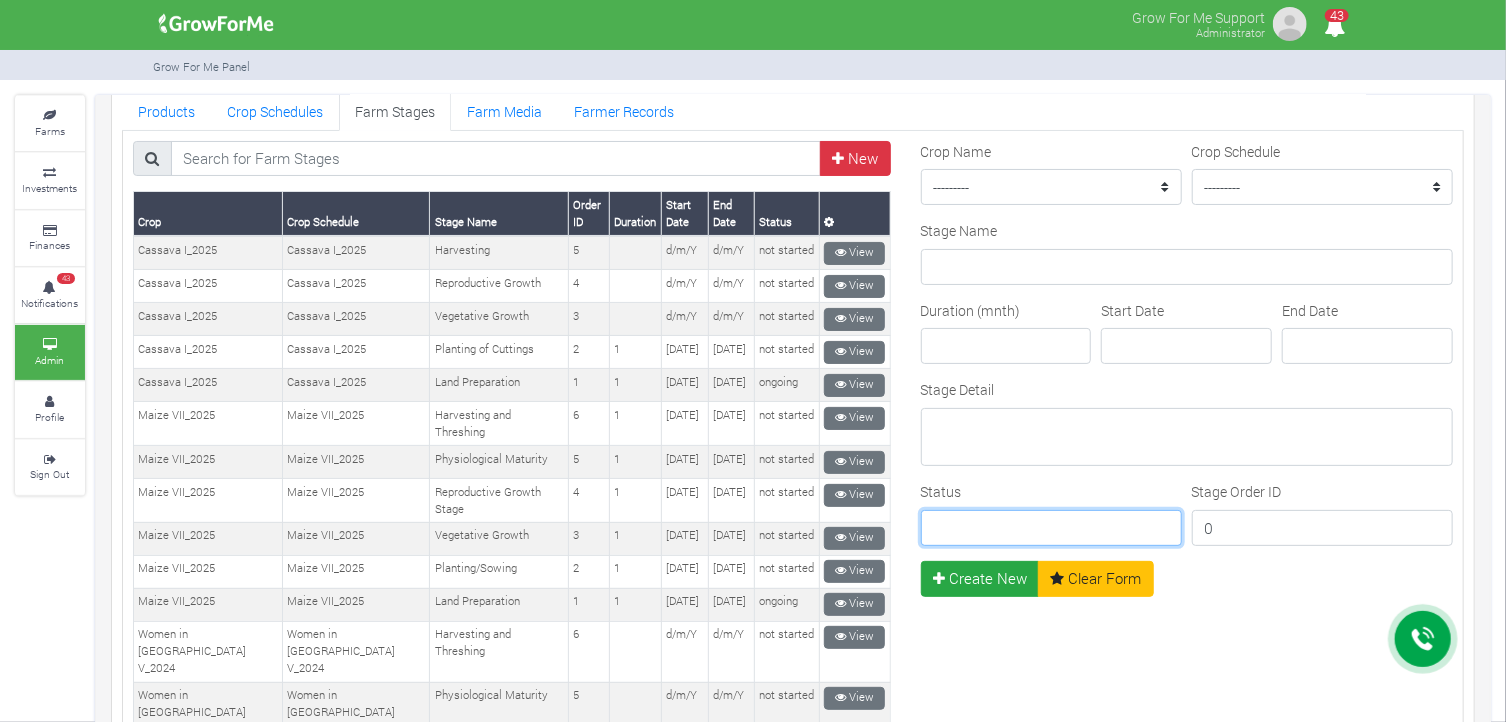 click on "Status" at bounding box center (1051, 528) 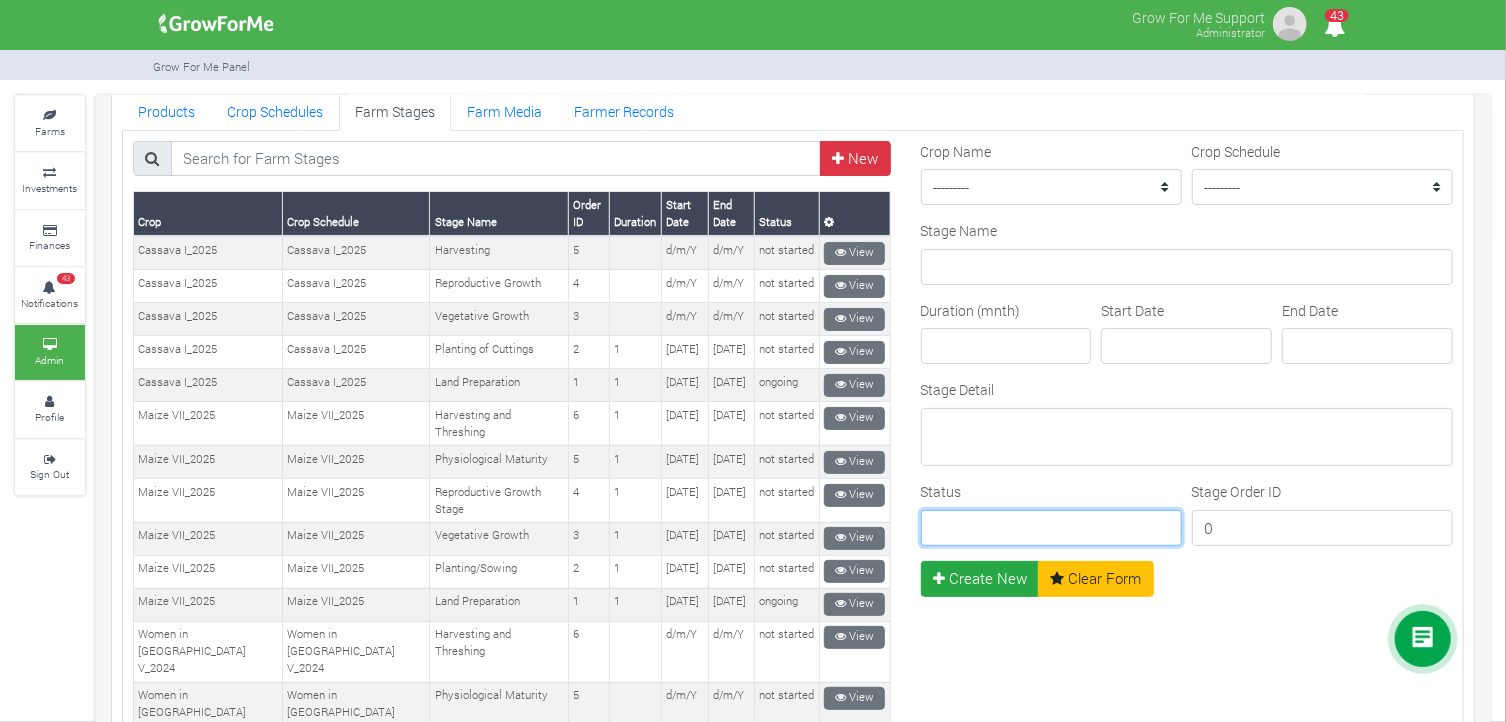 type on "Ongoing" 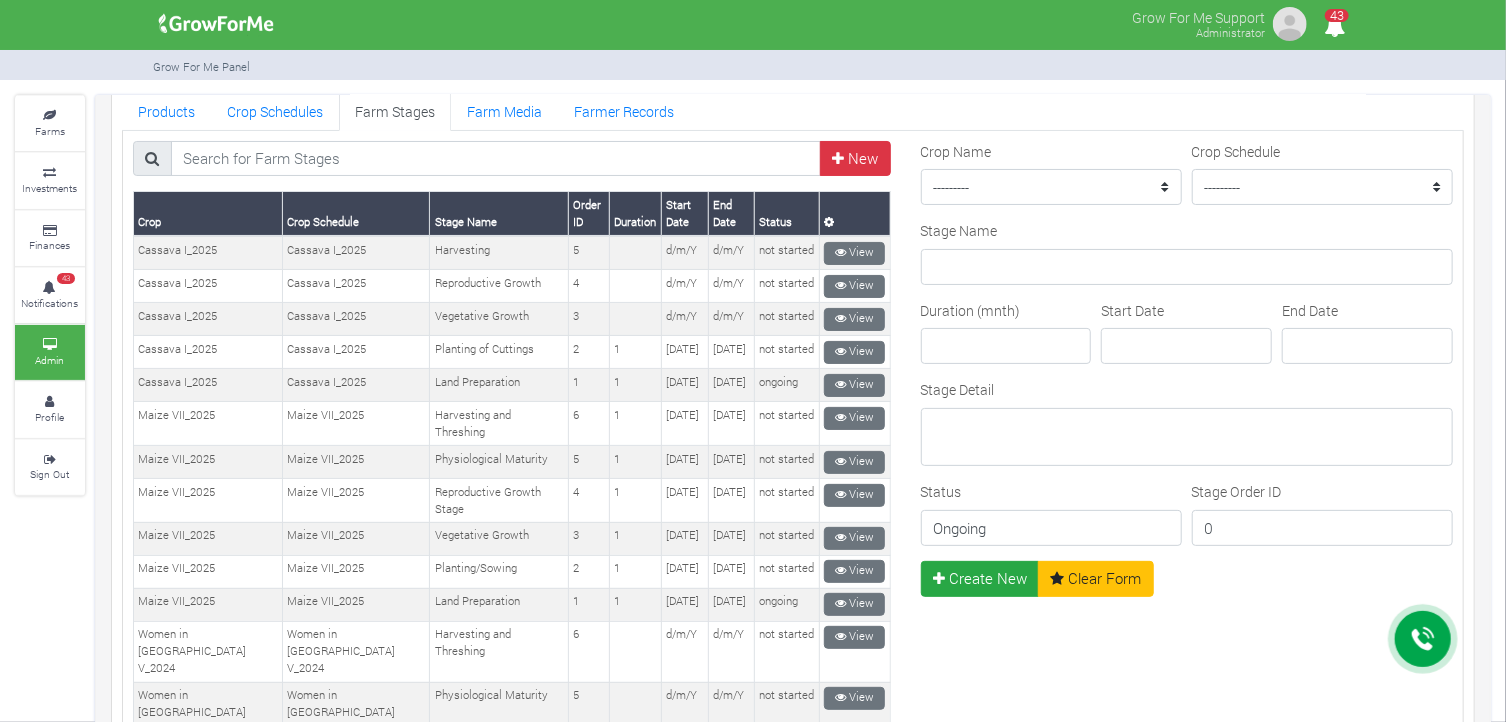 click on "Crop Name
---------   Maize II_2021   Maize Trade   Women in Sorghum Farming _ 2024   Cassava II_2025   Chilli   Soybean_2022   Maize I   Cabbage   Pineapple   Maize   Soybean Trade   Rice I_2023   Maize I_2022   Rice   Soybean   Soybean   Women in Maize V_2024   Rice I_2022   Rice II_2022   Maize II   Soybean II   Women in Soybean Farming_2023   Rice II_2023   Flood Victims Farm Input Campaign   Cassava II_2024   Coffee Trade   Machinery   Women in Maize VIII_2025   Women in Maize IV_2023   Cassava I_2025   Women in Maize Farming II_ 2022   Cassava _2024   Women in Organic Soybeans Farming_2025   Cashew Trade   Women in Maize Farming _ 2022   Women in Maize Farming III_2023   Pineapple II   Rice III_2023   Pineapple_2021   Cocoa Trade   Women in Soybean Farming_2024   Rice Trade" at bounding box center (1187, 351) 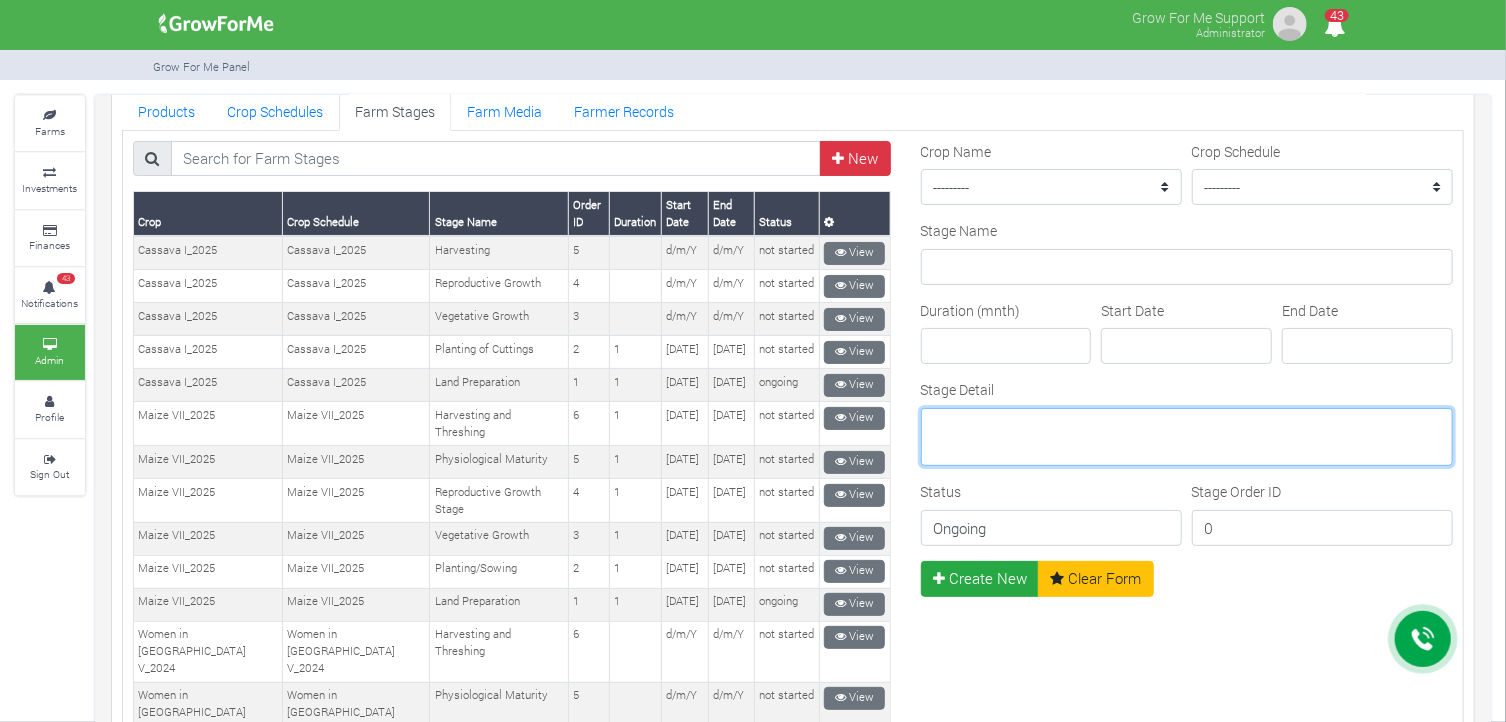 click on "Stage Detail" at bounding box center (1187, 437) 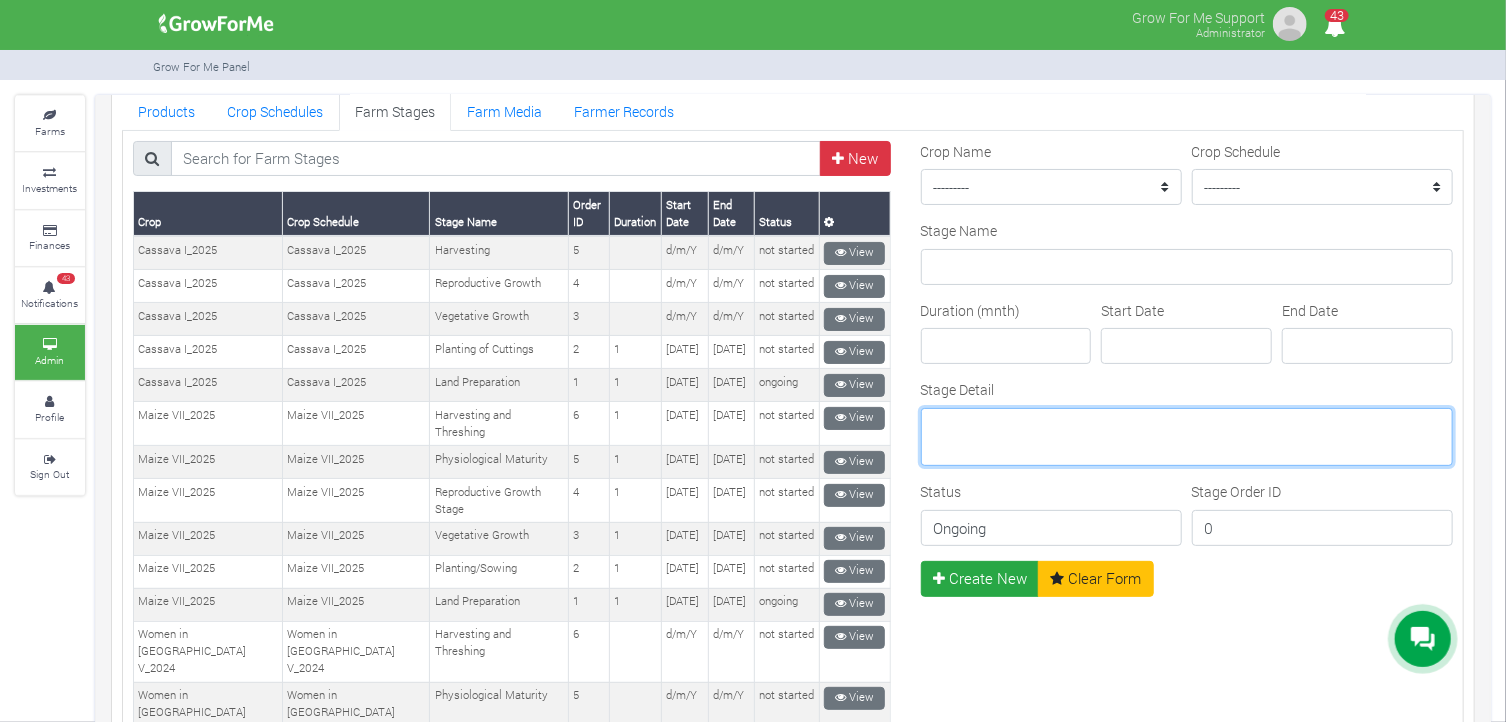 scroll, scrollTop: 0, scrollLeft: 0, axis: both 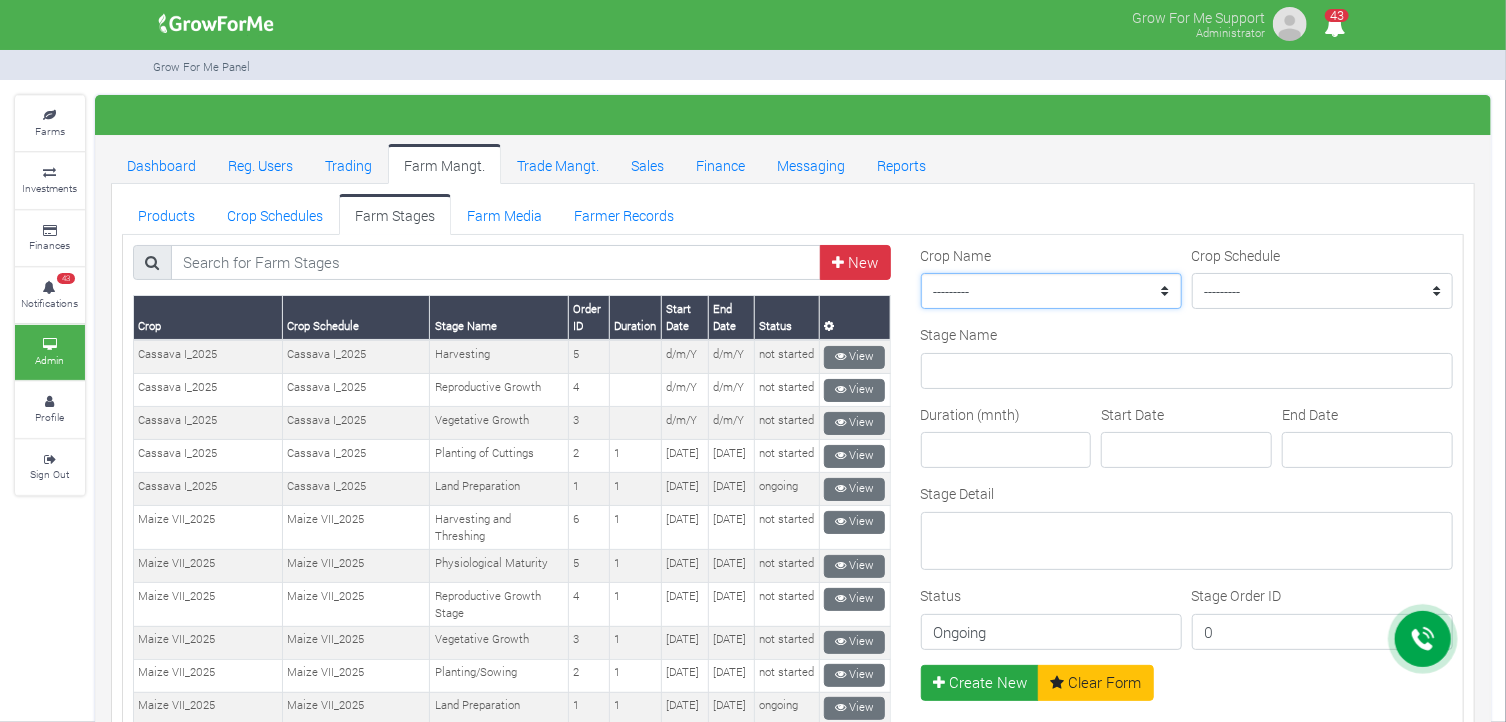 click on "---------   Maize II_2021   Maize Trade   Women in Sorghum Farming _ 2024   Cassava II_2025   Chilli   Soybean_2022   Maize I   Cabbage   Pineapple   Maize   Soybean Trade   Rice I_2023   Maize I_2022   Rice   Soybean   Soybean   Women in Maize V_2024   Rice I_2022   Rice II_2022   Maize II   Soybean II   Women in Soybean Farming_2023   Rice II_2023   Flood Victims Farm Input Campaign   Cassava II_2024   Coffee Trade   Machinery   Women in Maize VIII_2025   Women in Maize IV_2023   Cassava I_2025   Women in Maize Farming II_ 2022   Cassava _2024   Women in Organic Soybeans Farming_2025   Cashew Trade   Women in Maize Farming _ 2022   Women in Maize Farming III_2023   Pineapple II   Rice III_2023   Pineapple_2021   Cocoa Trade   Women in Soybean Farming_2024   Rice Trade   Organic Soybean with Acres Nano_2024   Organic Sorghum with Acres Nano _ 2024   Maize VI_2024   Maize VII_2025   MTN Test" at bounding box center [1051, 291] 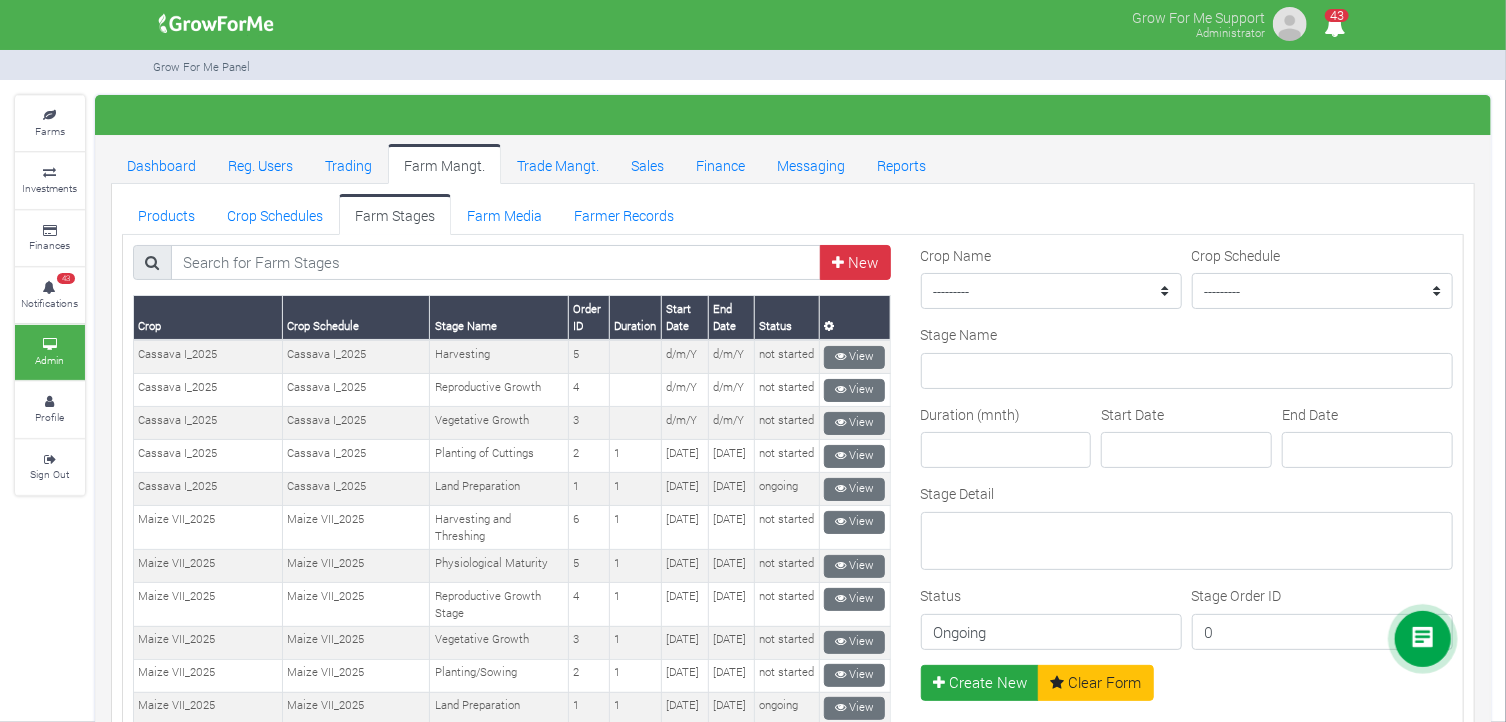 click on "Crop Name
---------   Maize II_2021   Maize Trade   Women in Sorghum Farming _ 2024   Cassava II_2025   Chilli   Soybean_2022   Maize I   Cabbage   Pineapple   Maize   Soybean Trade   Rice I_2023   Maize I_2022   Rice   Soybean   Soybean   Women in Maize V_2024   Rice I_2022   Rice II_2022   Maize II   Soybean II   Women in Soybean Farming_2023   Rice II_2023   Flood Victims Farm Input Campaign   Cassava II_2024   Coffee Trade   Machinery   Women in Maize VIII_2025   Women in Maize IV_2023   Cassava I_2025   Women in Maize Farming II_ 2022   Cassava _2024   Women in Organic Soybeans Farming_2025   Cashew Trade   Women in Maize Farming _ 2022   Women in Maize Farming III_2023   Pineapple II   Rice III_2023   Pineapple_2021   Cocoa Trade   Women in Soybean Farming_2024   Rice Trade   Organic Soybean with Acres Nano_2024   Organic Sorghum with Acres Nano _ 2024   Maize VI_2024   Maize VII_2025   MTN Test" at bounding box center (1051, 277) 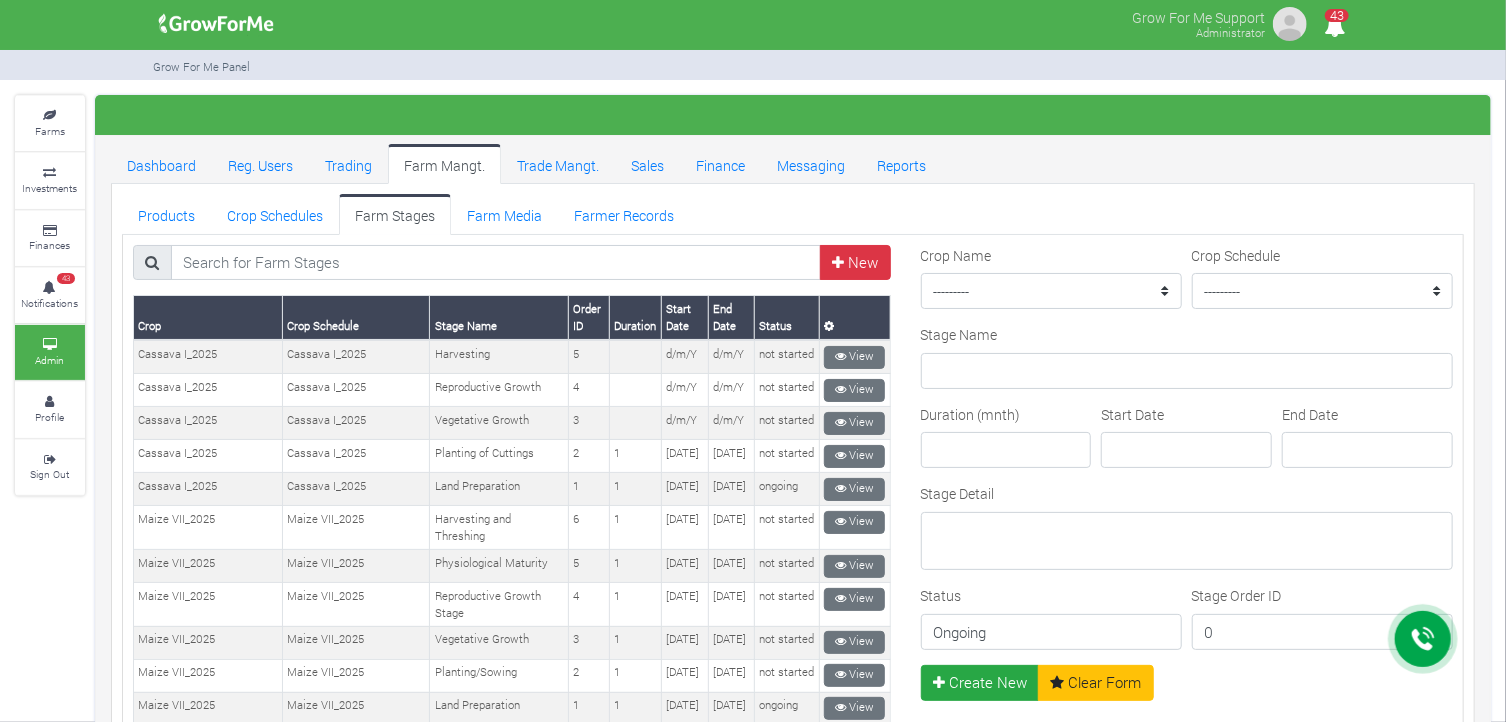click on "Crop Schedule
---------   Organic Soybean with Acres Nano_2024   Maize I_2022   Rice I_2023   Women in Maize Farming III_2023   Rice II_2022   Cassava II_2024   Chilli Pepper_2021   GFZM-2102   MTN Test   Rice I_2022   Women in Organic Soybeans Farming_2025   Women in Maize IV_2023   Women in Maize Farming II_2022   Soybean_2022   Maize VII_2025   Rice II_2023   Rice III_2023   Maize VI_2024   Cassava_2024   GFZM-2101   Pineapple II_2021   Flood Victims Farm Input Campaign   Cassava I_2025   Women in Maize V_2024   Women in Maize Farming   Women in Soybean Farming_2024   Women in Soybean Farming_2023   Maize II_2020   Maize I_2021   Pineapple 1_2021   Maize II_2021   Organic Sorghum with Acres Nano_2024   Women in Sorghum Farming_2024   Rice I_2021   Cassava II_2025   Cabbage I_2021   Maize I_2020   Soybean II_2021   Soybean Trade Test   Women in Maize VIII_2025   Pineapple I_2020   Soybean I_2020   Pineapple II_2020" at bounding box center [1322, 285] 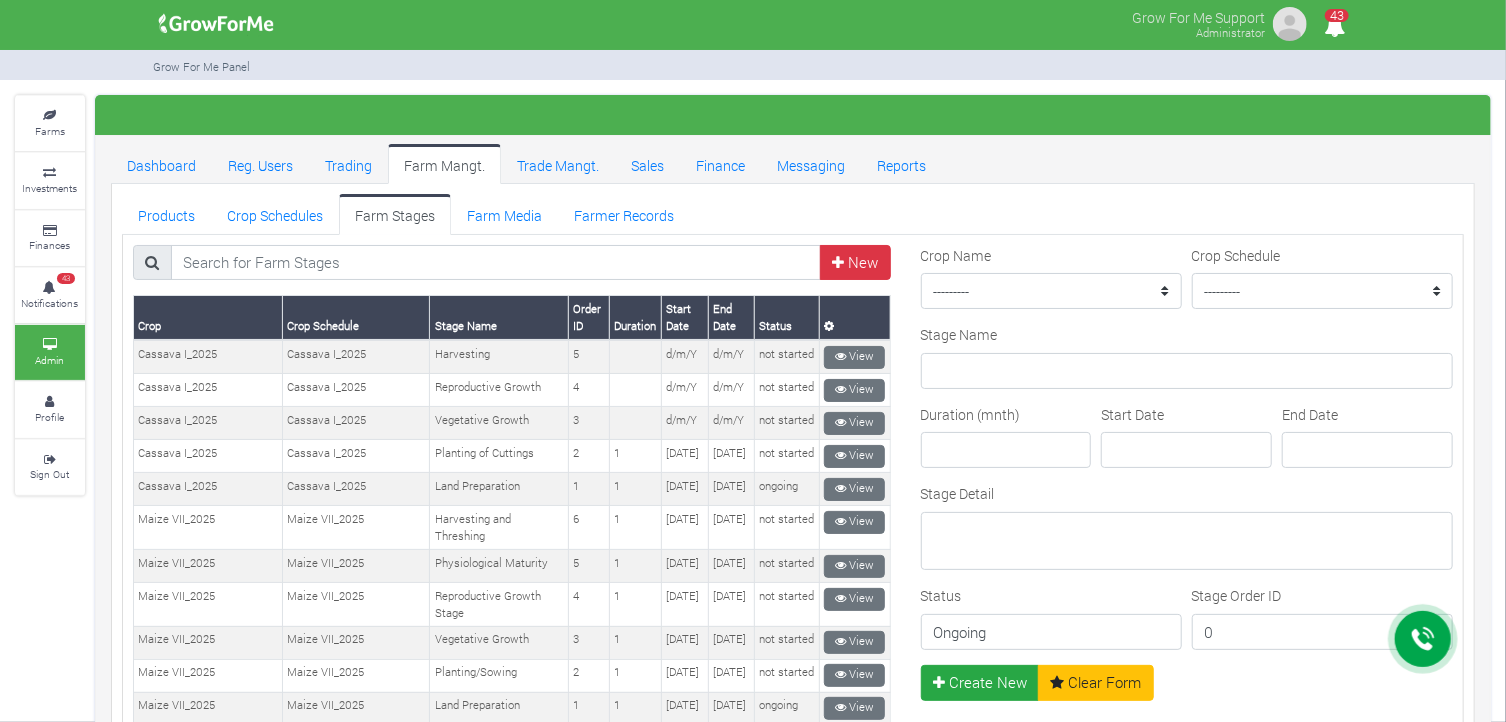 click on "Crop Schedule
---------   Organic Soybean with Acres Nano_2024   Maize I_2022   Rice I_2023   Women in Maize Farming III_2023   Rice II_2022   Cassava II_2024   Chilli Pepper_2021   GFZM-2102   MTN Test   Rice I_2022   Women in Organic Soybeans Farming_2025   Women in Maize IV_2023   Women in Maize Farming II_2022   Soybean_2022   Maize VII_2025   Rice II_2023   Rice III_2023   Maize VI_2024   Cassava_2024   GFZM-2101   Pineapple II_2021   Flood Victims Farm Input Campaign   Cassava I_2025   Women in Maize V_2024   Women in Maize Farming   Women in Soybean Farming_2024   Women in Soybean Farming_2023   Maize II_2020   Maize I_2021   Pineapple 1_2021   Maize II_2021   Organic Sorghum with Acres Nano_2024   Women in Sorghum Farming_2024   Rice I_2021   Cassava II_2025   Cabbage I_2021   Maize I_2020   Soybean II_2021   Soybean Trade Test   Women in Maize VIII_2025   Pineapple I_2020   Soybean I_2020   Pineapple II_2020" at bounding box center (1322, 285) 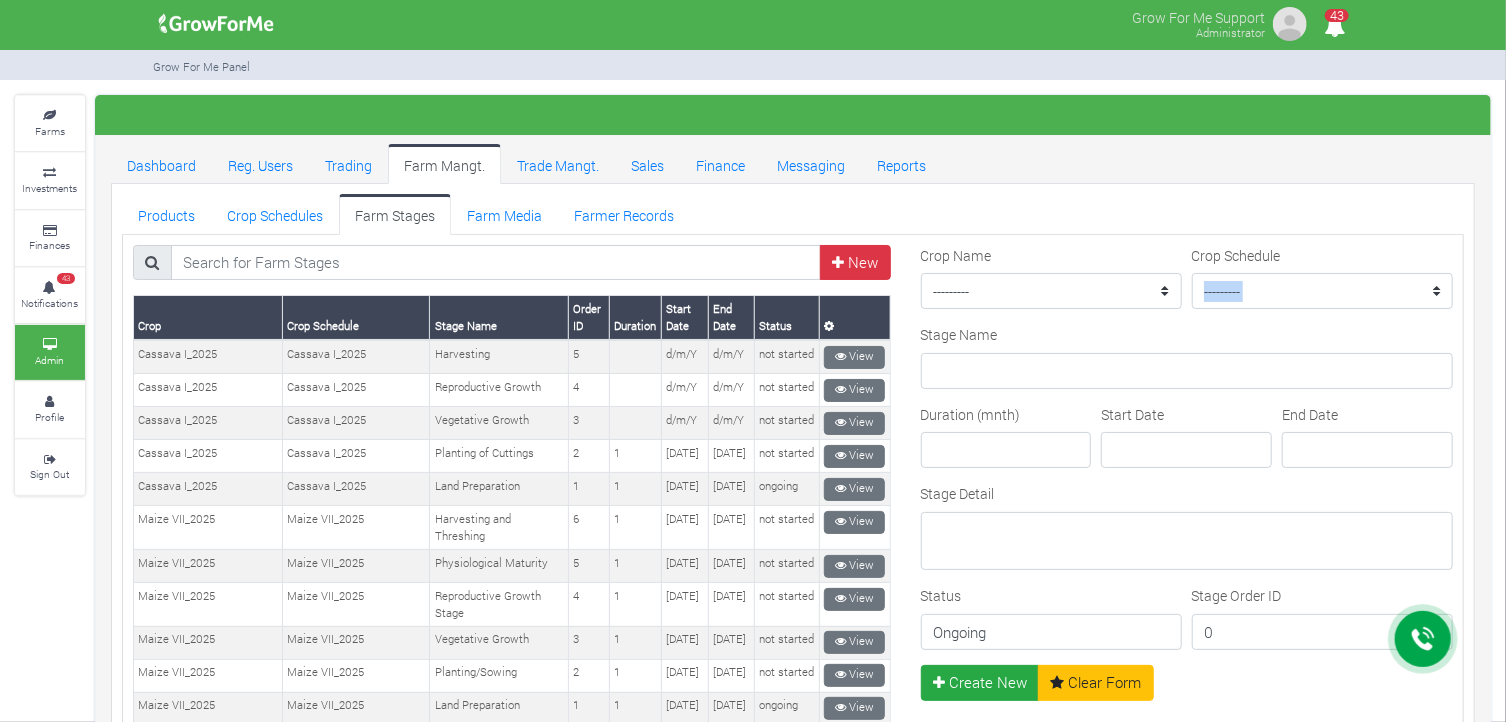 click on "Crop Schedule
---------   Organic Soybean with Acres Nano_2024   Maize I_2022   Rice I_2023   Women in Maize Farming III_2023   Rice II_2022   Cassava II_2024   Chilli Pepper_2021   GFZM-2102   MTN Test   Rice I_2022   Women in Organic Soybeans Farming_2025   Women in Maize IV_2023   Women in Maize Farming II_2022   Soybean_2022   Maize VII_2025   Rice II_2023   Rice III_2023   Maize VI_2024   Cassava_2024   GFZM-2101   Pineapple II_2021   Flood Victims Farm Input Campaign   Cassava I_2025   Women in Maize V_2024   Women in Maize Farming   Women in Soybean Farming_2024   Women in Soybean Farming_2023   Maize II_2020   Maize I_2021   Pineapple 1_2021   Maize II_2021   Organic Sorghum with Acres Nano_2024   Women in Sorghum Farming_2024   Rice I_2021   Cassava II_2025   Cabbage I_2021   Maize I_2020   Soybean II_2021   Soybean Trade Test   Women in Maize VIII_2025   Pineapple I_2020   Soybean I_2020   Pineapple II_2020" at bounding box center (1322, 285) 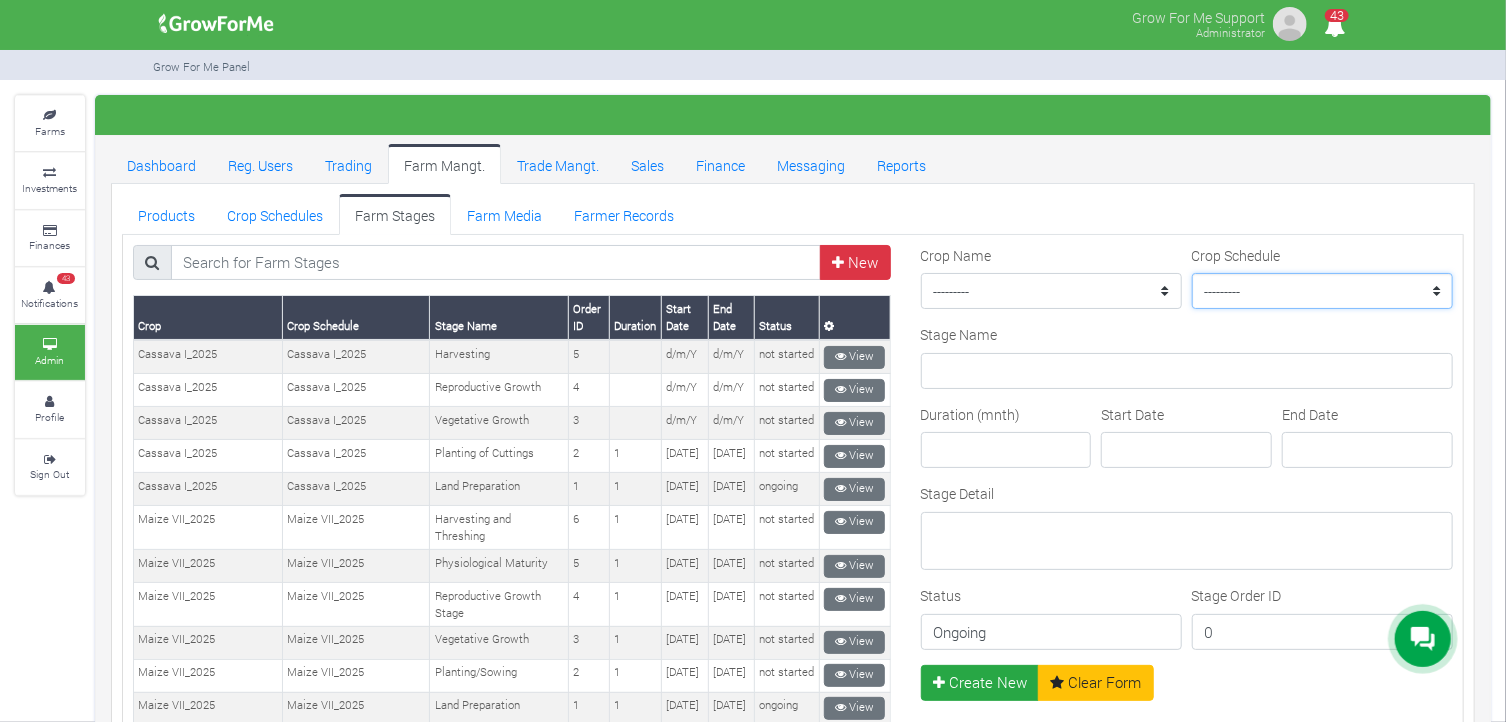 click on "---------   Organic Soybean with Acres Nano_2024   Maize I_2022   Rice I_2023   Women in Maize Farming III_2023   Rice II_2022   Cassava II_2024   Chilli Pepper_2021   GFZM-2102   MTN Test   Rice I_2022   Women in Organic Soybeans Farming_2025   Women in Maize IV_2023   Women in Maize Farming II_2022   Soybean_2022   Maize VII_2025   Rice II_2023   Rice III_2023   Maize VI_2024   Cassava_2024   GFZM-2101   Pineapple II_2021   Flood Victims Farm Input Campaign   Cassava I_2025   Women in Maize V_2024   Women in Maize Farming   Women in Soybean Farming_2024   Women in Soybean Farming_2023   Maize II_2020   Maize I_2021   Pineapple 1_2021   Maize II_2021   Organic Sorghum with Acres Nano_2024   Women in Sorghum Farming_2024   Rice I_2021   Cassava II_2025   Cabbage I_2021   Maize I_2020   Soybean II_2021   Soybean Trade Test   Women in Maize VIII_2025   Pineapple I_2020   Soybean I_2020   Pineapple II_2020" at bounding box center (1322, 291) 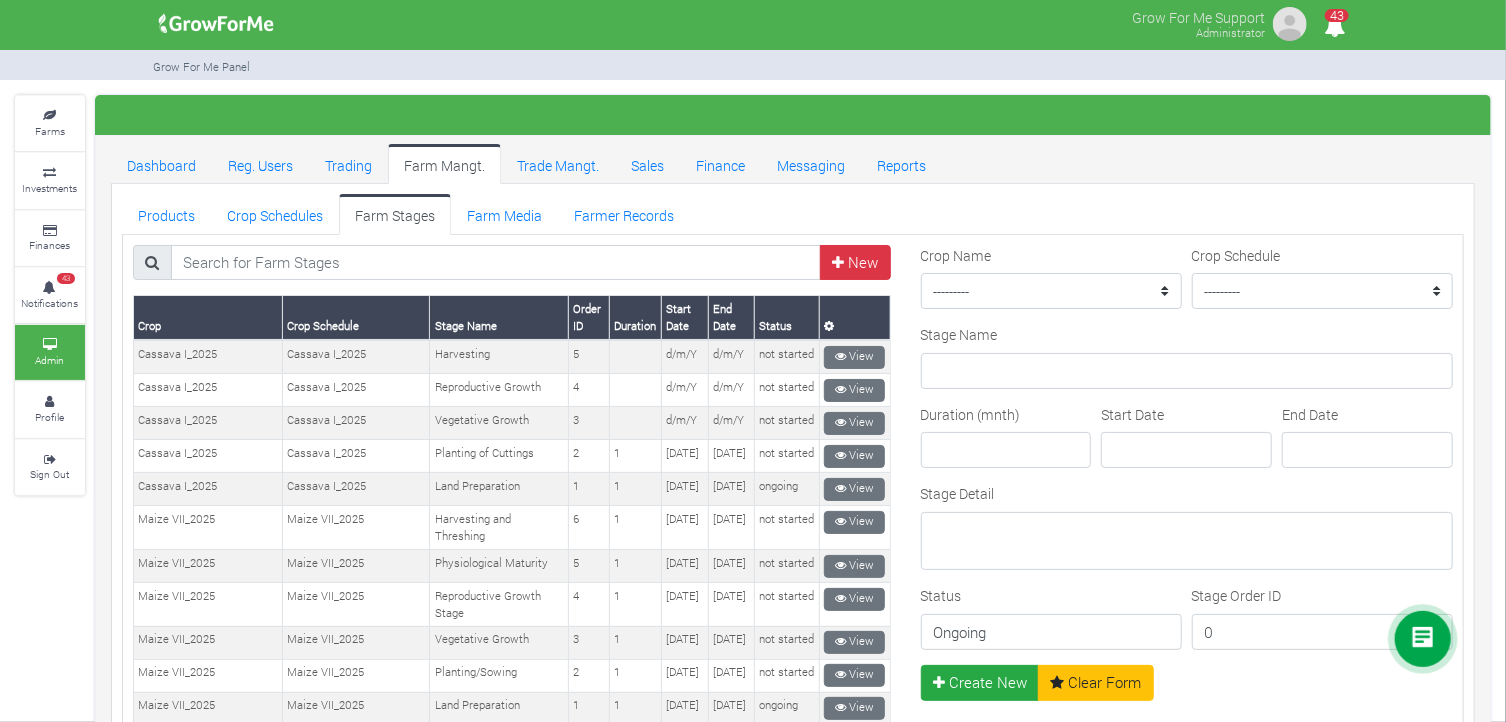 click on "Products
Crop Schedules
Farm Stages
Farm Media
Farmer Records" at bounding box center (793, 214) 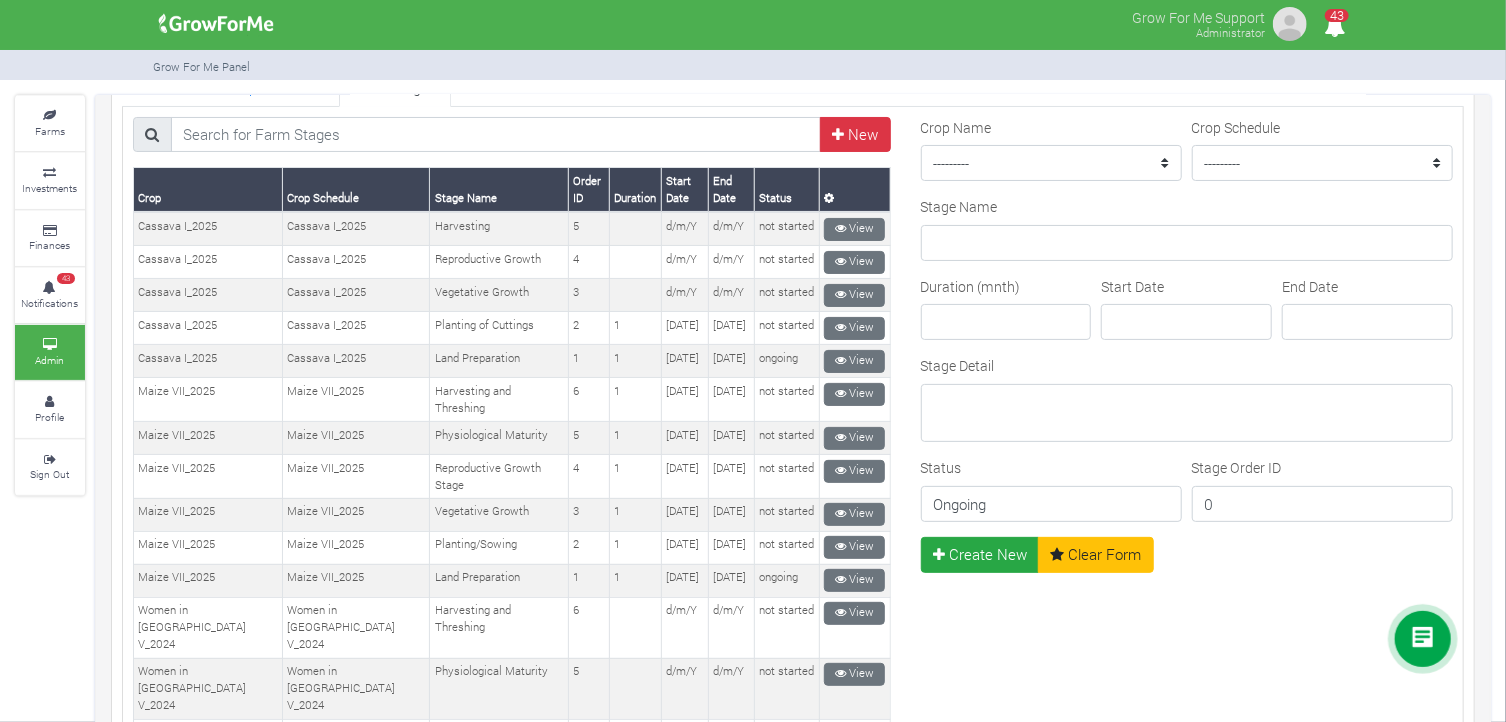 scroll, scrollTop: 0, scrollLeft: 0, axis: both 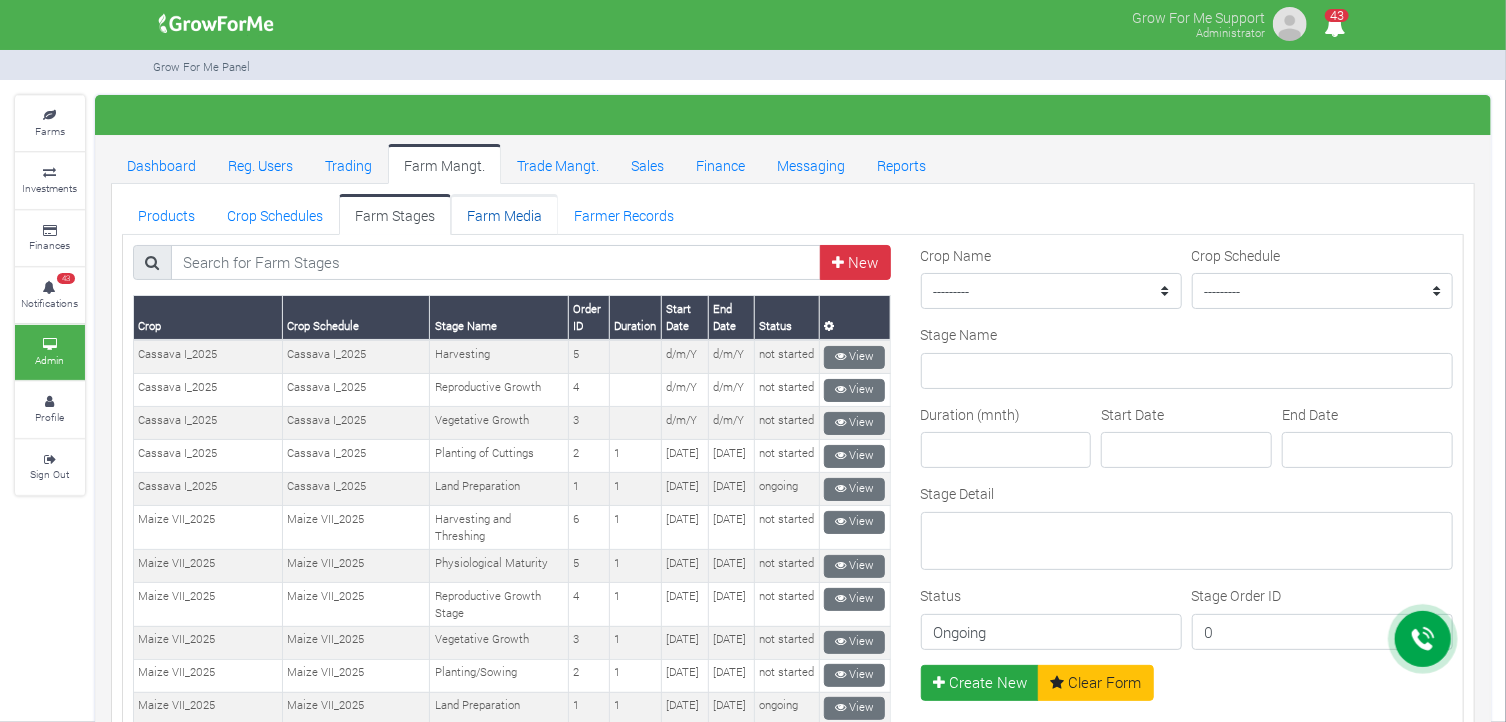 click on "Farm Media" at bounding box center (504, 214) 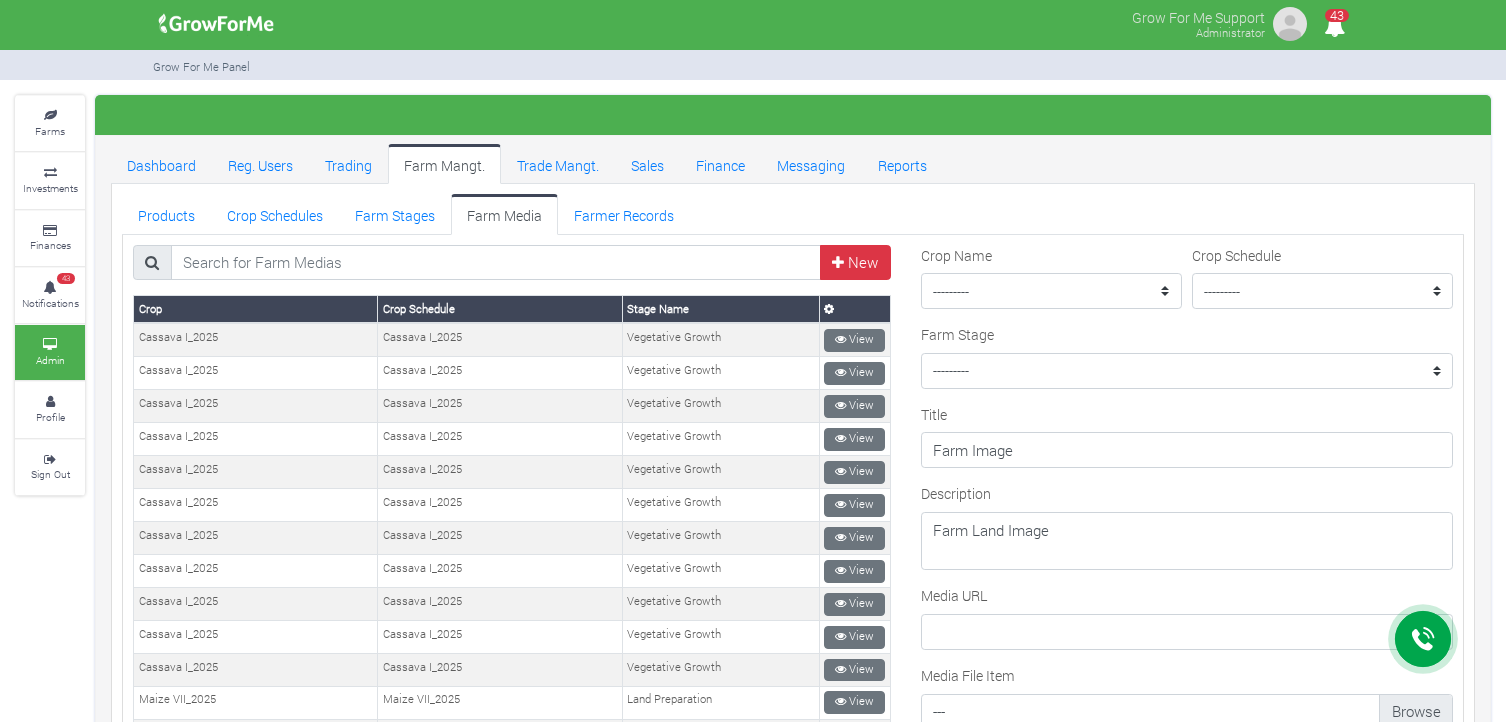 scroll, scrollTop: 0, scrollLeft: 0, axis: both 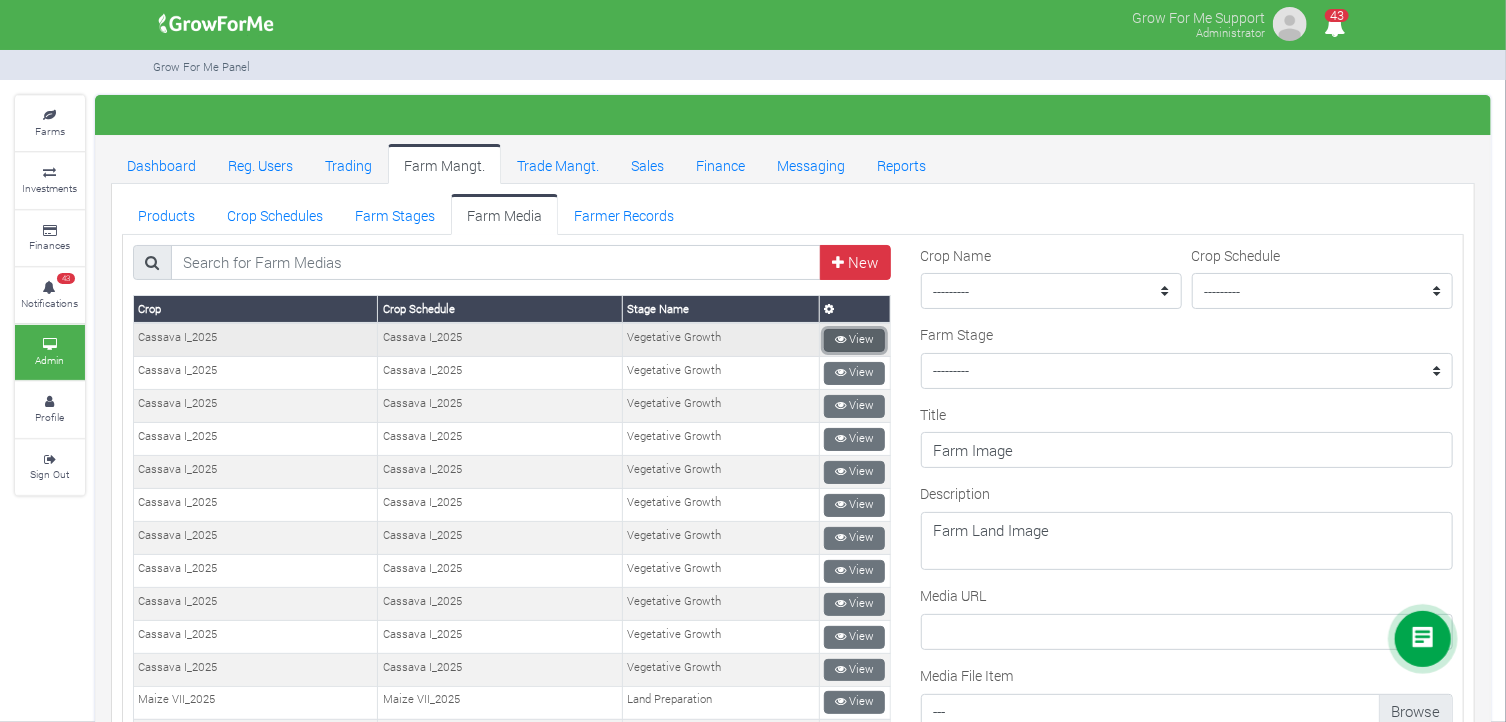 click on "View" at bounding box center [854, 340] 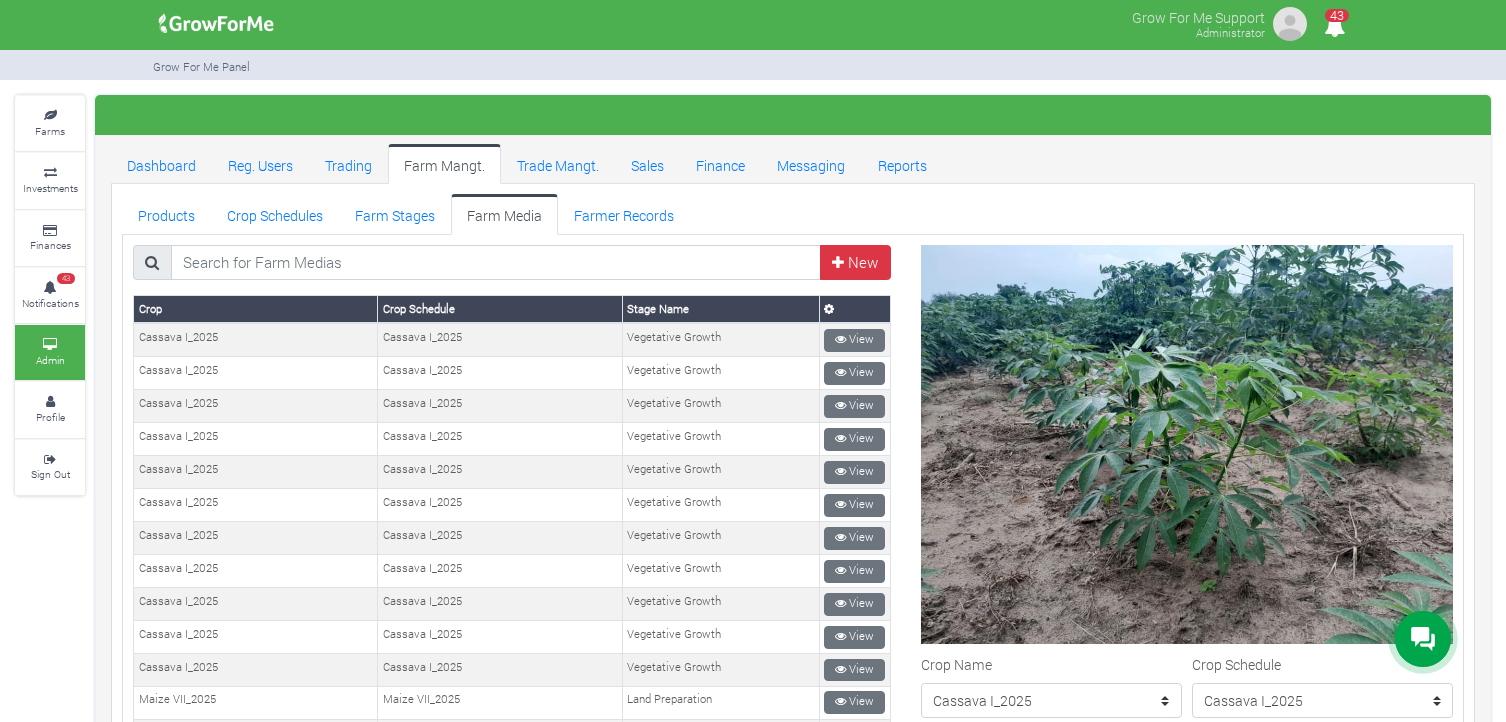 scroll, scrollTop: 0, scrollLeft: 0, axis: both 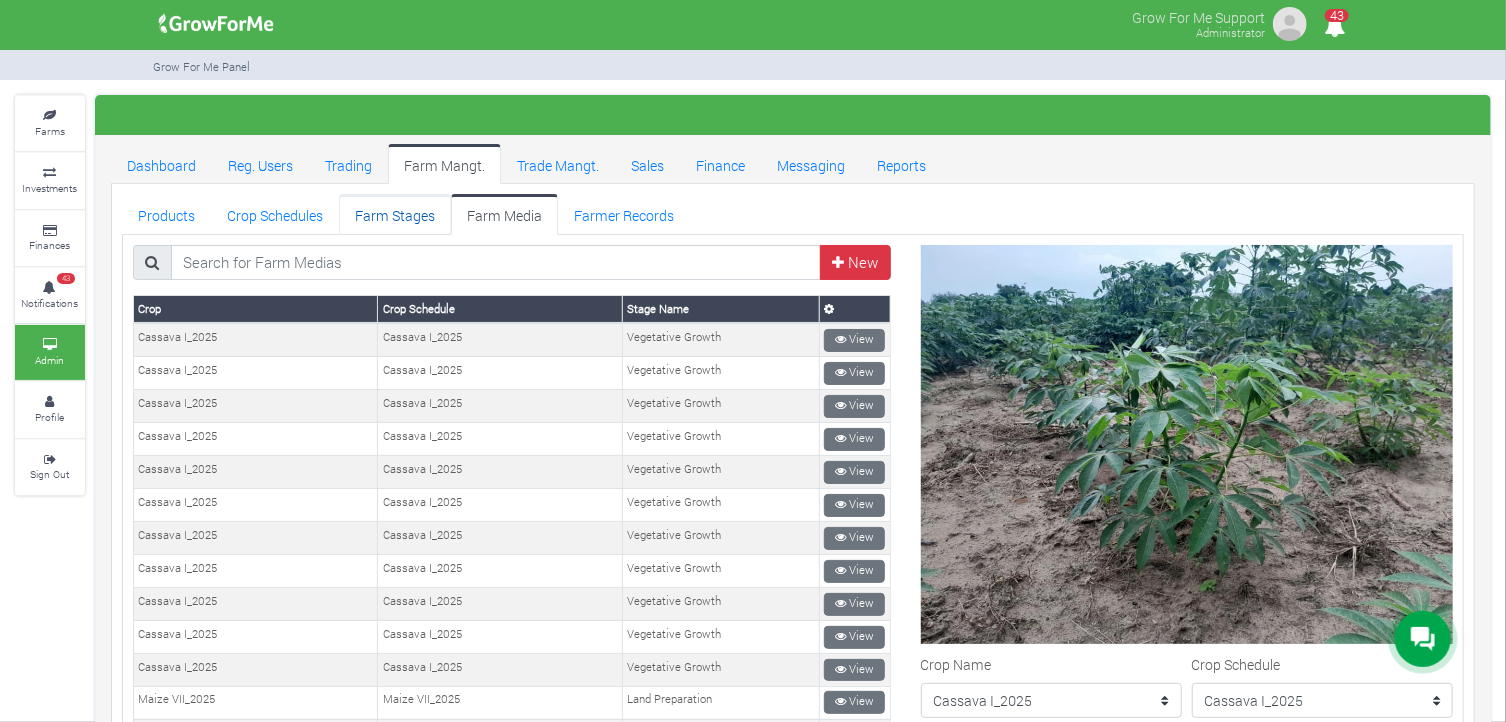 click on "Farm Stages" at bounding box center [395, 214] 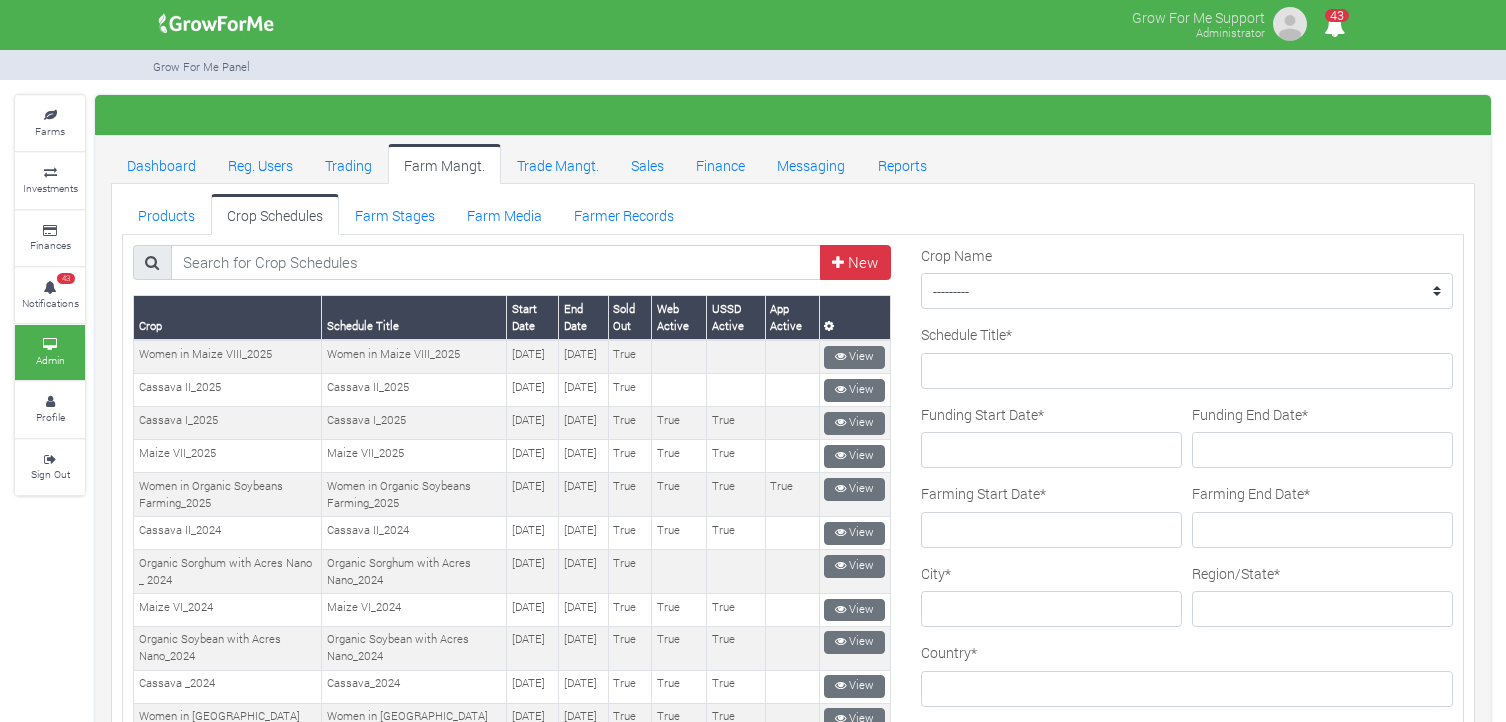 scroll, scrollTop: 0, scrollLeft: 0, axis: both 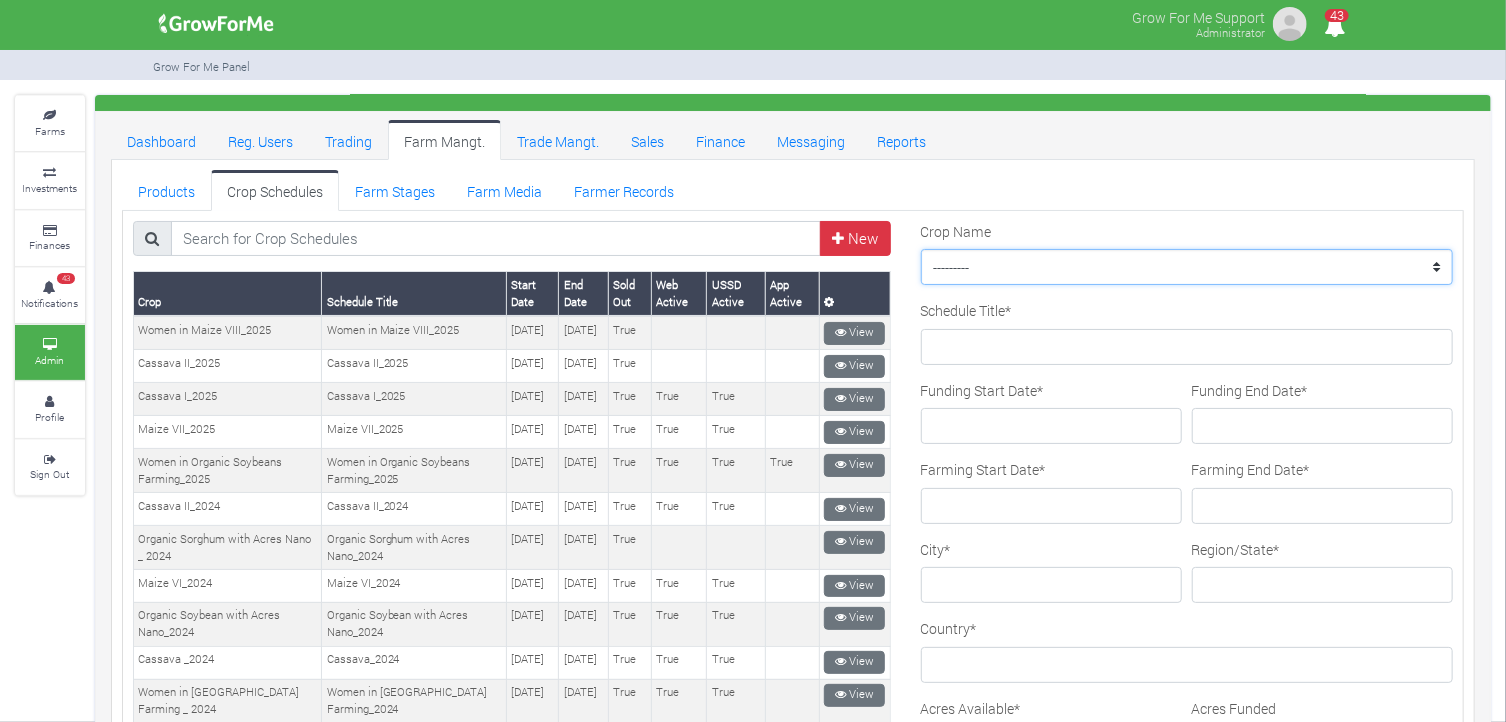 click on "---------   Maize II_2021   Women in [GEOGRAPHIC_DATA] Farming _ 2024   Cassava II_2025   Chilli   Soybean_2022   Maize I   Cabbage   Pineapple   Maize   Rice I_2023   Maize I_2022   Rice   Soybean   Soybean   Women in [GEOGRAPHIC_DATA] V_2024   Rice I_2022   Rice II_2022   Maize II   Soybean II   Women in [GEOGRAPHIC_DATA] Farming_2023   Rice II_2023   Flood Victims Farm Input Campaign   Cassava II_2024   Women in Maize VIII_2025   Women in Maize IV_2023   Cassava I_2025   Women in Maize Farming II_ 2022   Cassava _2024   Women in Organic Soybeans Farming_2025   Women in Maize Farming _ 2022   Women in Maize Farming III_2023   Pineapple II   Rice III_2023   Pineapple_2021   Women in [GEOGRAPHIC_DATA] Farming_2024   Organic Soybean with Acres Nano_2024   Organic Sorghum with Acres [GEOGRAPHIC_DATA] _ 2024   Maize VI_2024   Maize VII_2025" at bounding box center [1187, 267] 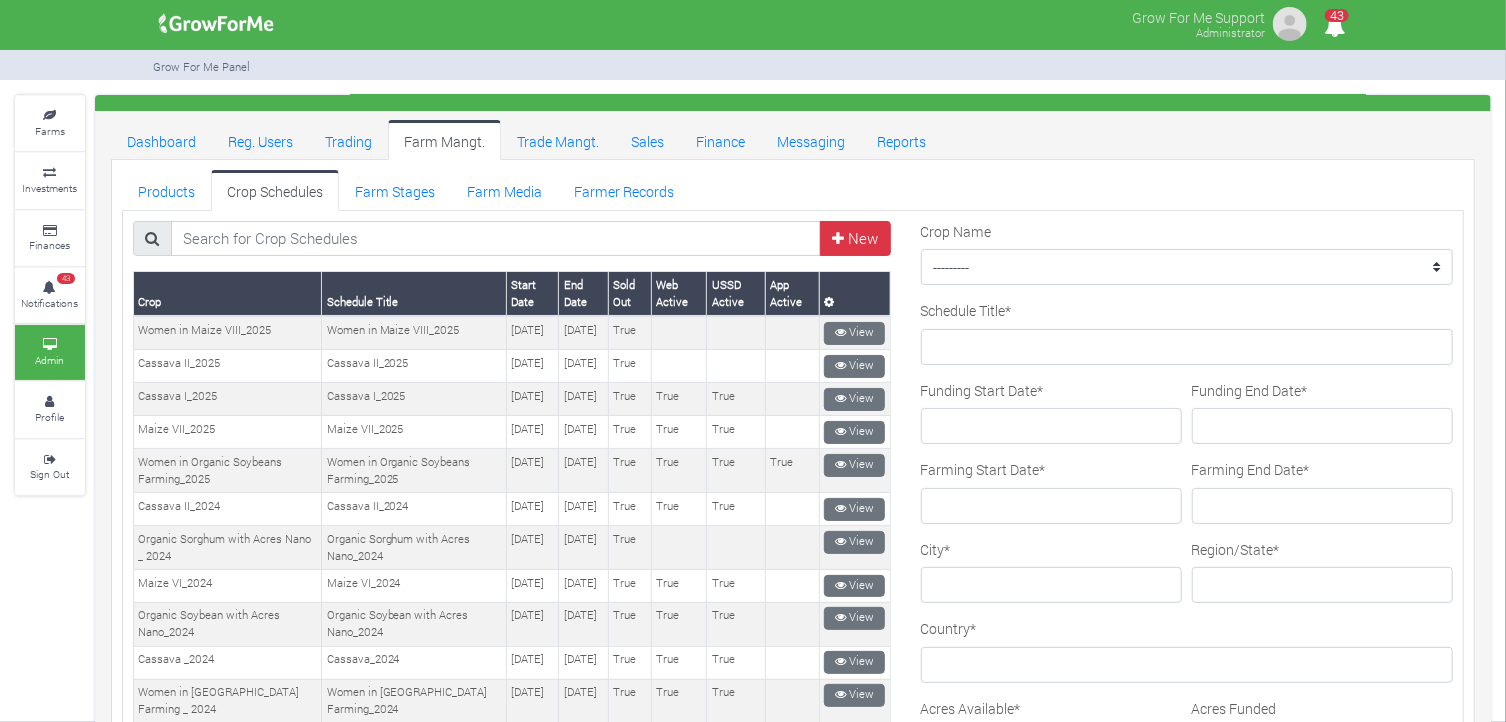 click on "Products
Crop Schedules
Farm Stages
Farm Media
Farmer Records" at bounding box center [793, 190] 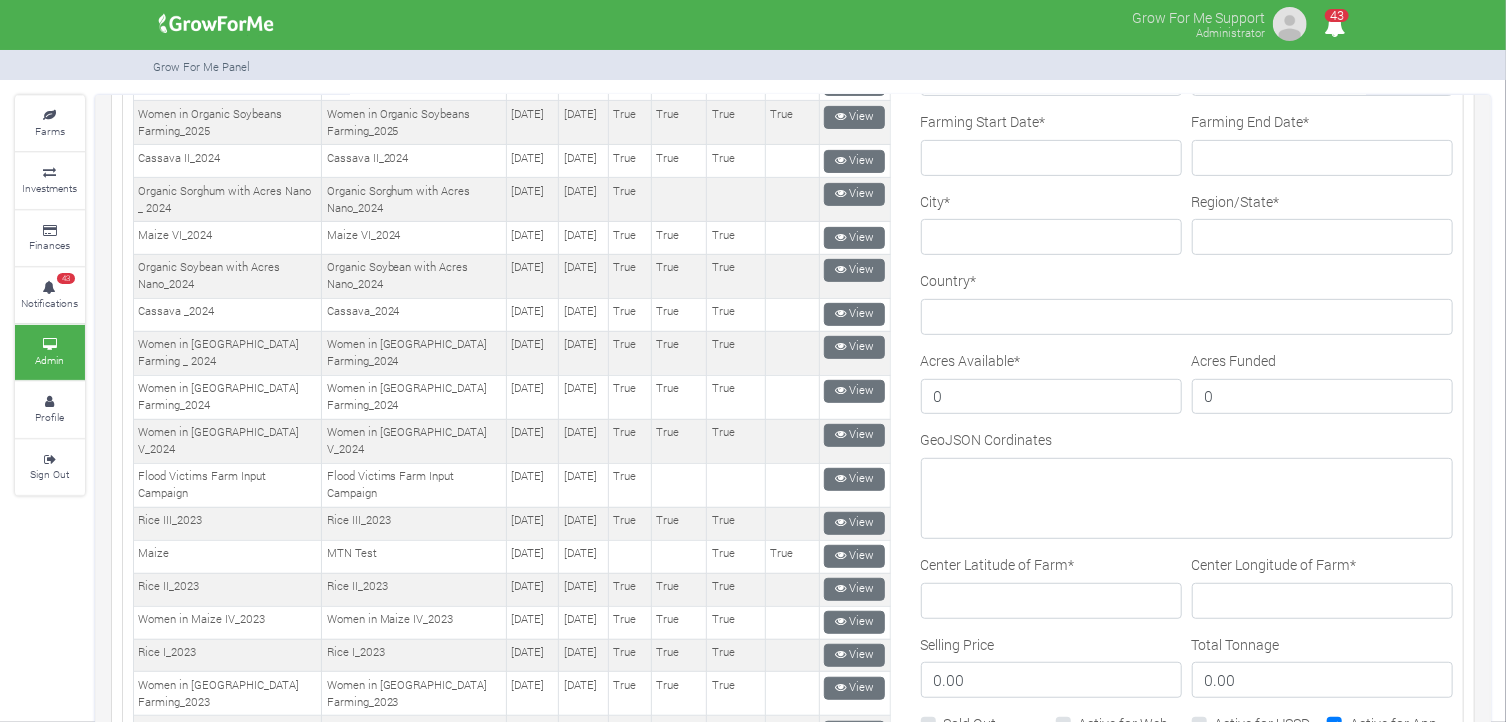 scroll, scrollTop: 0, scrollLeft: 0, axis: both 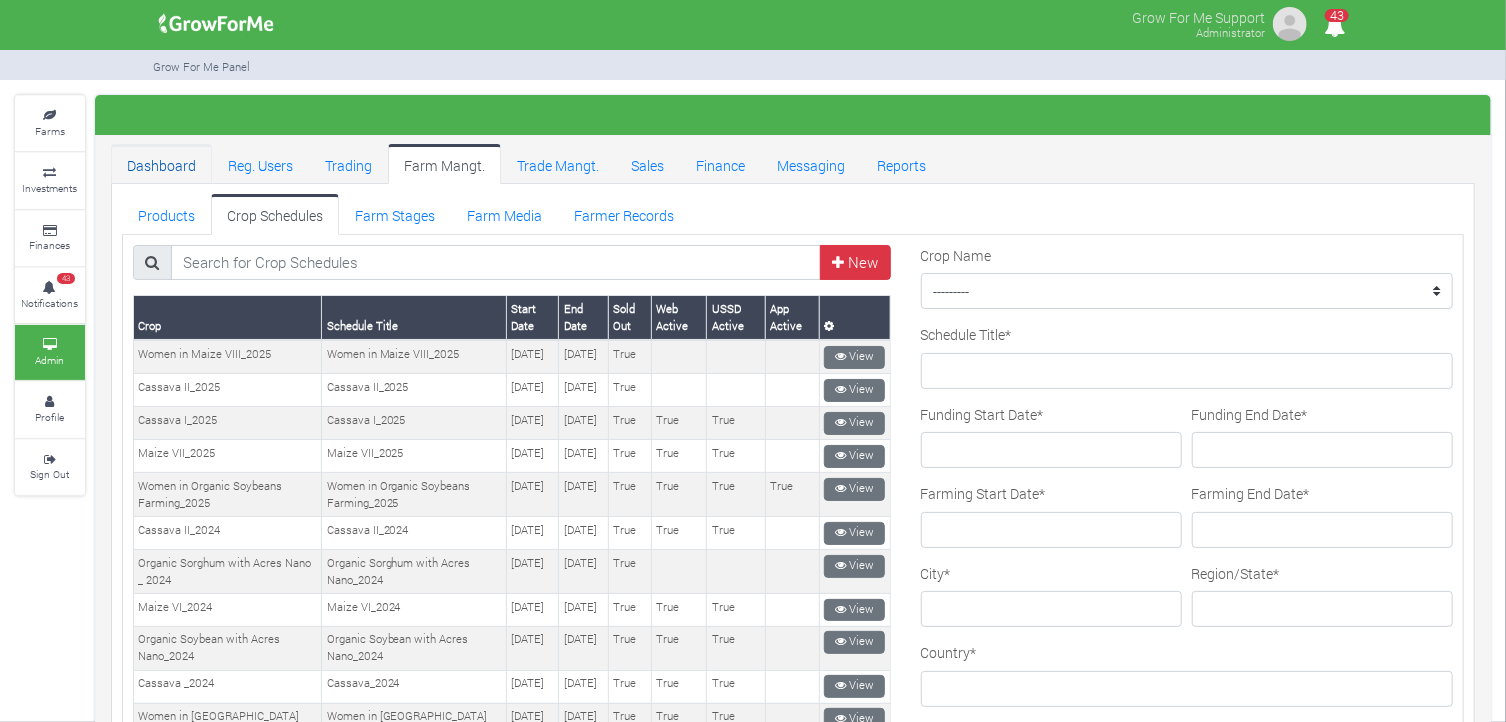 click on "Dashboard" at bounding box center [161, 164] 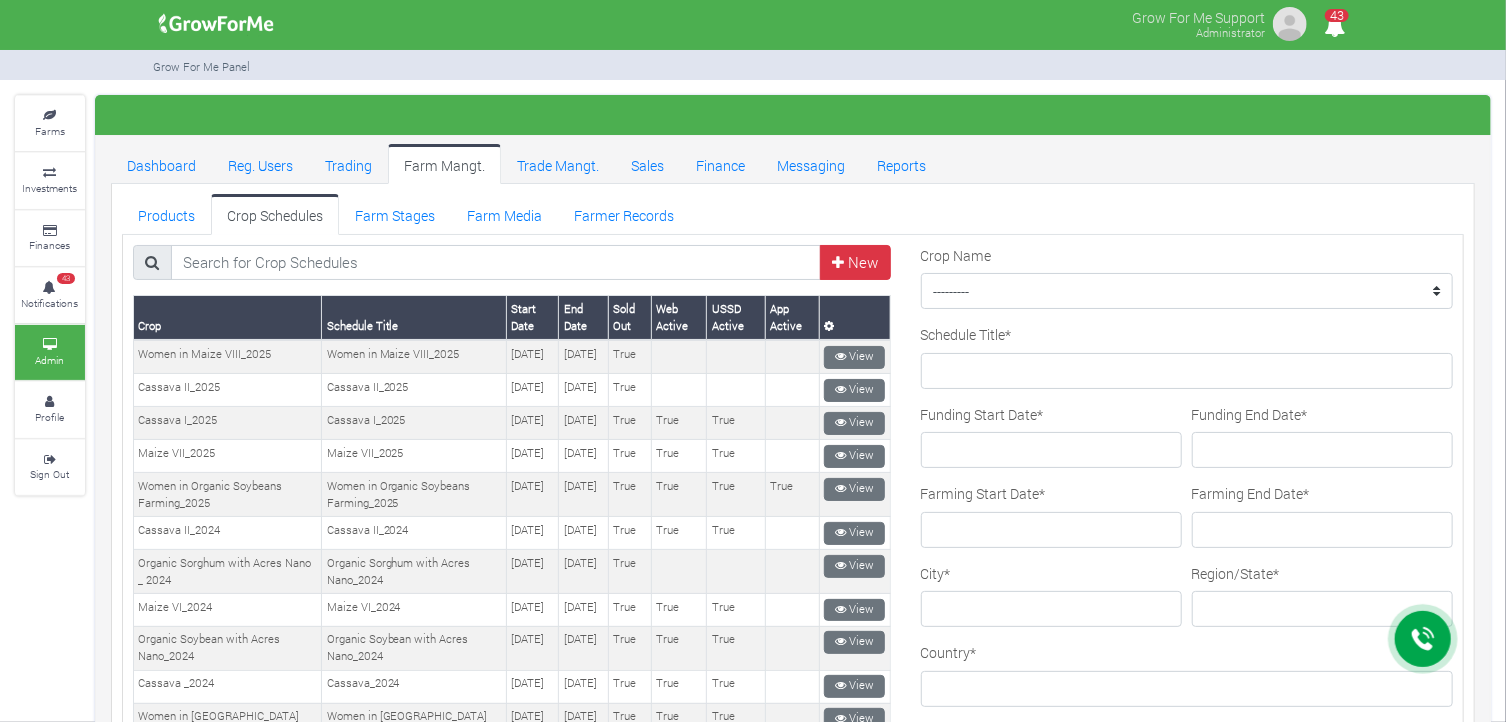 click on "Farm Mangt." at bounding box center (444, 164) 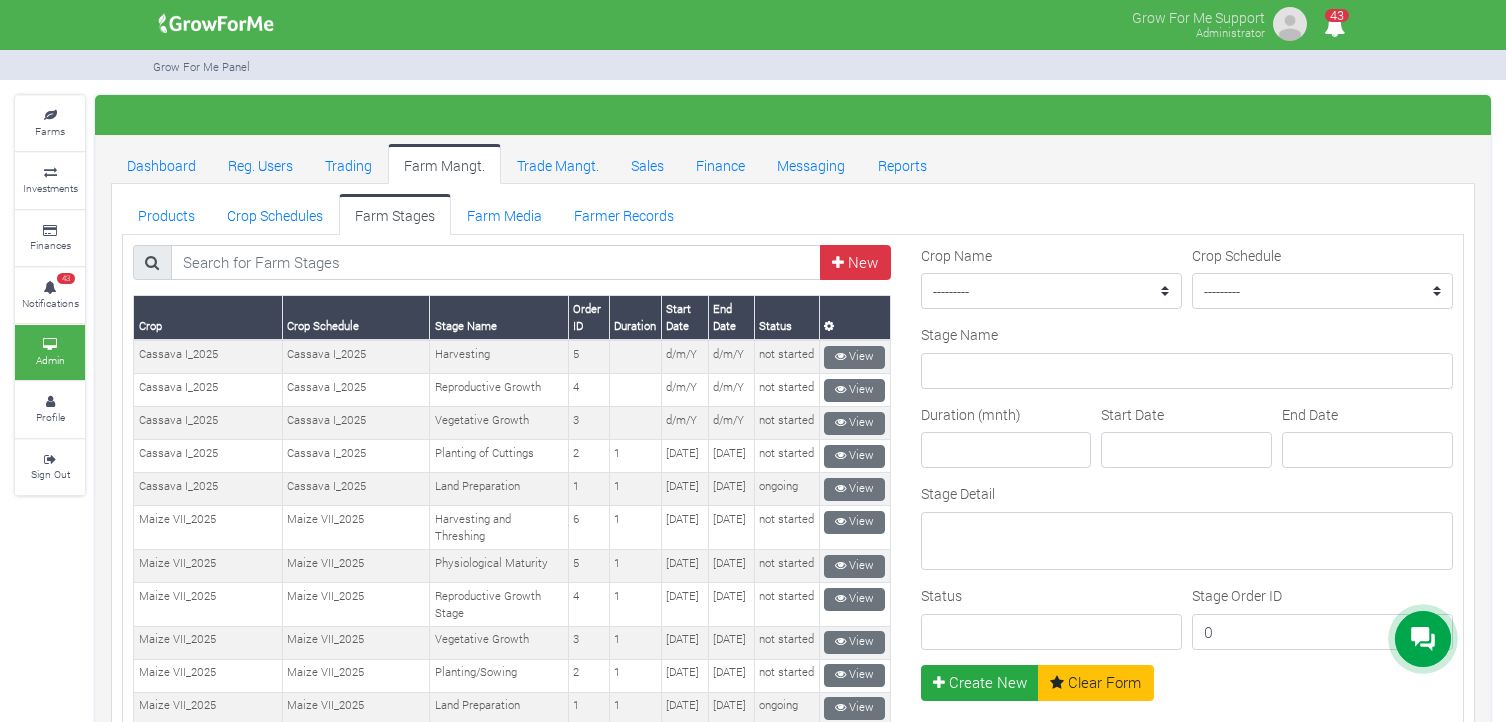 scroll, scrollTop: 0, scrollLeft: 0, axis: both 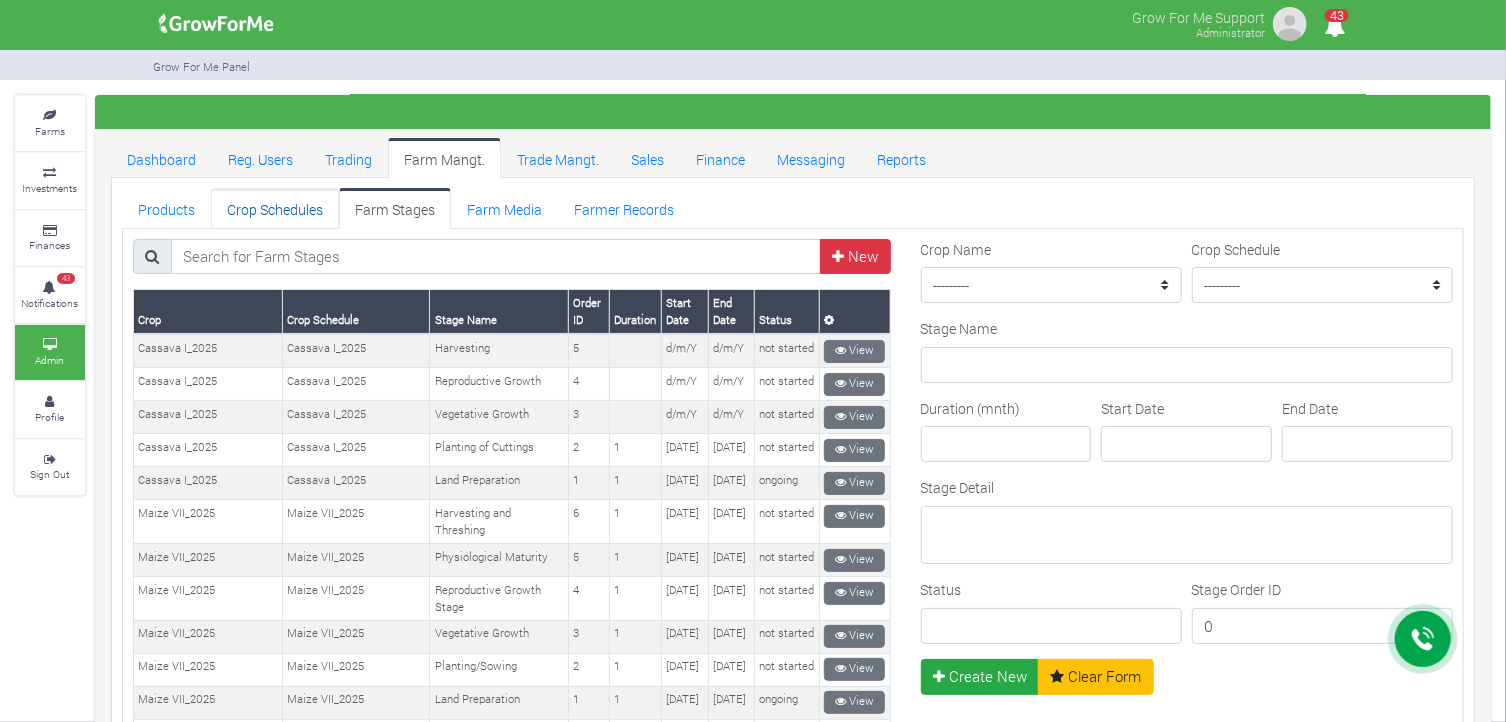 click on "Crop Schedules" at bounding box center [275, 208] 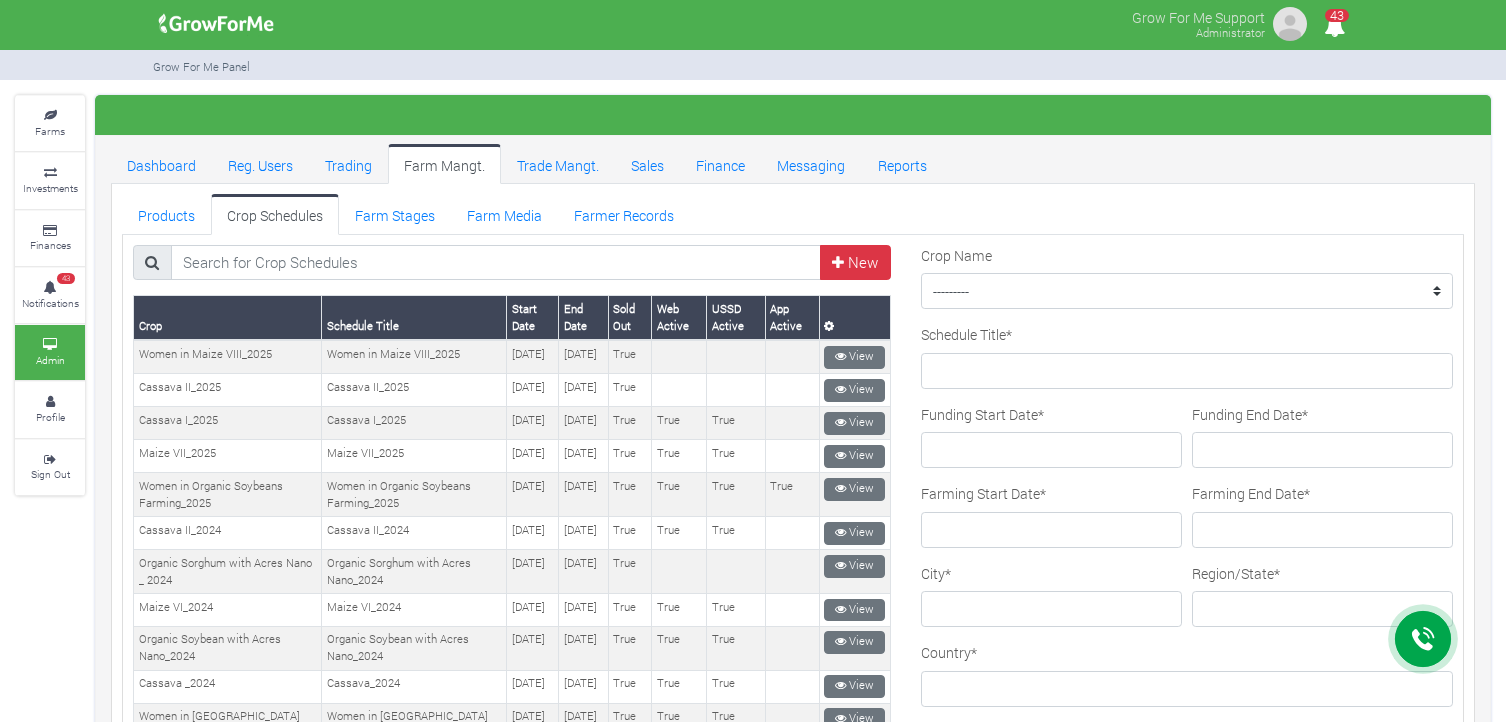 scroll, scrollTop: 334, scrollLeft: 0, axis: vertical 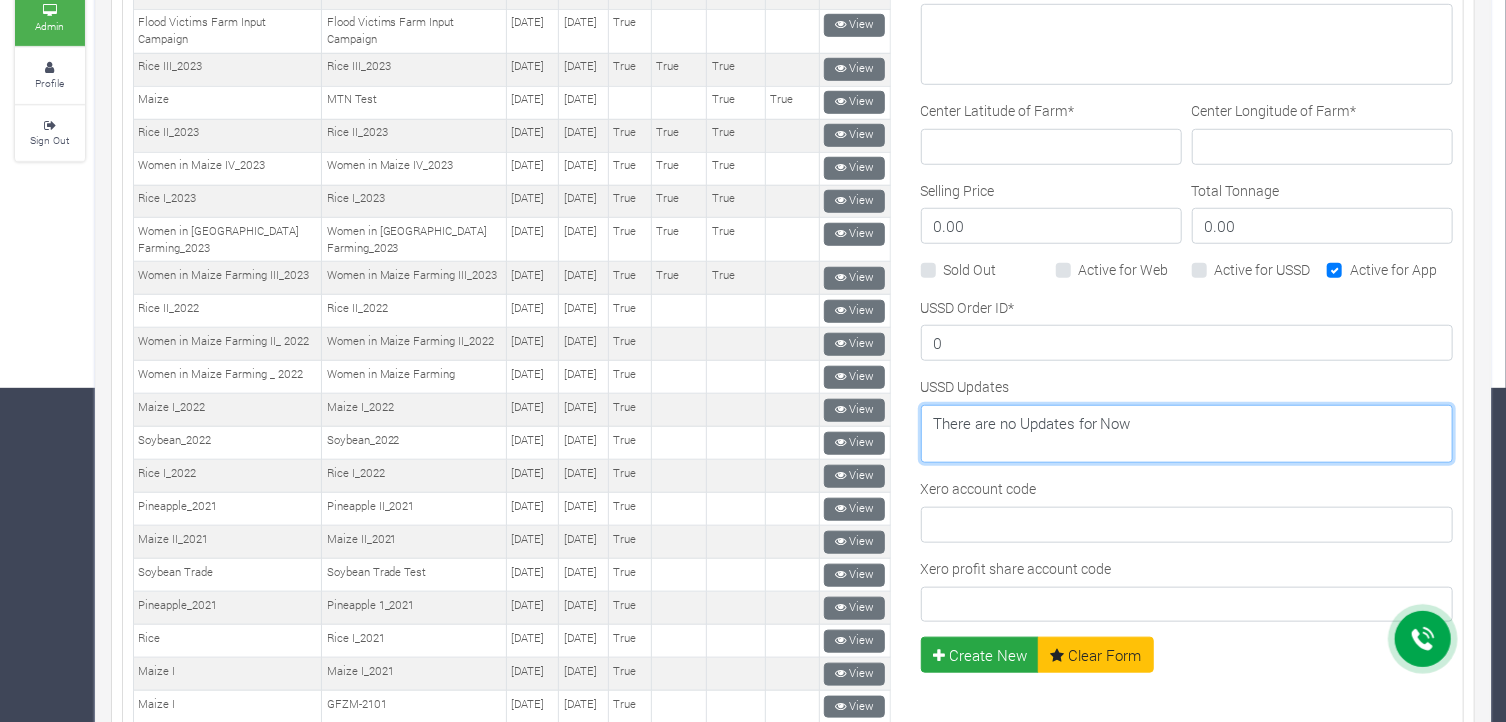 click on "There are no Updates for Now" at bounding box center [1187, 434] 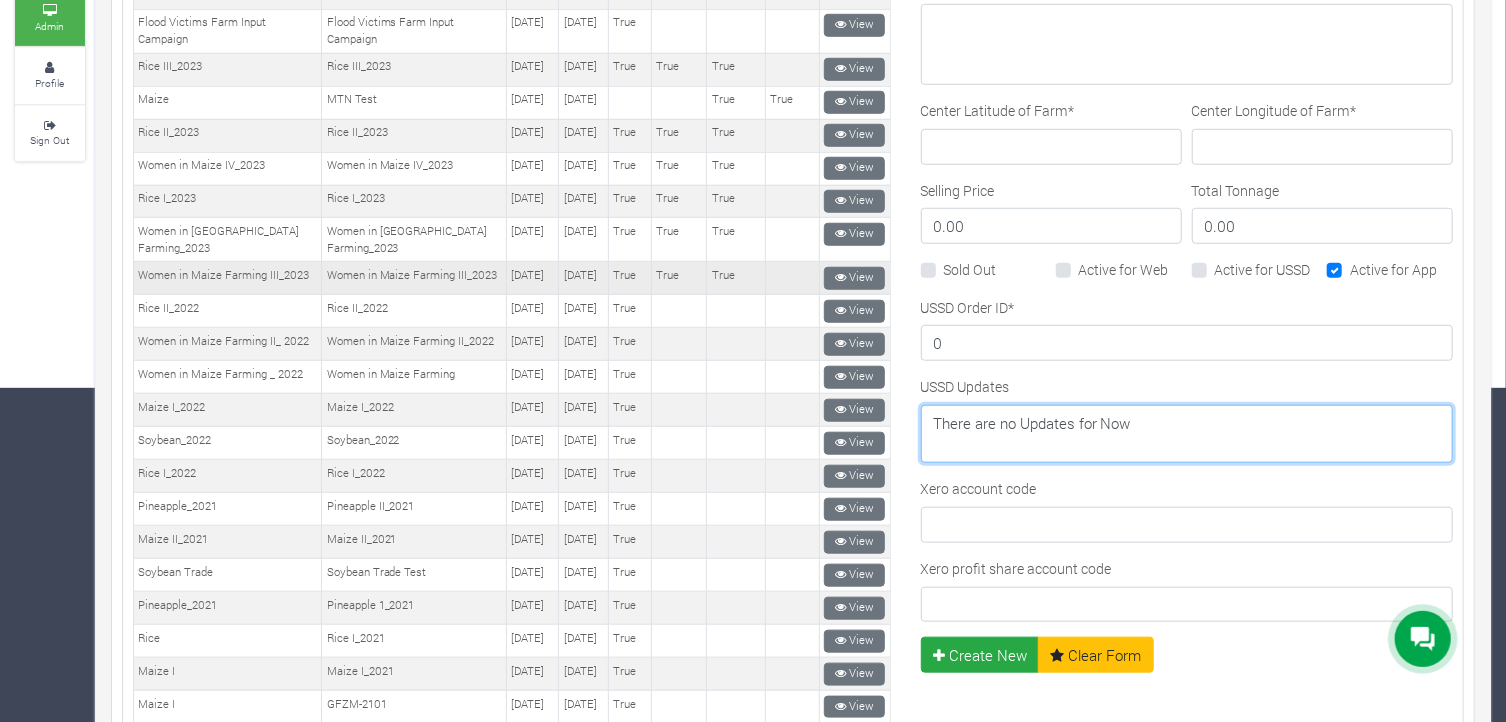 scroll, scrollTop: 0, scrollLeft: 0, axis: both 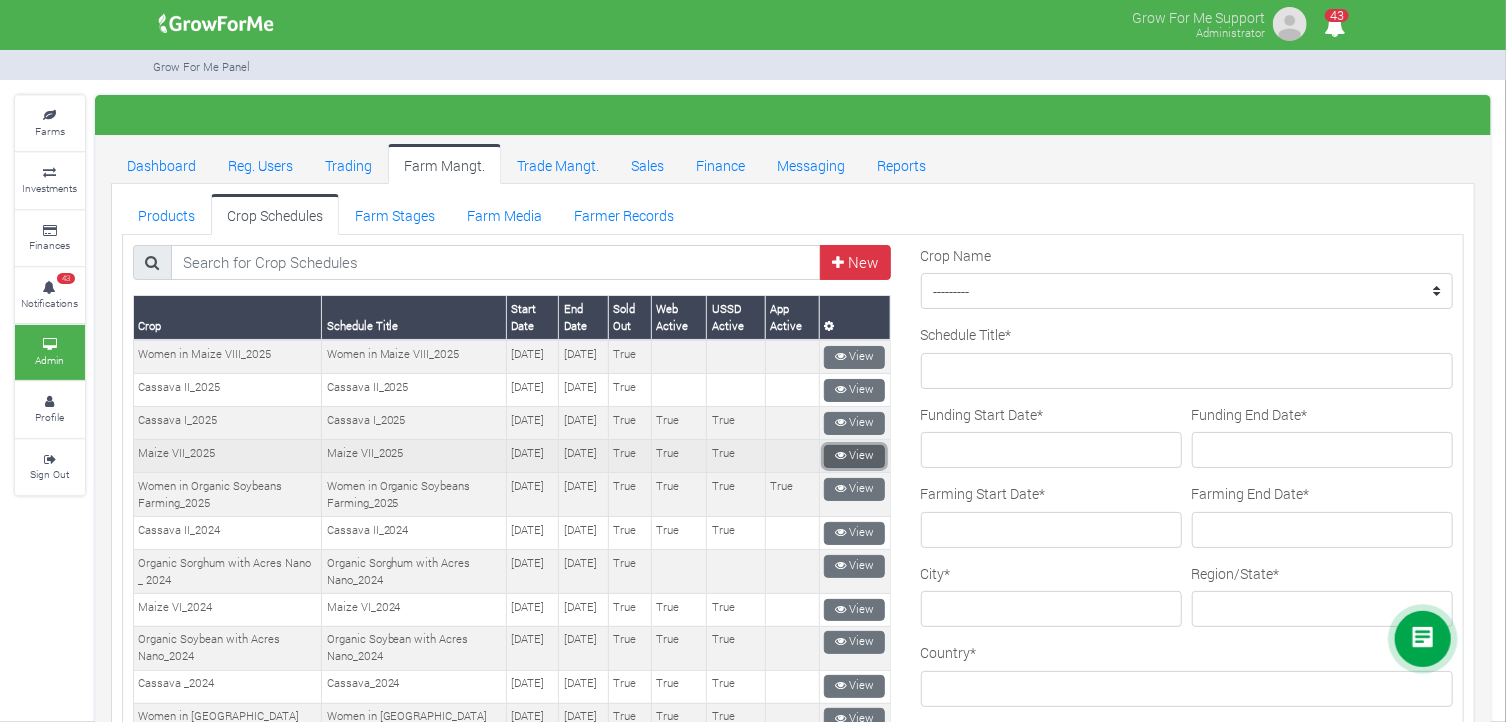 click on "View" at bounding box center (854, 456) 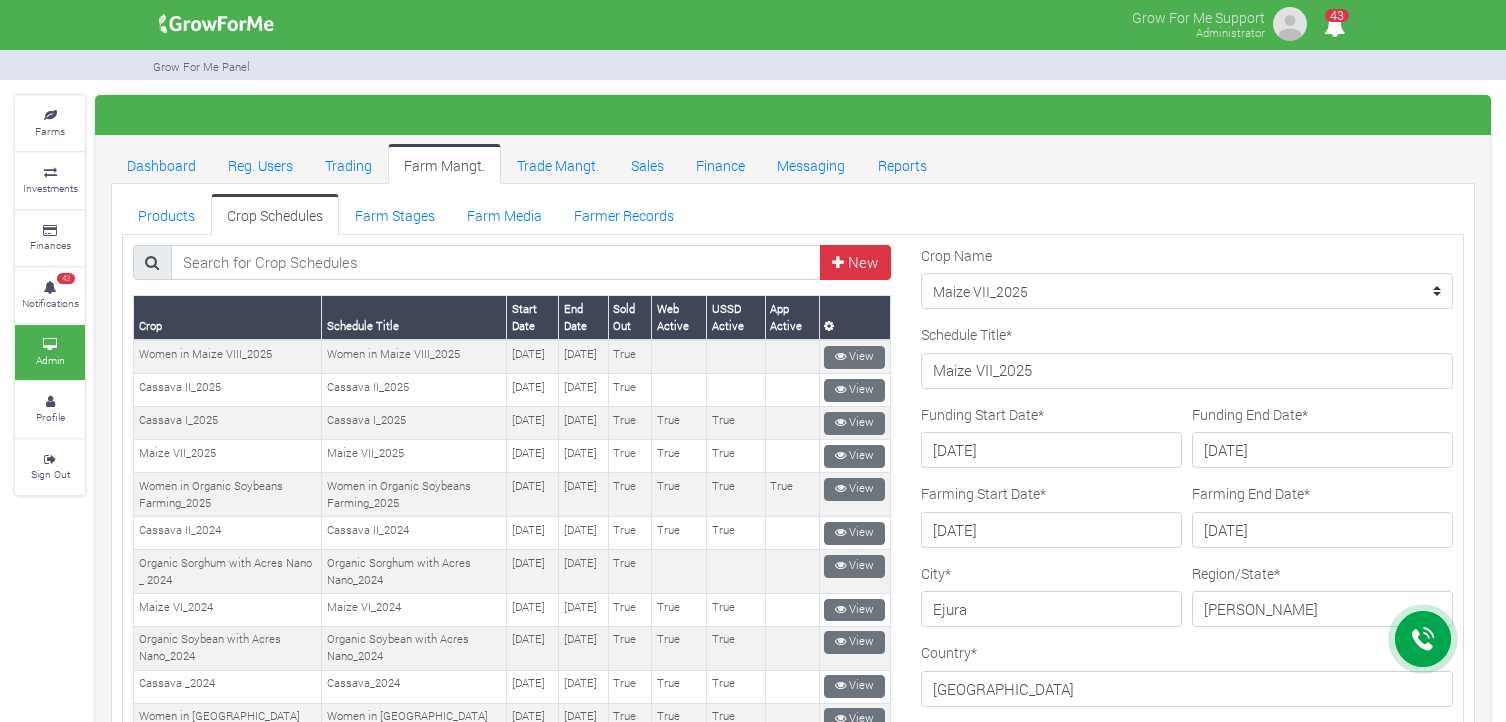 scroll, scrollTop: 0, scrollLeft: 0, axis: both 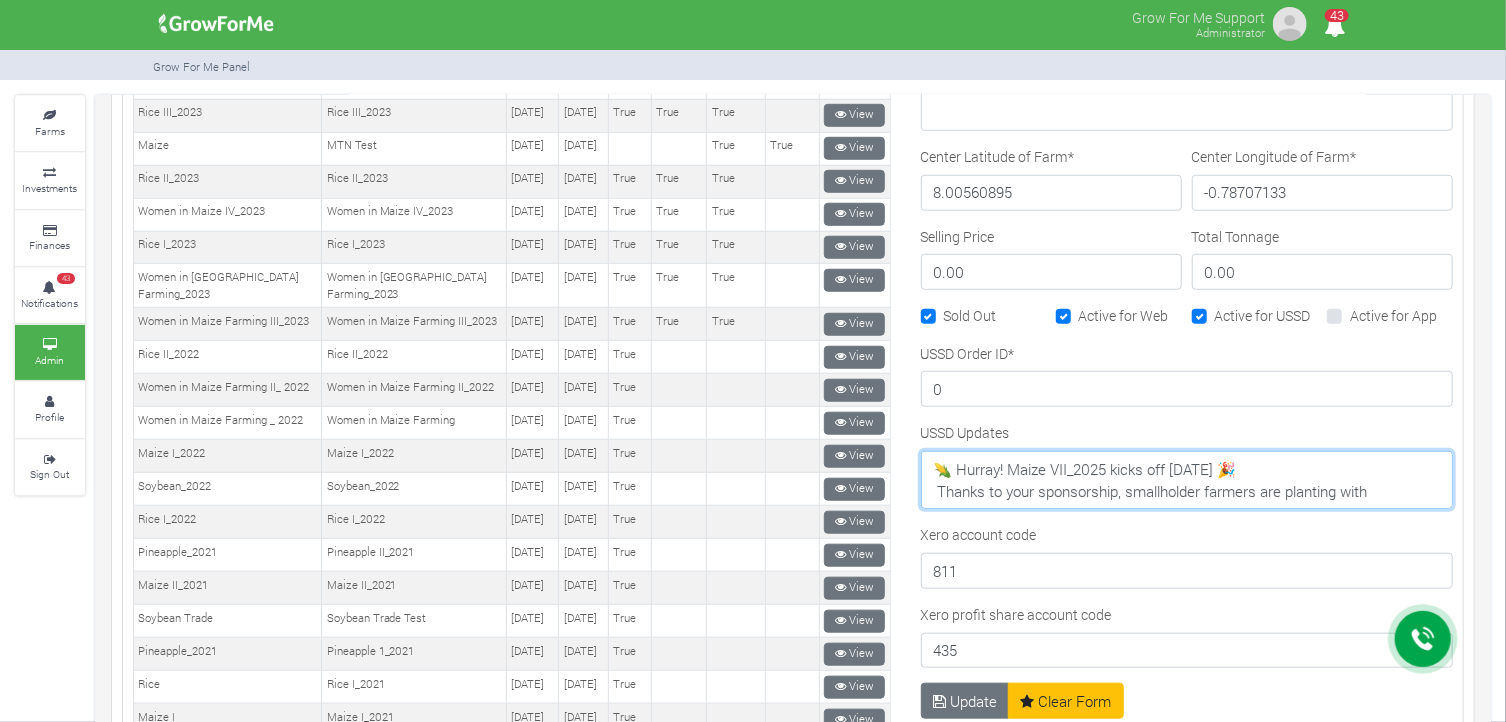 click on "🌽 Hurray! Maize VII_2025 kicks off today 🎉
Thanks to your sponsorship, smallholder farmers are planting with confidence. We’re walking this journey together!" at bounding box center [1187, 480] 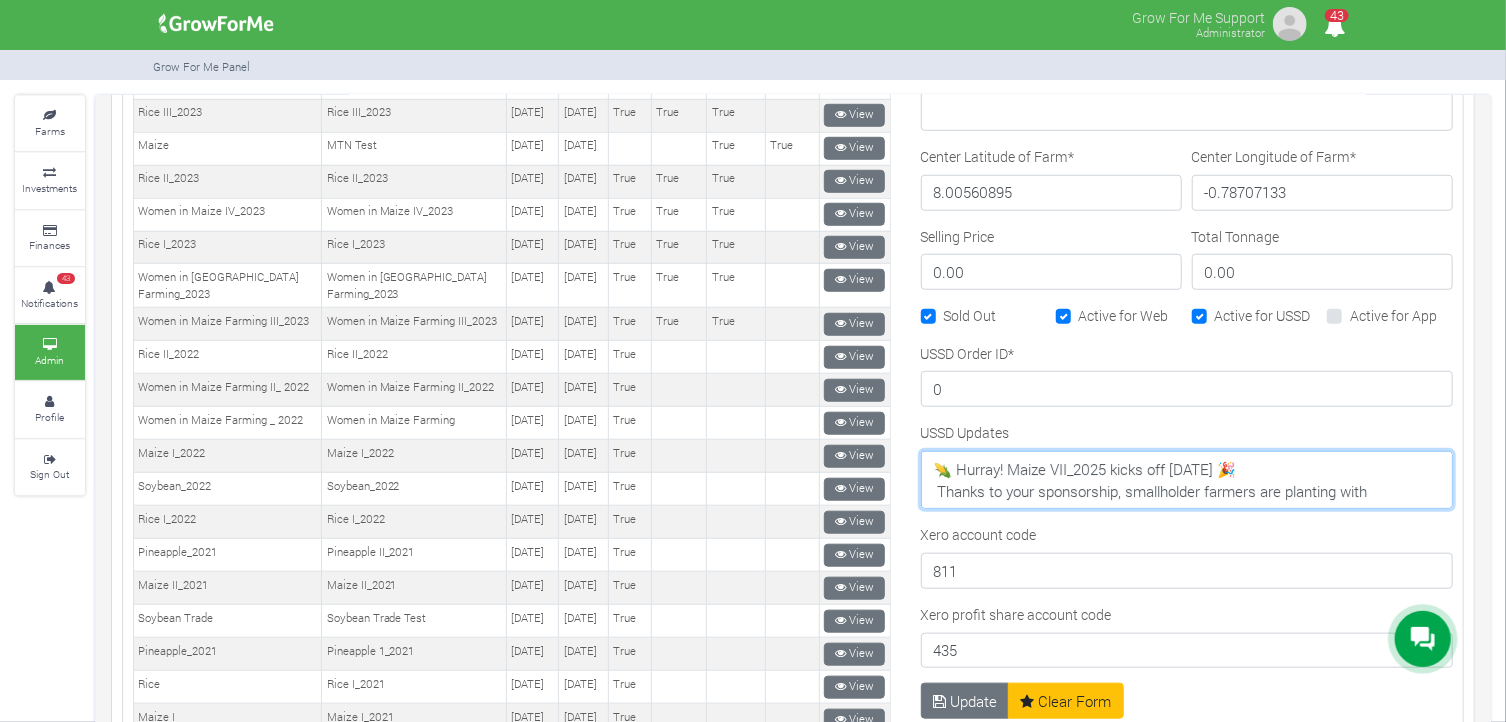 click on "🌽 Hurray! Maize VII_2025 kicks off today 🎉
Thanks to your sponsorship, smallholder farmers are planting with confidence. We’re walking this journey together!" at bounding box center [1187, 480] 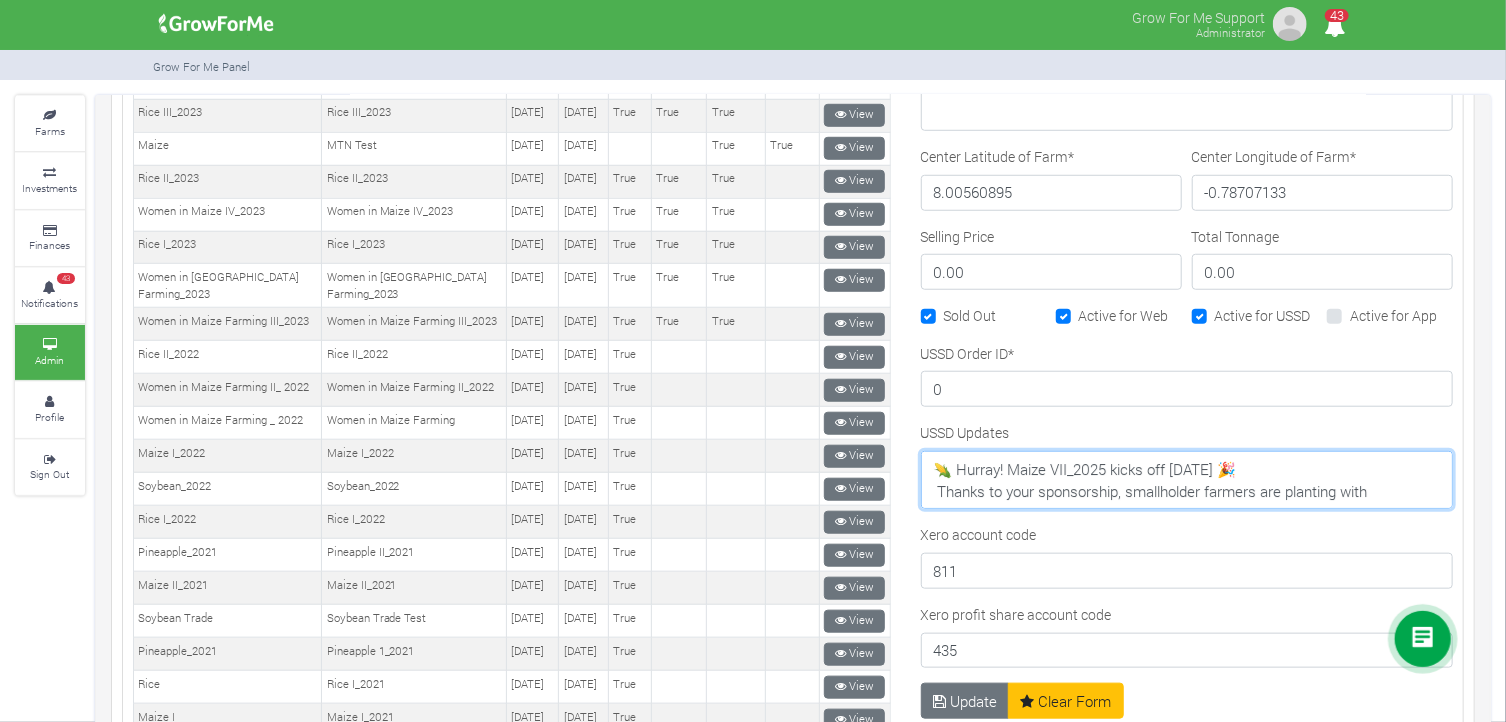scroll, scrollTop: 22, scrollLeft: 0, axis: vertical 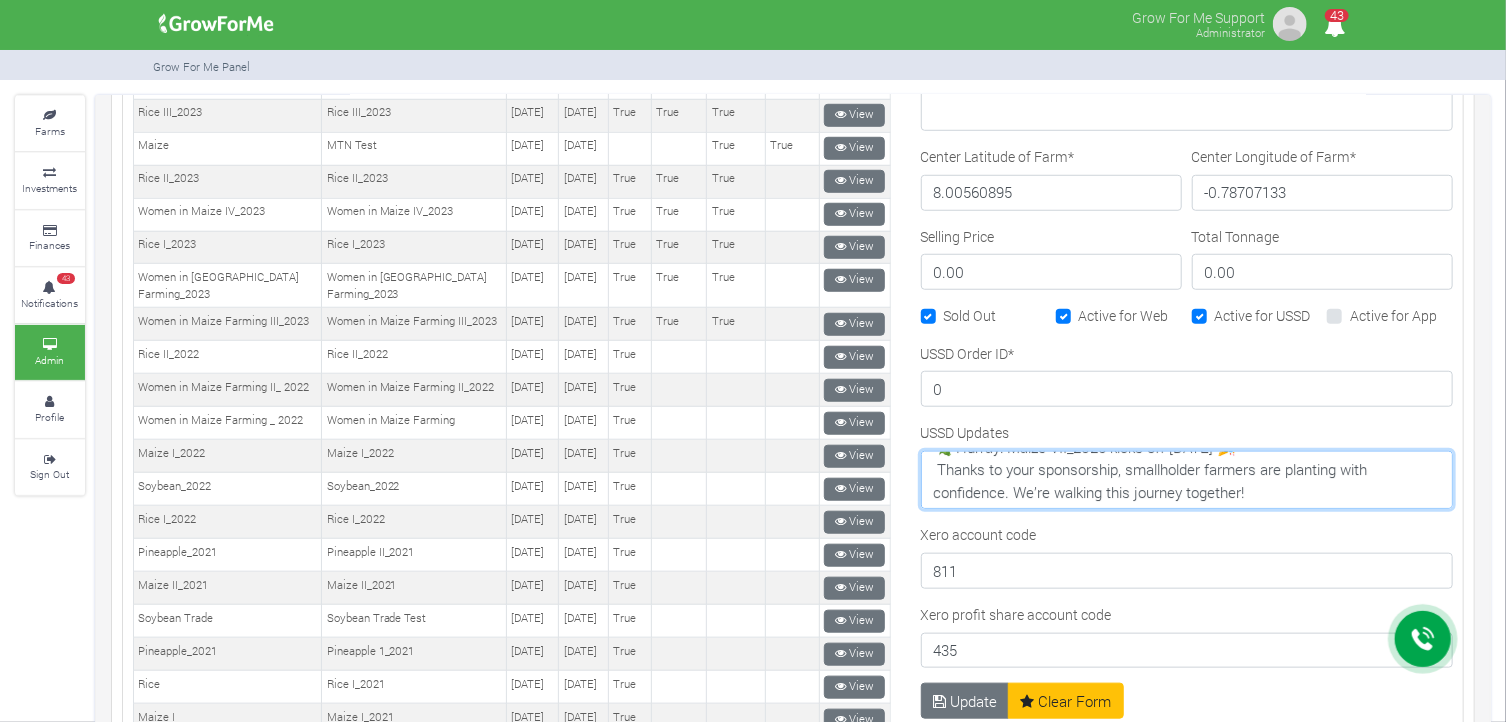 click on "🌽 Hurray! Maize VII_2025 kicks off today 🎉
Thanks to your sponsorship, smallholder farmers are planting with confidence. We’re walking this journey together!" at bounding box center (1187, 480) 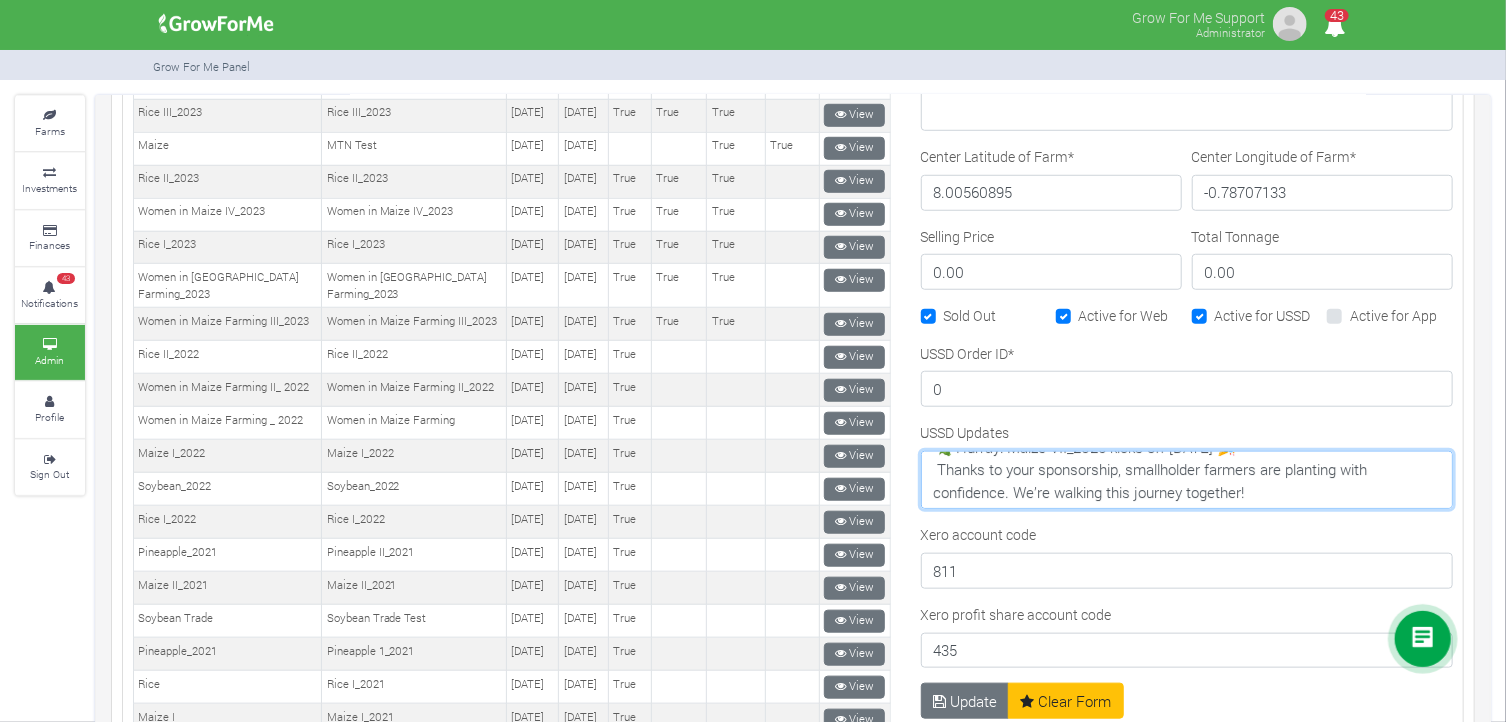 scroll, scrollTop: 0, scrollLeft: 0, axis: both 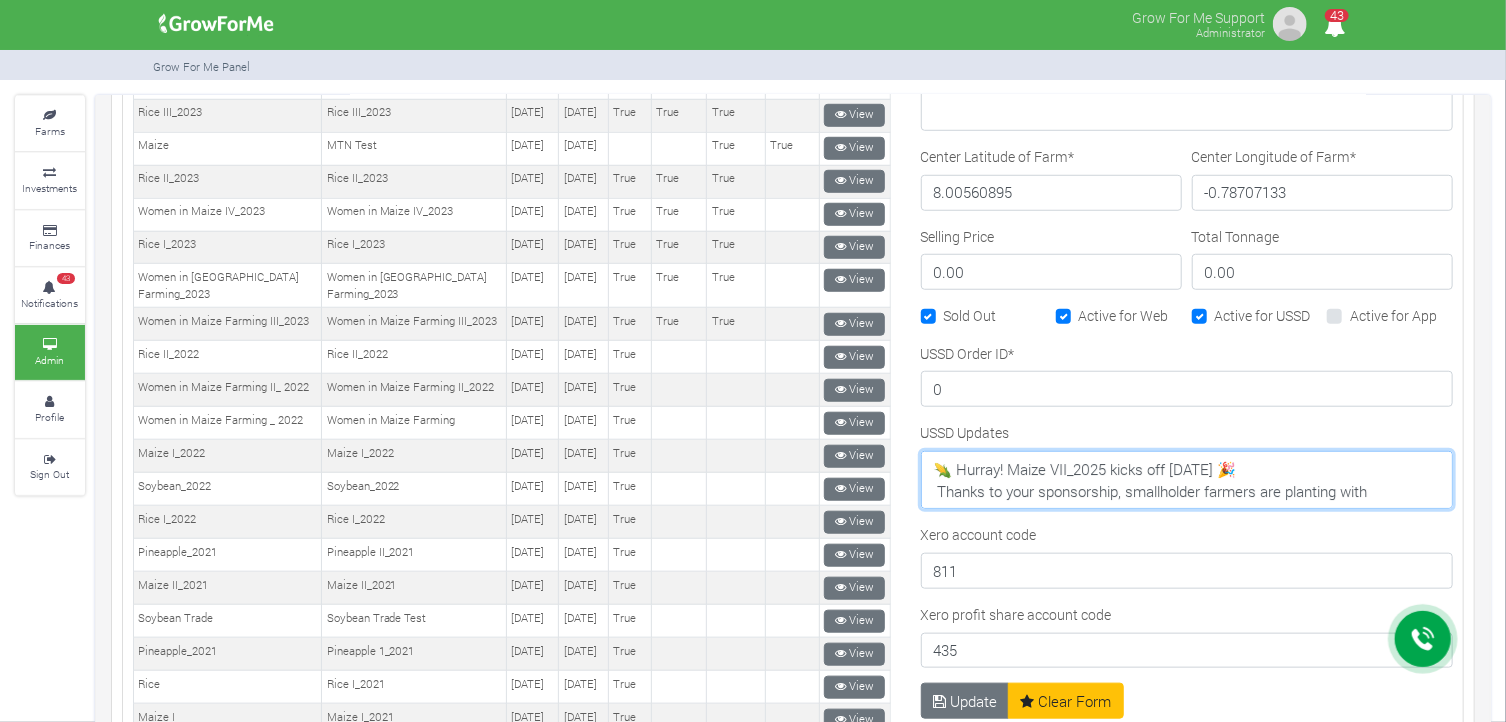 drag, startPoint x: 1260, startPoint y: 493, endPoint x: 920, endPoint y: 469, distance: 340.846 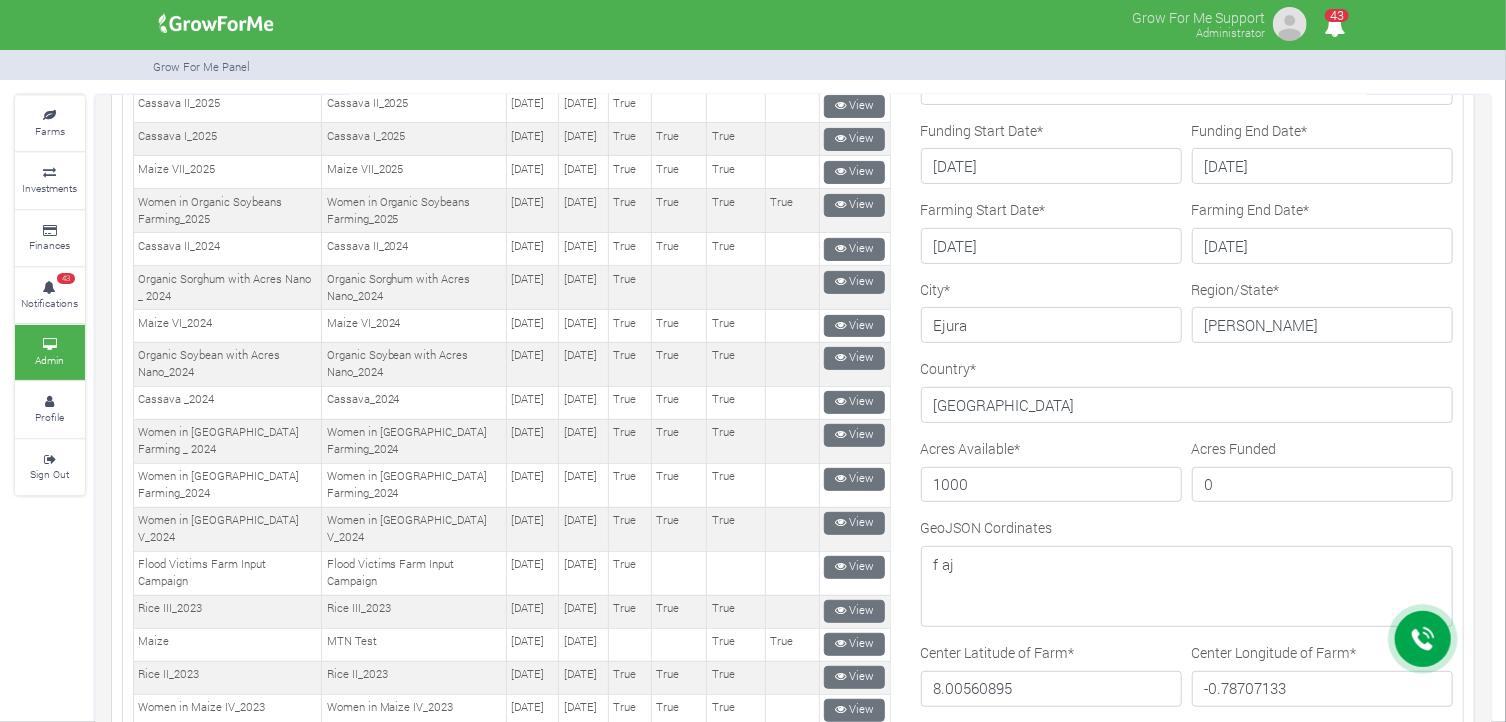 scroll, scrollTop: 286, scrollLeft: 0, axis: vertical 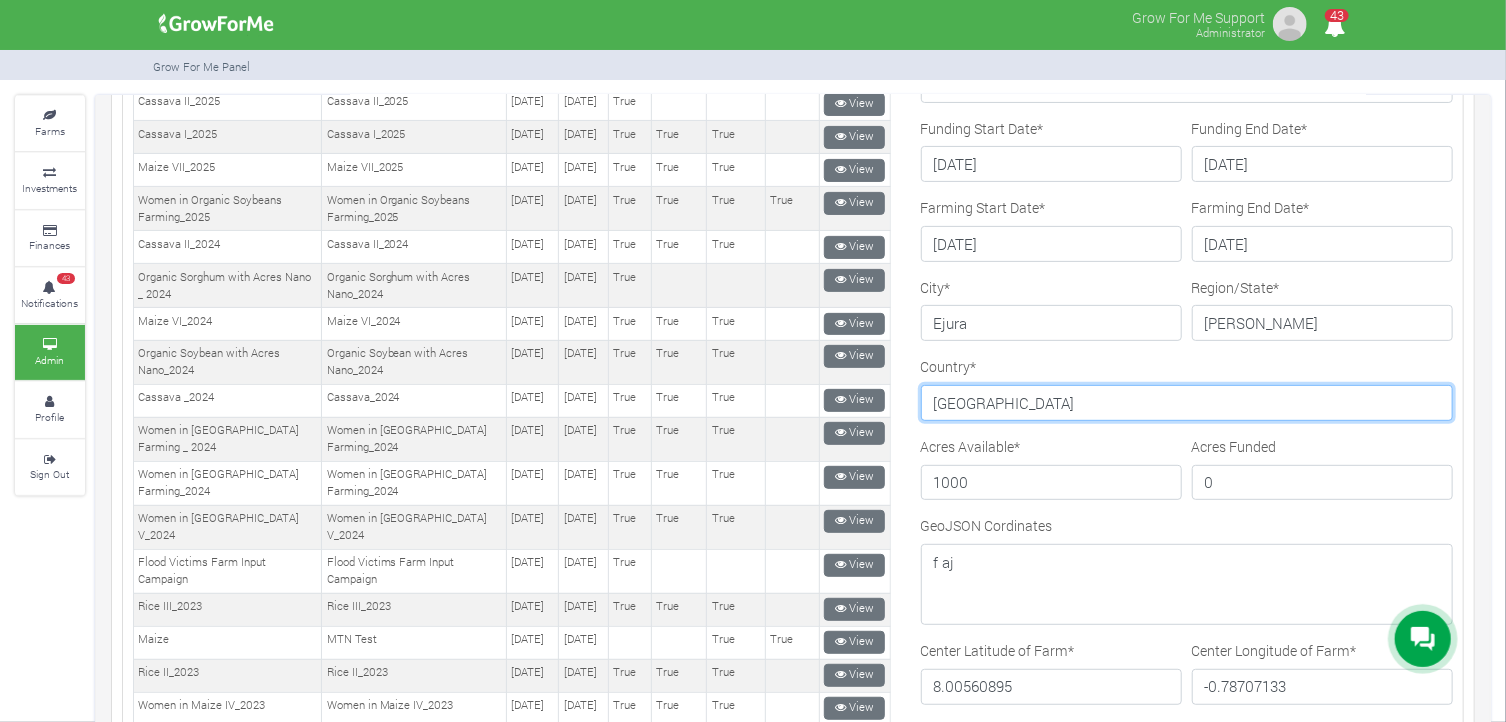 click on "[GEOGRAPHIC_DATA]" at bounding box center (1187, 403) 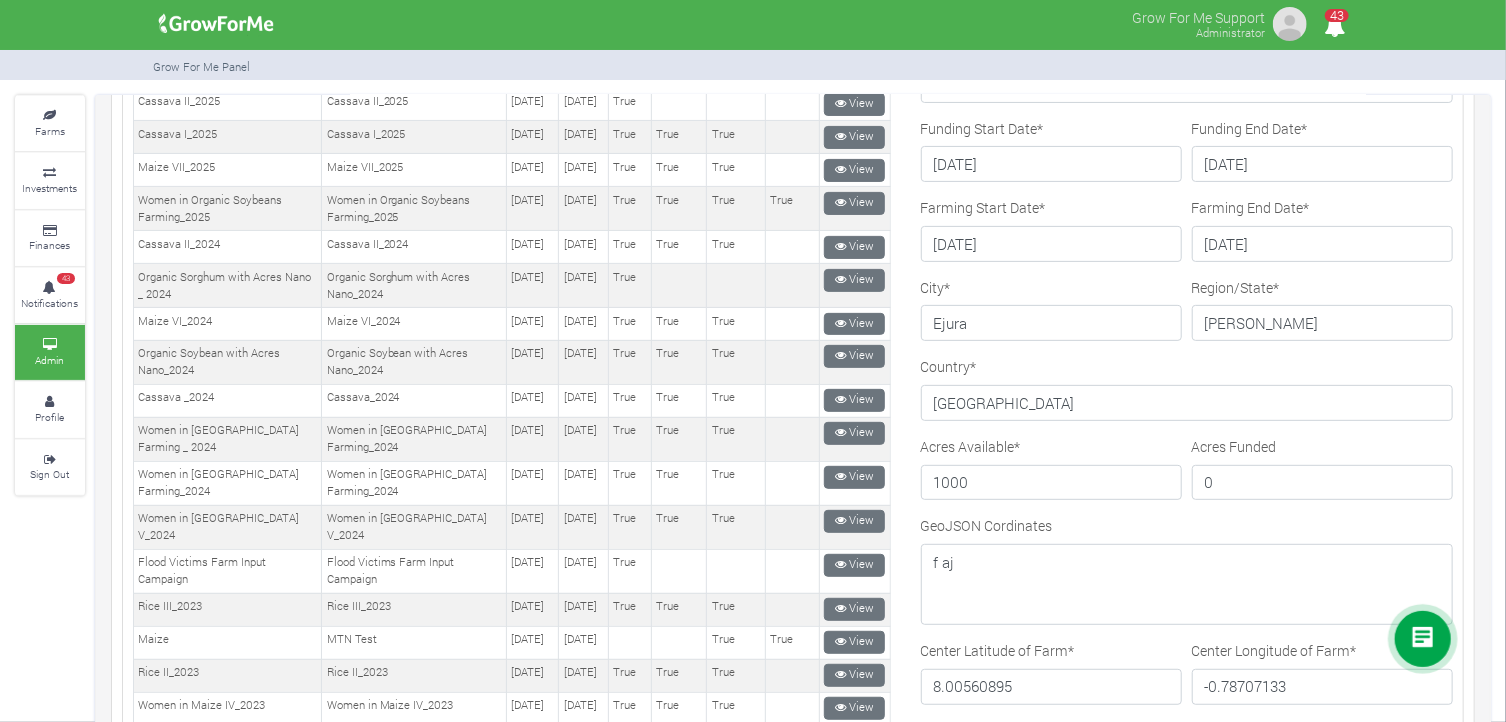 click on "Crop Name
---------   Maize II_2021   Women in Sorghum Farming _ 2024   Cassava II_2025   Chilli   Soybean_2022   Maize I   Cabbage   Pineapple   Maize   Rice I_2023   Maize I_2022   Rice   Soybean   Soybean   Women in Maize V_2024   Rice I_2022   Rice II_2022   Maize II   Soybean II   Women in Soybean Farming_2023   Rice II_2023   Flood Victims Farm Input Campaign   Cassava II_2024   Women in Maize VIII_2025   Women in Maize IV_2023   Cassava I_2025   Women in Maize Farming II_ 2022   Cassava _2024   Women in Organic Soybeans Farming_2025   Women in Maize Farming _ 2022   Women in Maize Farming III_2023   Pineapple II   Rice III_2023   Pineapple_2021" at bounding box center [1187, 782] 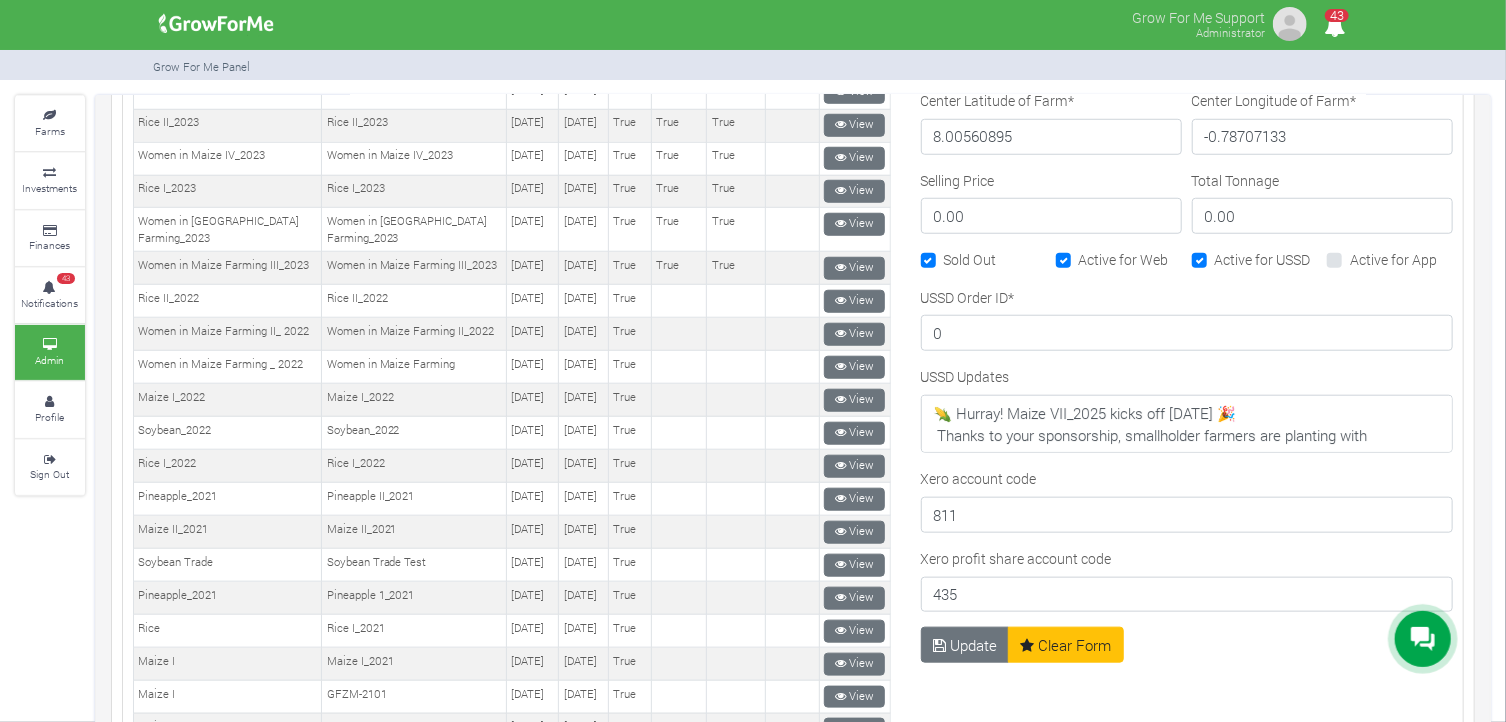 scroll, scrollTop: 836, scrollLeft: 0, axis: vertical 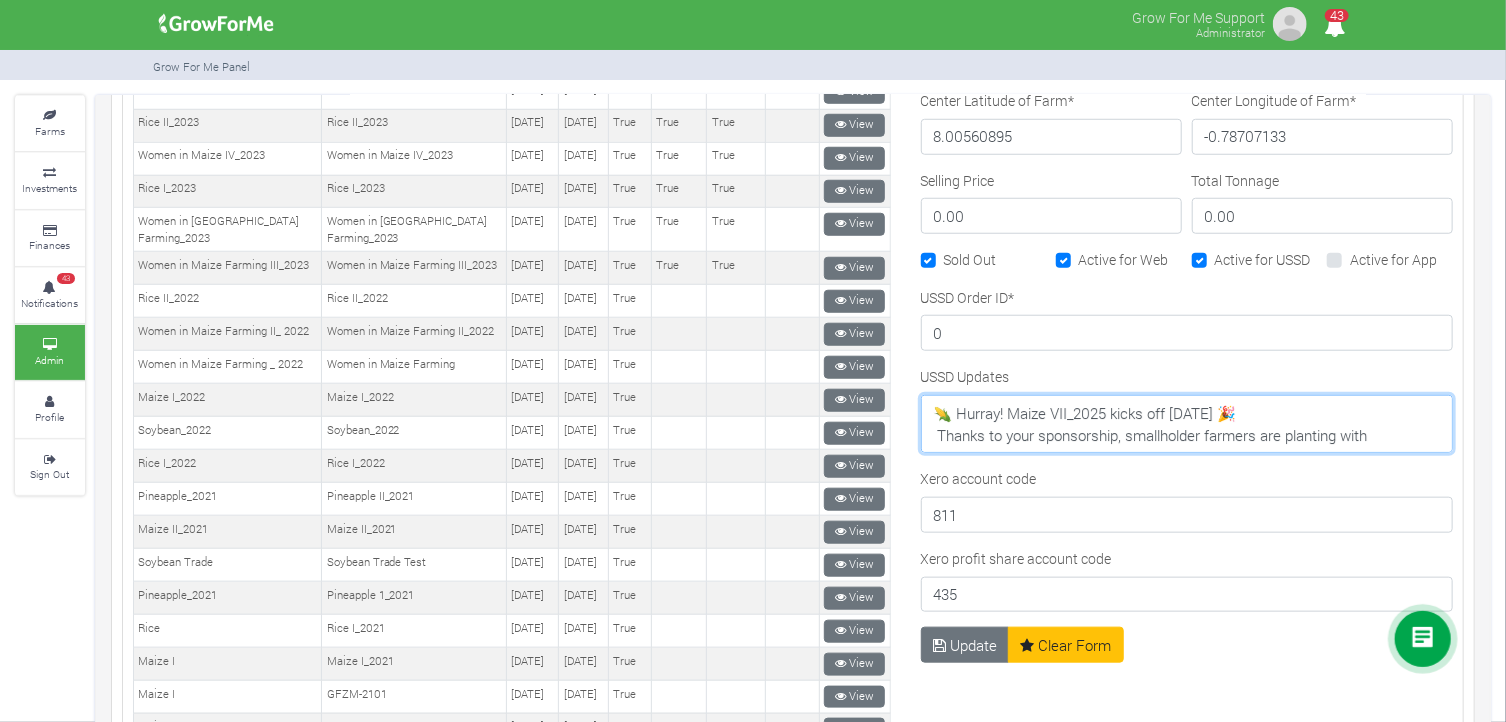 click on "🌽 Hurray! Maize VII_2025 kicks off today 🎉
Thanks to your sponsorship, smallholder farmers are planting with confidence. We’re walking this journey together!" at bounding box center (1187, 424) 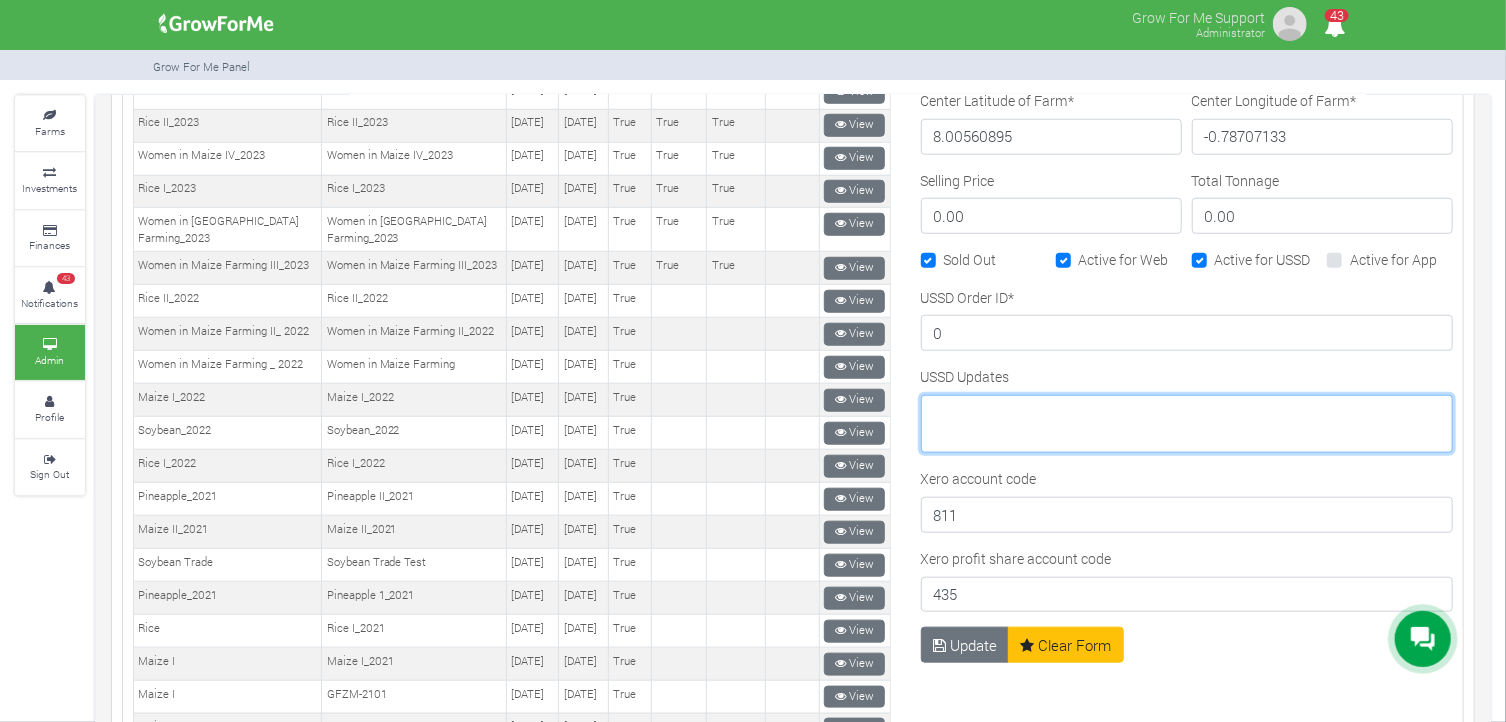 scroll, scrollTop: 0, scrollLeft: 0, axis: both 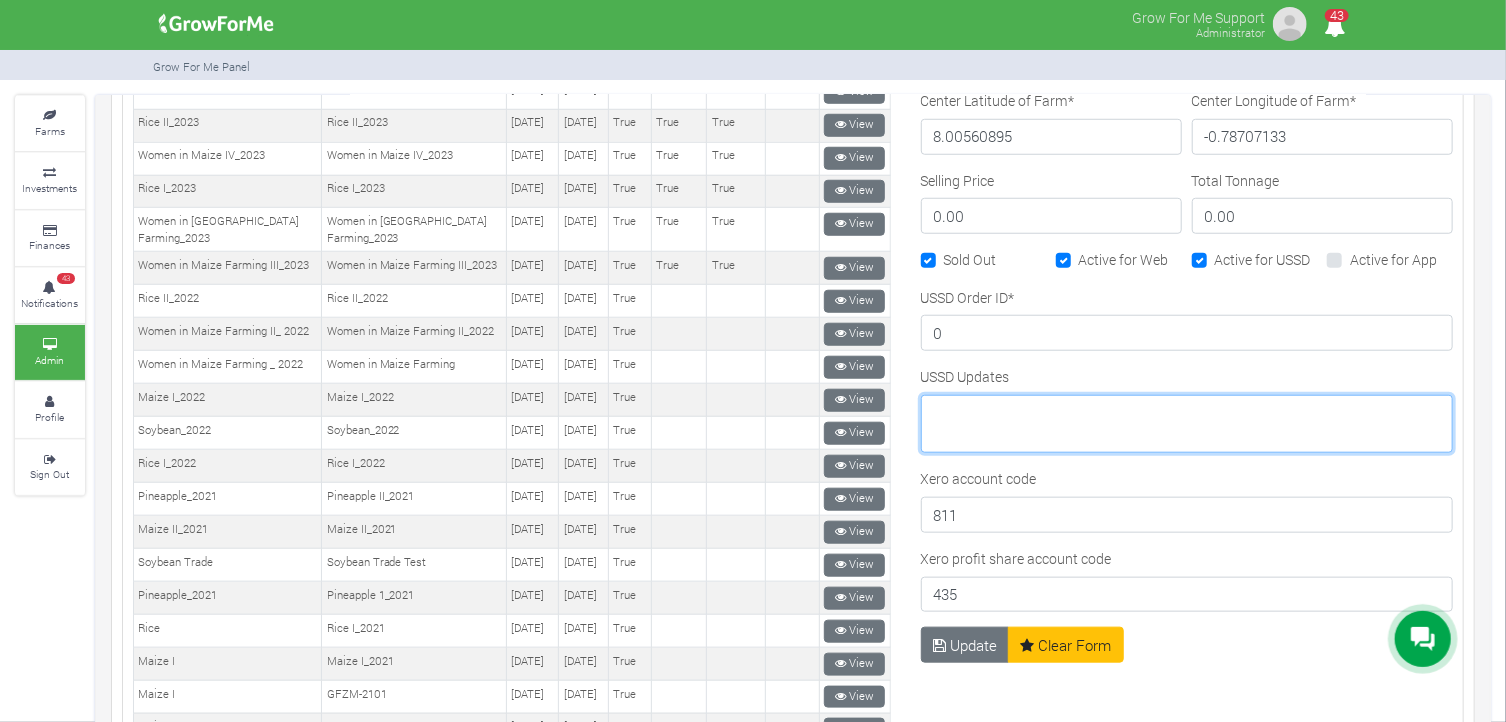 paste on "We've just planted 108 acres of soya and 1 acres of maize in Takpili. We'll soon plant 1 acre trial of sesame" 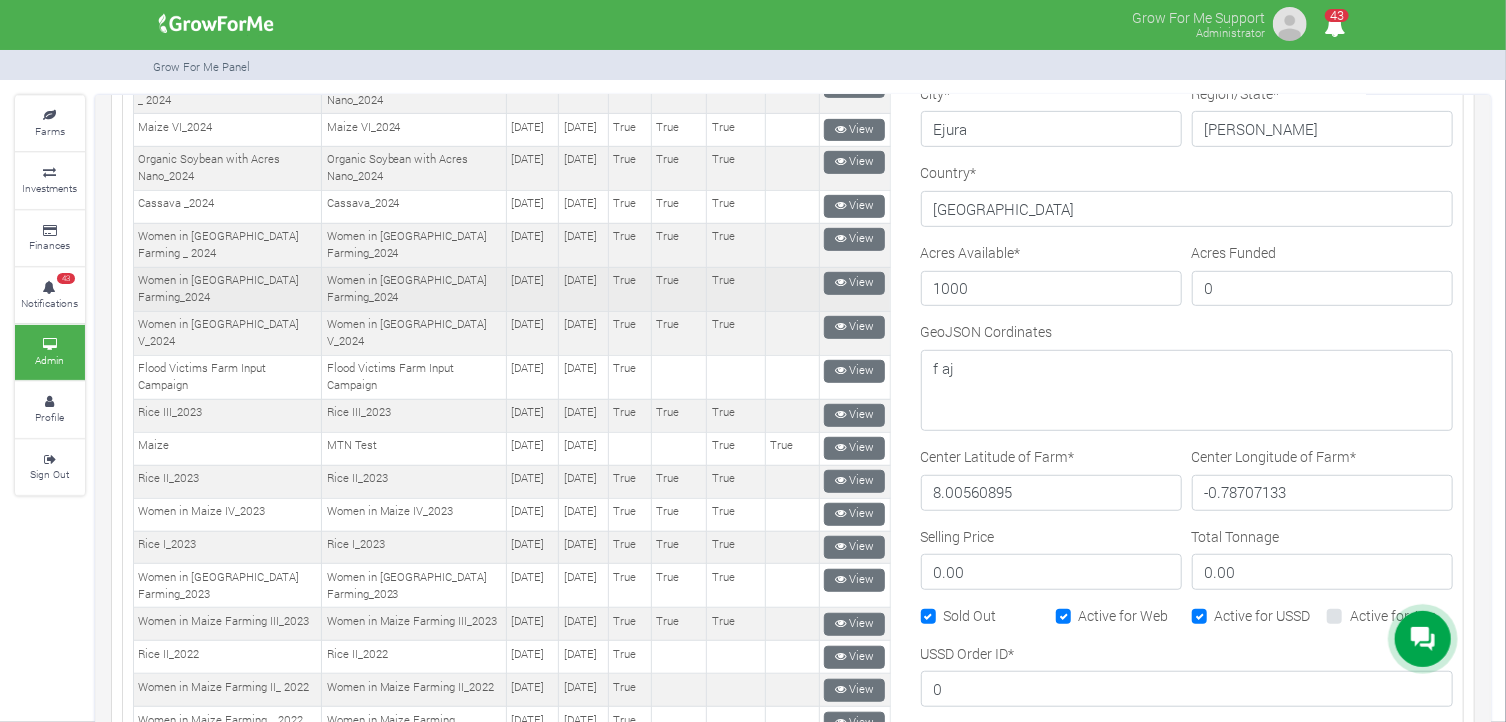 scroll, scrollTop: 751, scrollLeft: 0, axis: vertical 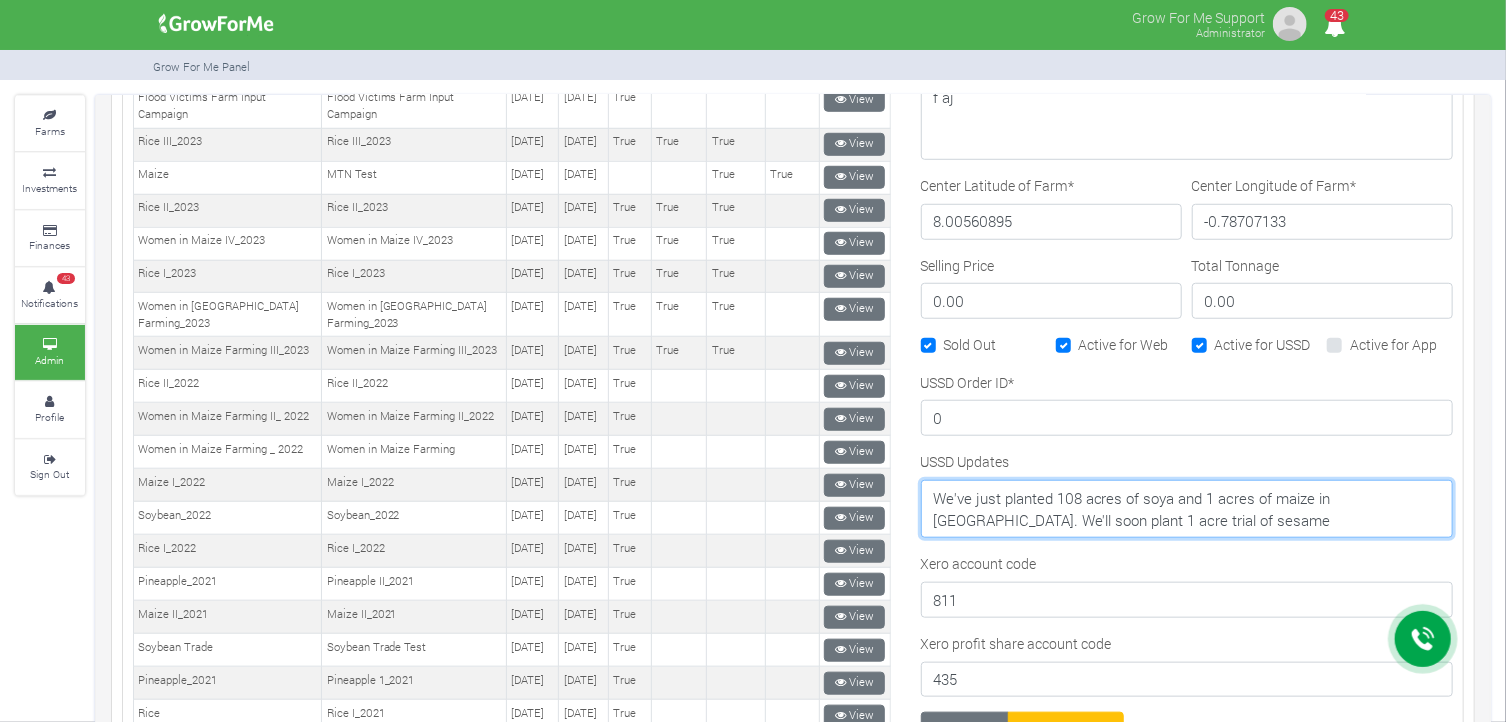 click on "acre" at bounding box center (0, 0) 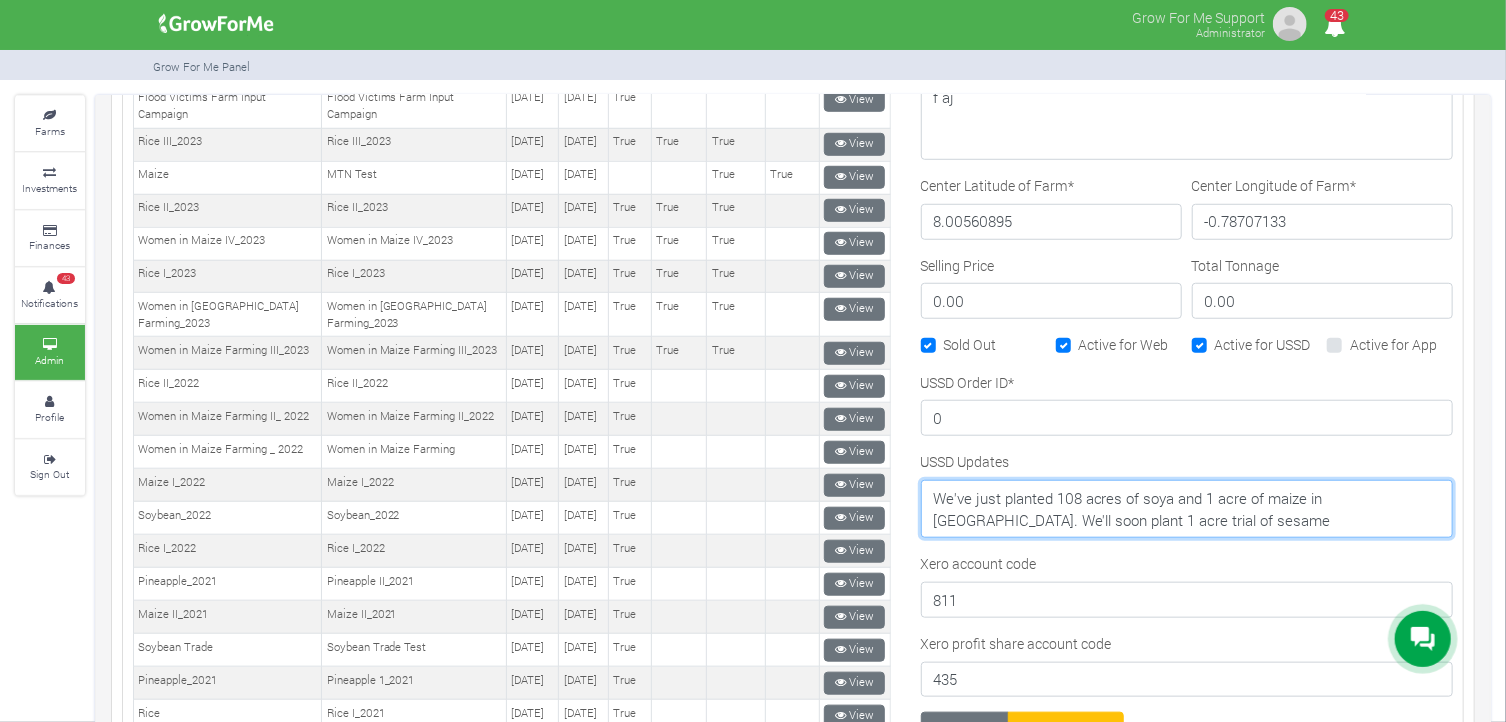 click on "🌽 Hurray! Maize VII_2025 kicks off today 🎉
Thanks to your sponsorship, smallholder farmers are planting with confidence. We’re walking this journey together!" at bounding box center (1187, 509) 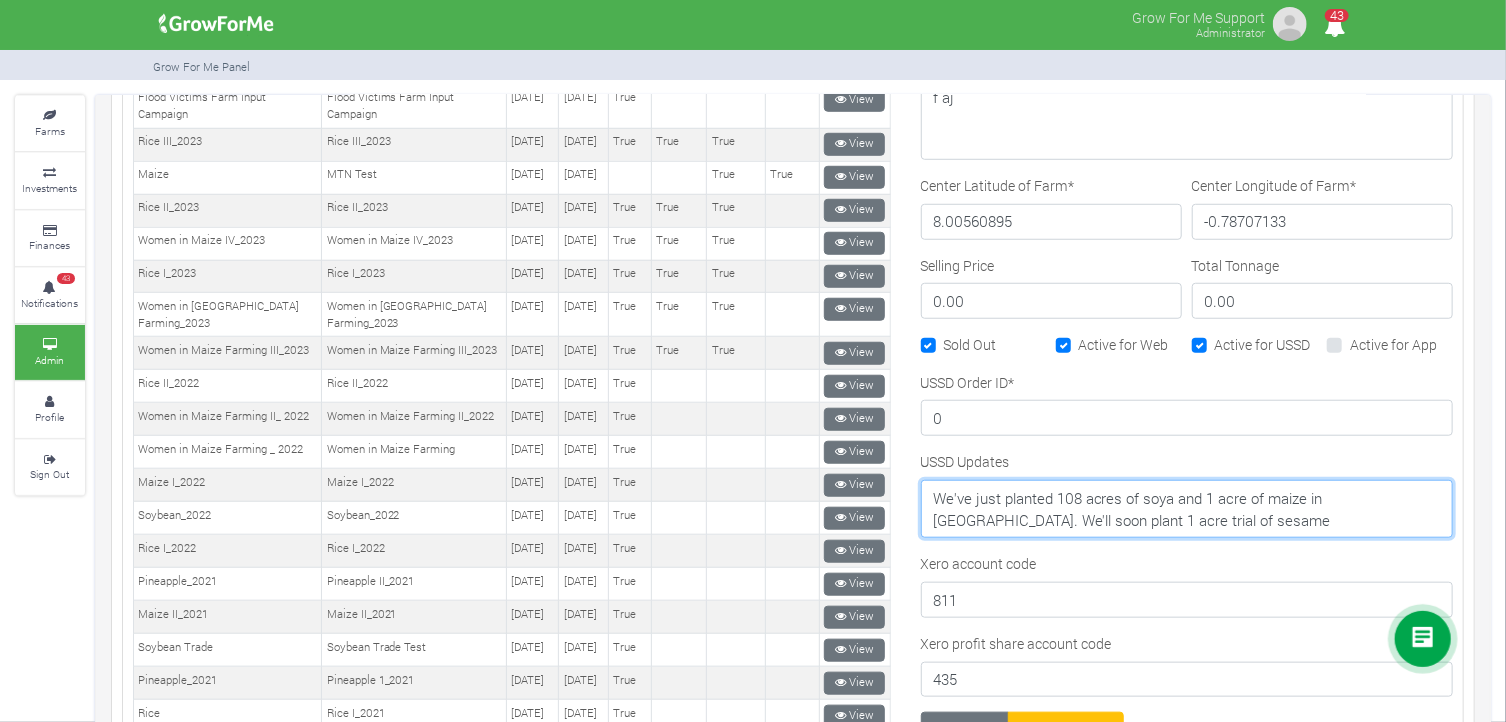 click on "🌽 Hurray! Maize VII_2025 kicks off today 🎉
Thanks to your sponsorship, smallholder farmers are planting with confidence. We’re walking this journey together!" at bounding box center [1187, 509] 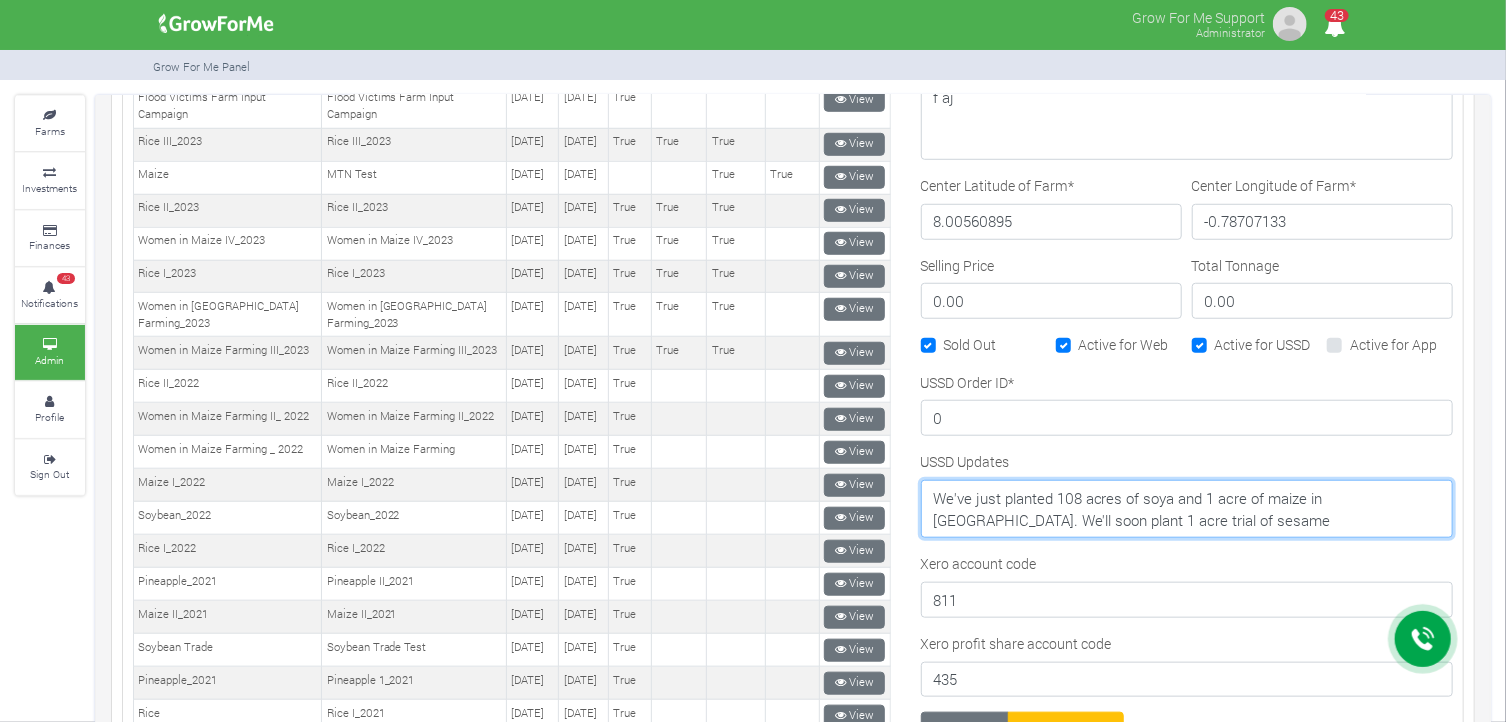 click on "a 1-acre" at bounding box center [0, 0] 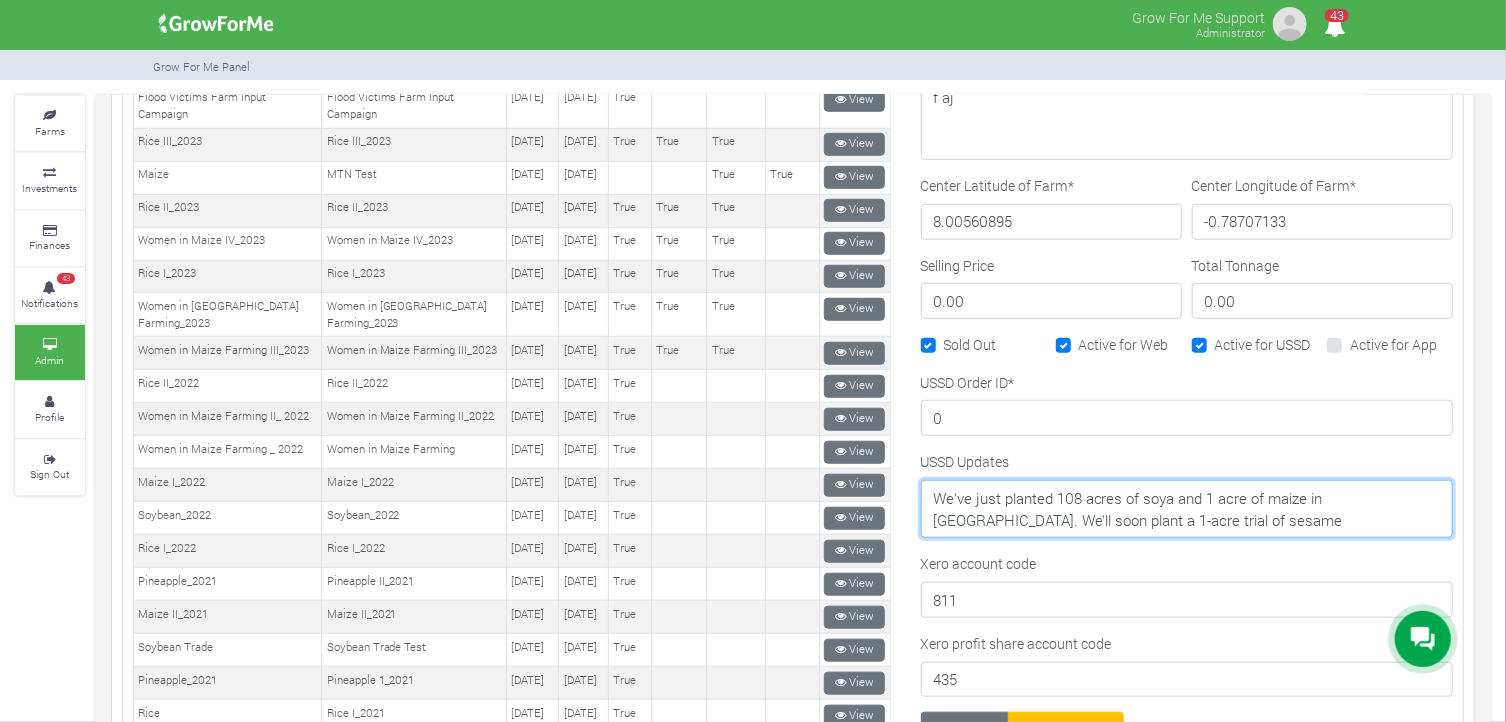 click on "🌽 Hurray! Maize VII_2025 kicks off today 🎉
Thanks to your sponsorship, smallholder farmers are planting with confidence. We’re walking this journey together!" at bounding box center (1187, 509) 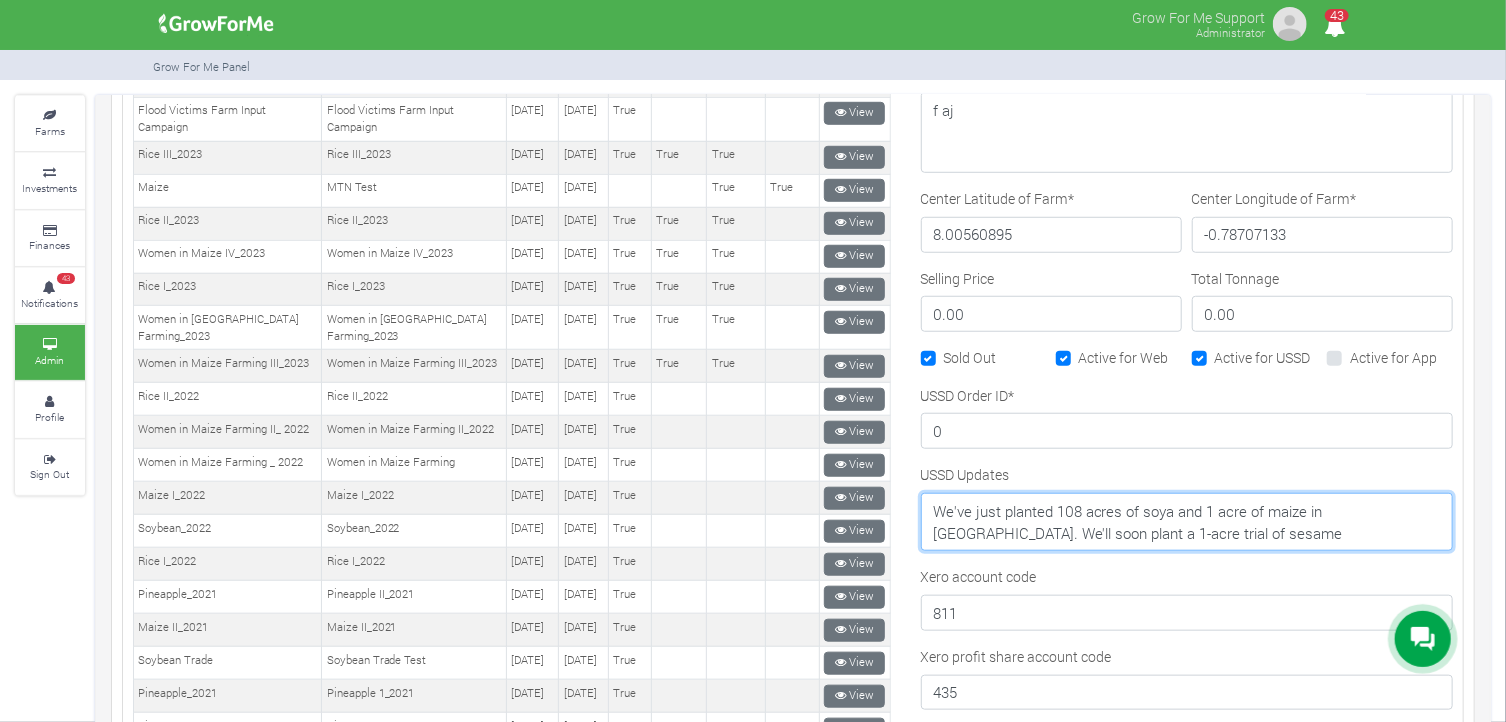 scroll, scrollTop: 743, scrollLeft: 0, axis: vertical 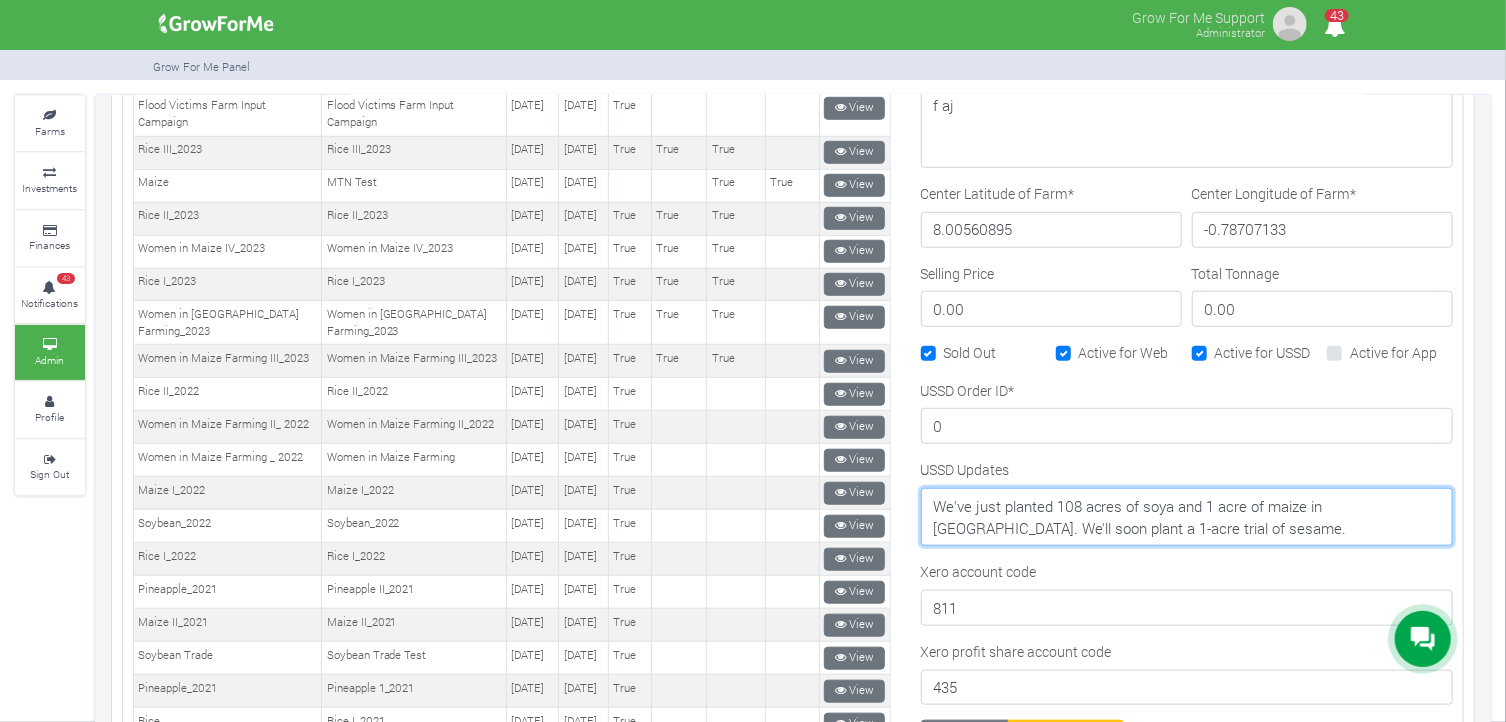 paste on "Total area is 110 acres" 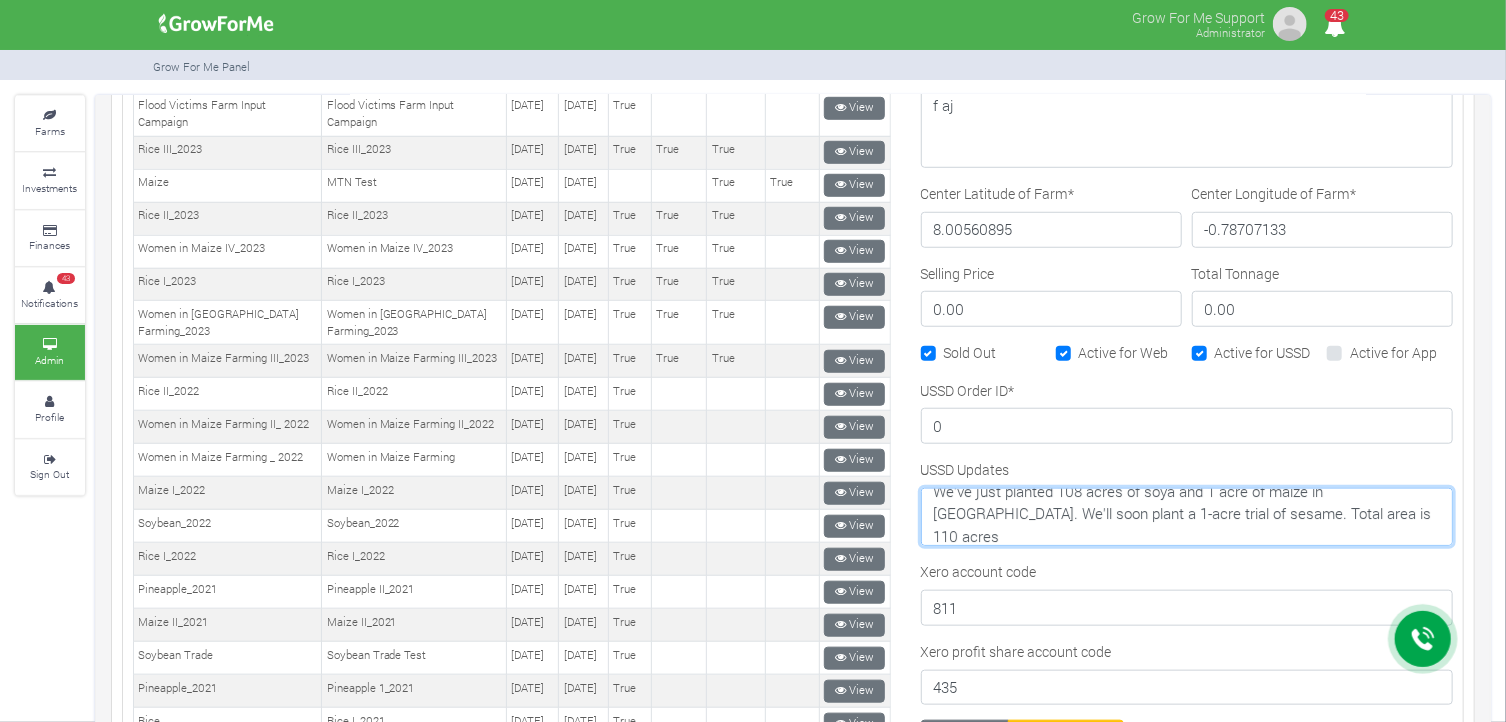 scroll, scrollTop: 0, scrollLeft: 0, axis: both 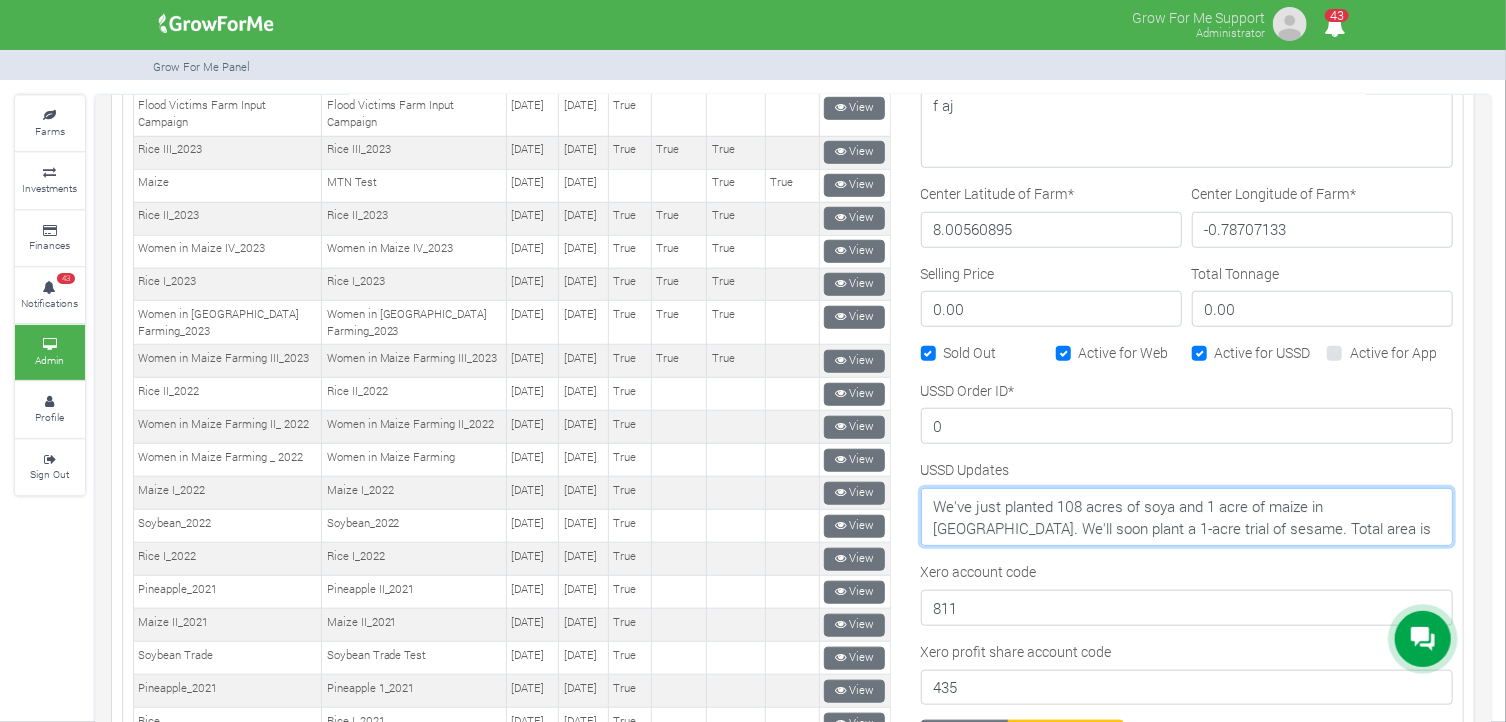 type on "We've just planted 108 acres of soya and 1 acre of maize in [GEOGRAPHIC_DATA]. We'll soon plant a 1-acre trial of sesame. Total area is 110 acres." 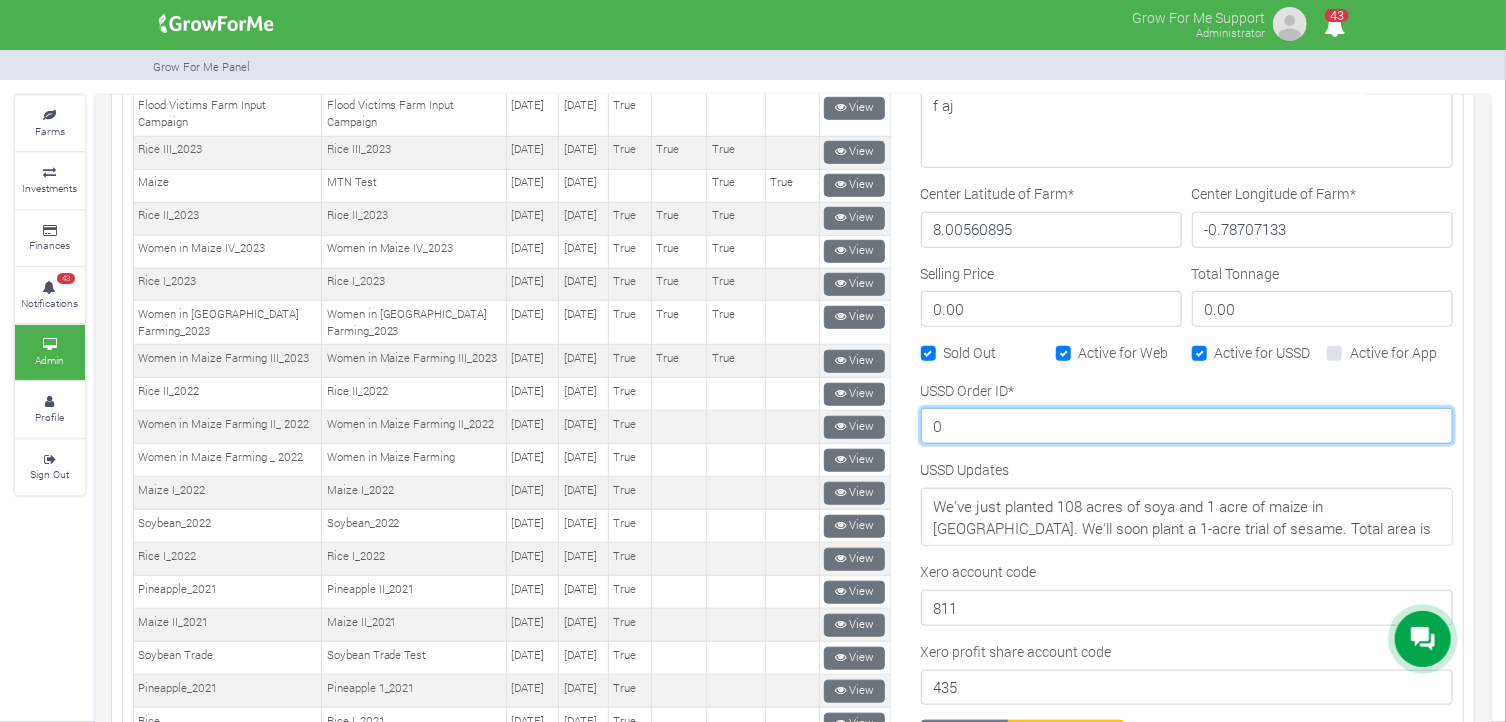 click on "0" at bounding box center (1187, 426) 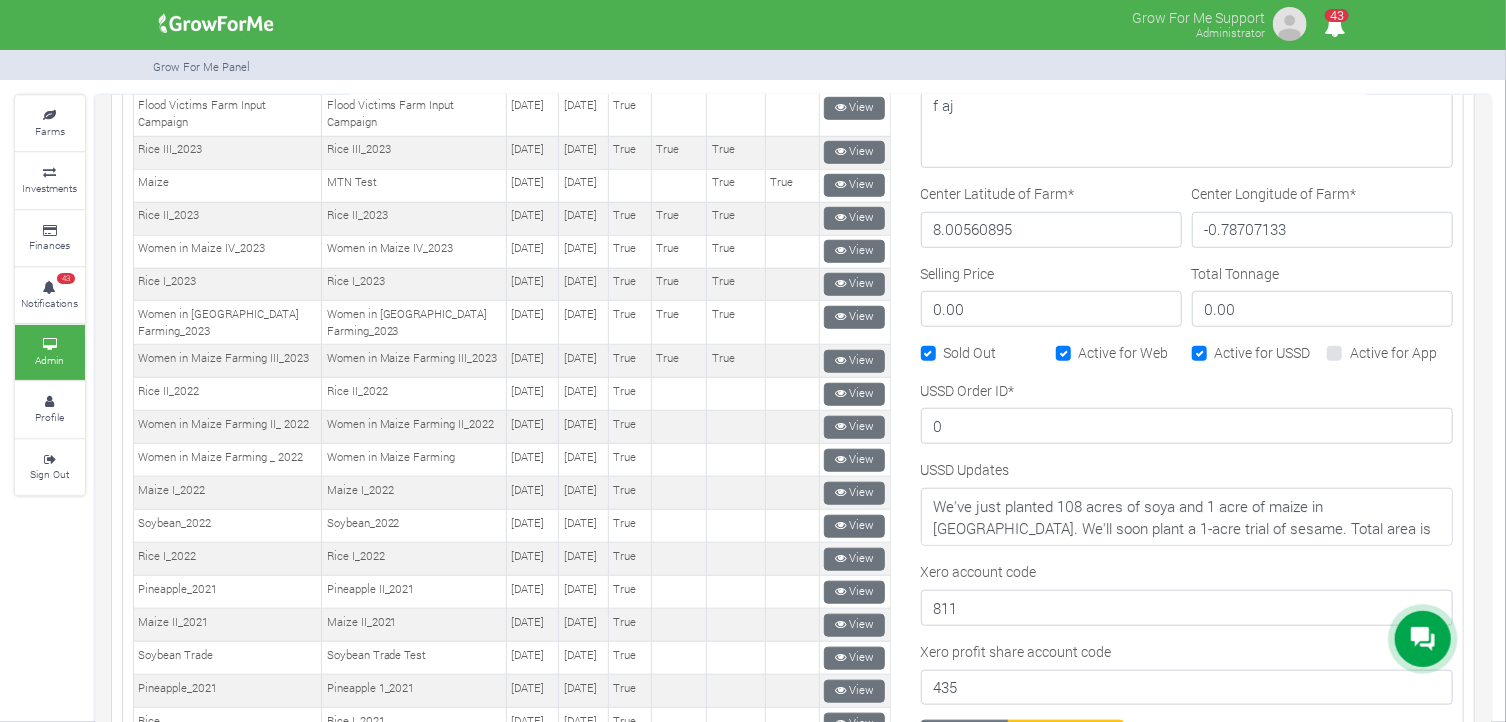 click on "USSD Updates
🌽 Hurray! Maize VII_2025 kicks off today 🎉
Thanks to your sponsorship, smallholder farmers are planting with confidence. We’re walking this journey together!" at bounding box center (1187, 502) 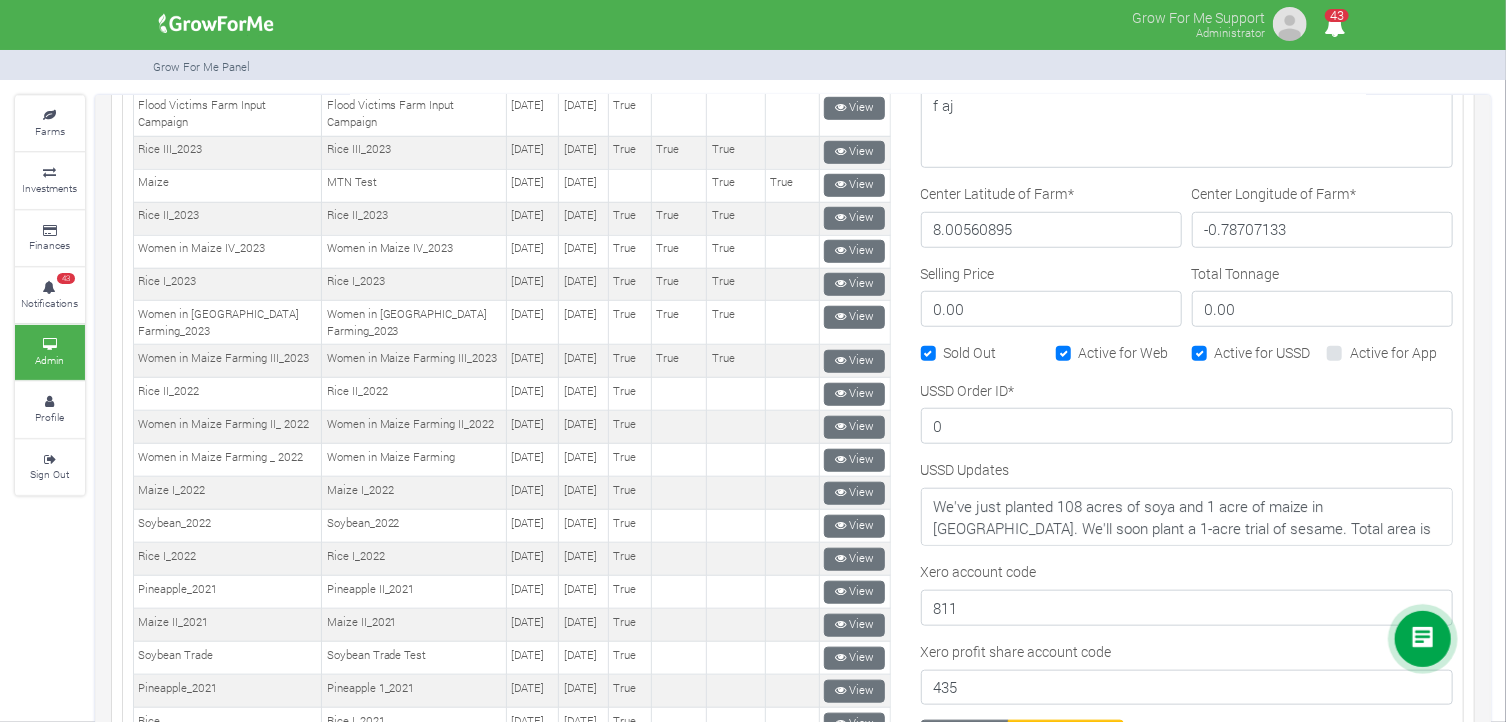 click on "Xero account code
811" at bounding box center (1187, 593) 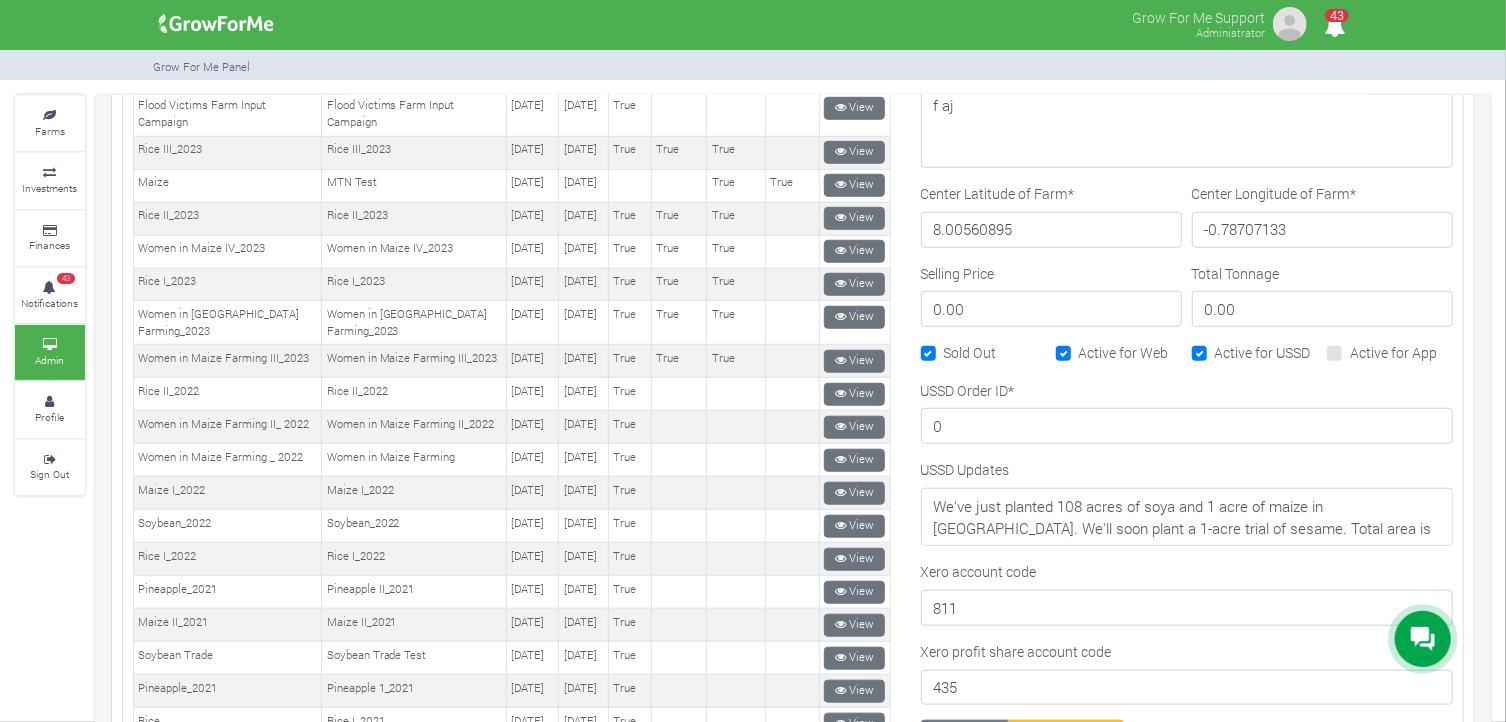 click on "Xero account code
811" at bounding box center (1187, 593) 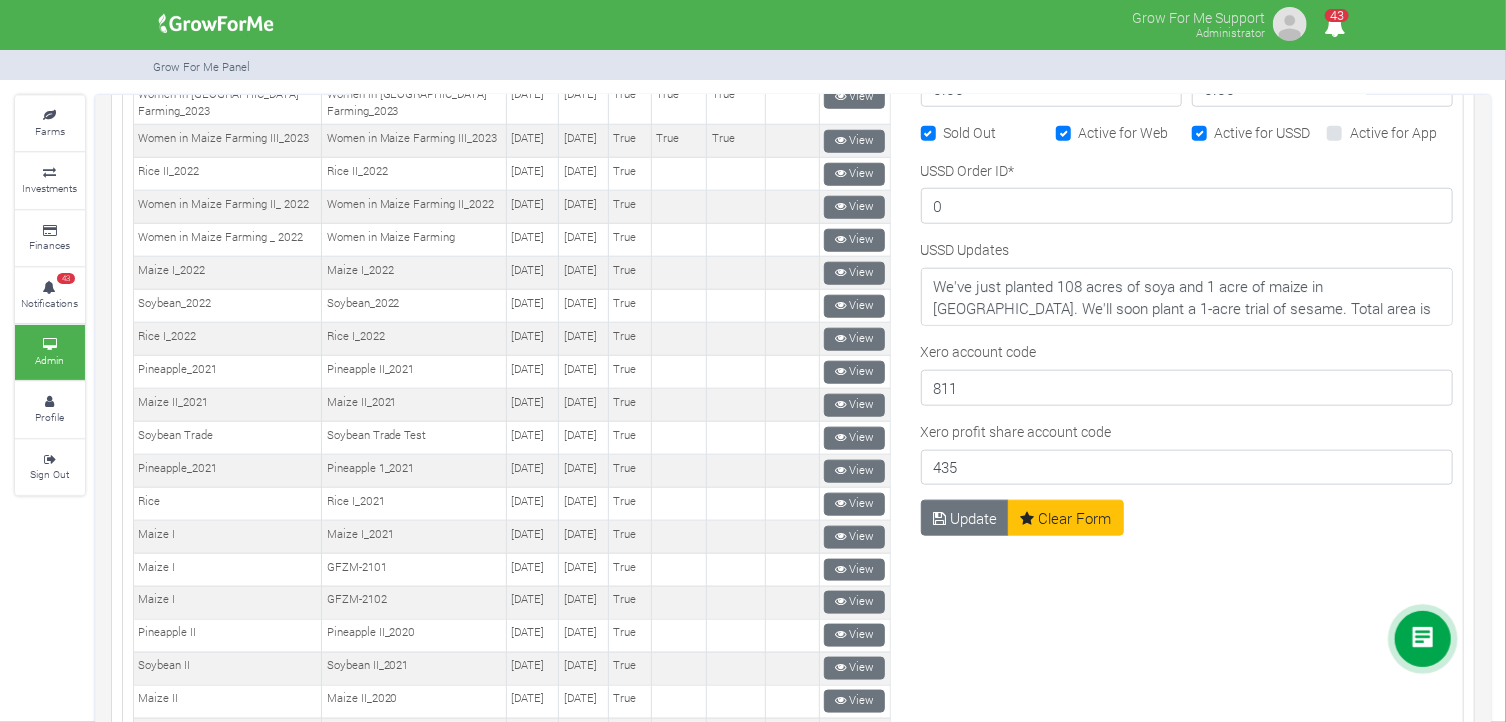 scroll, scrollTop: 1012, scrollLeft: 0, axis: vertical 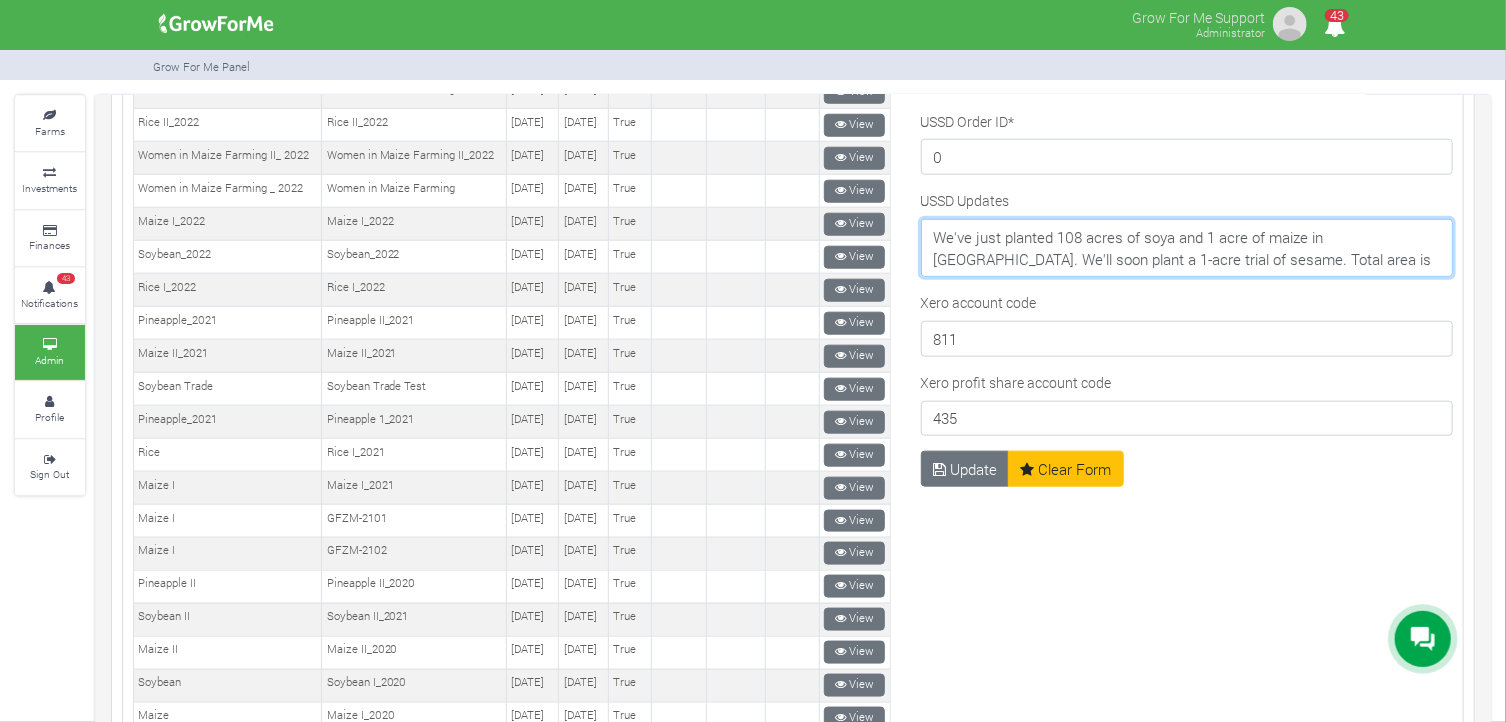 drag, startPoint x: 1328, startPoint y: 257, endPoint x: 924, endPoint y: 216, distance: 406.0751 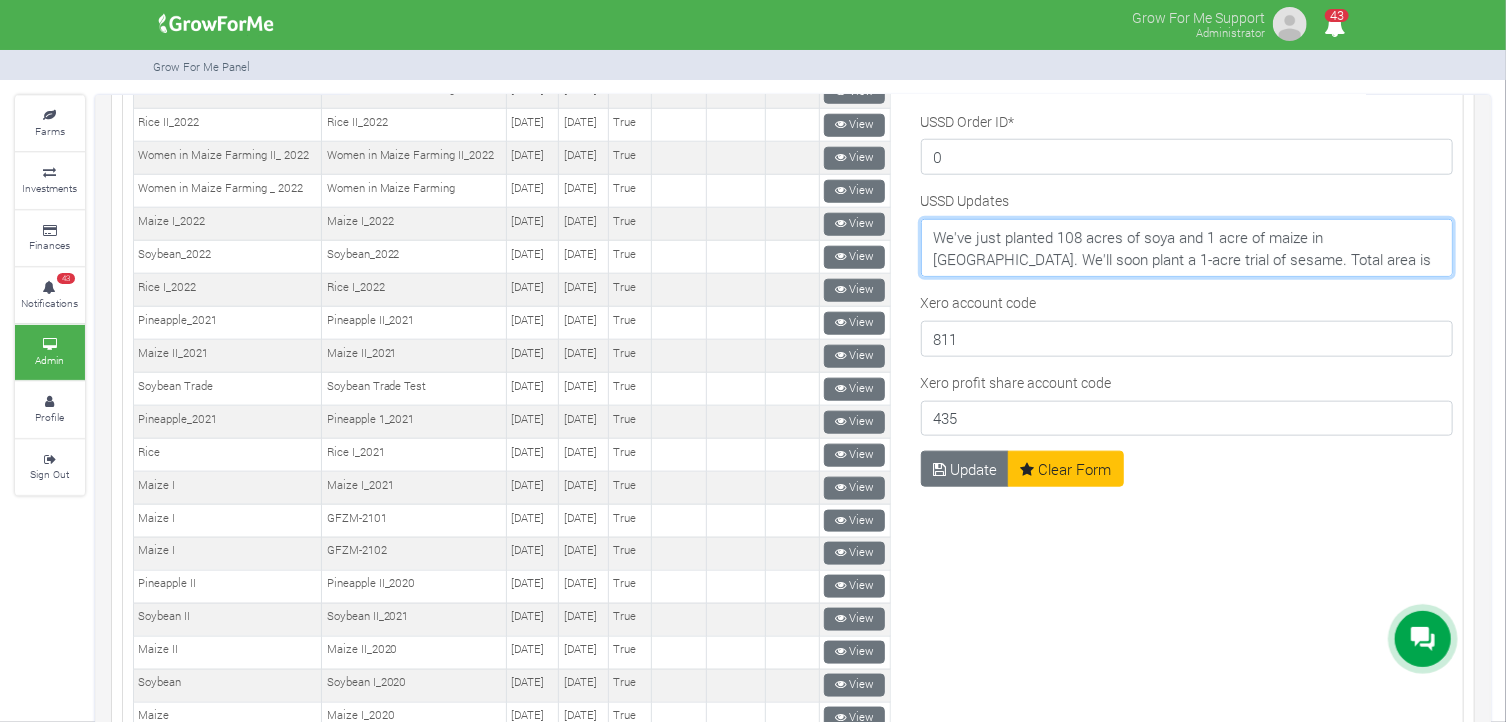 click on "🌽 Hurray! Maize VII_2025 kicks off today 🎉
Thanks to your sponsorship, smallholder farmers are planting with confidence. We’re walking this journey together!" at bounding box center [1187, 248] 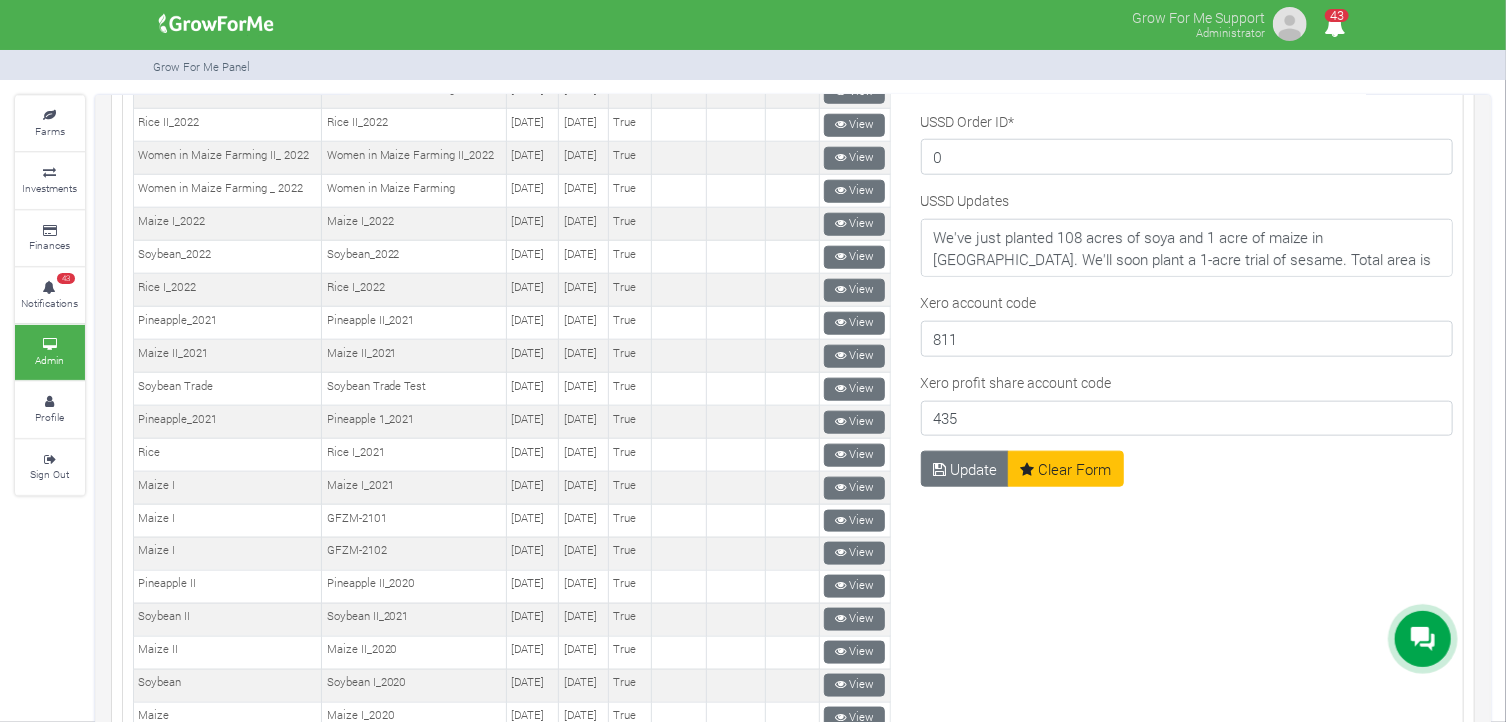 click on "USSD Order ID *       0" at bounding box center (1187, 151) 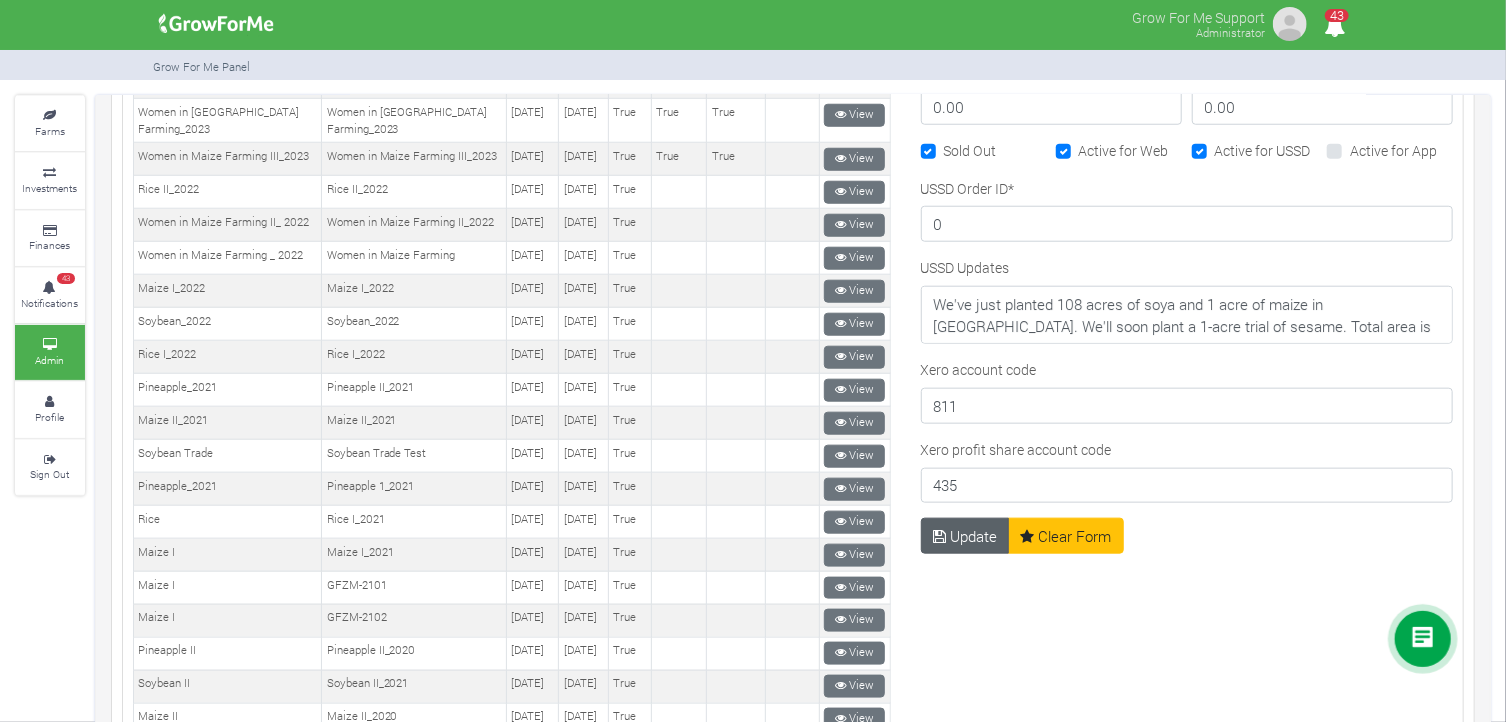 scroll, scrollTop: 945, scrollLeft: 0, axis: vertical 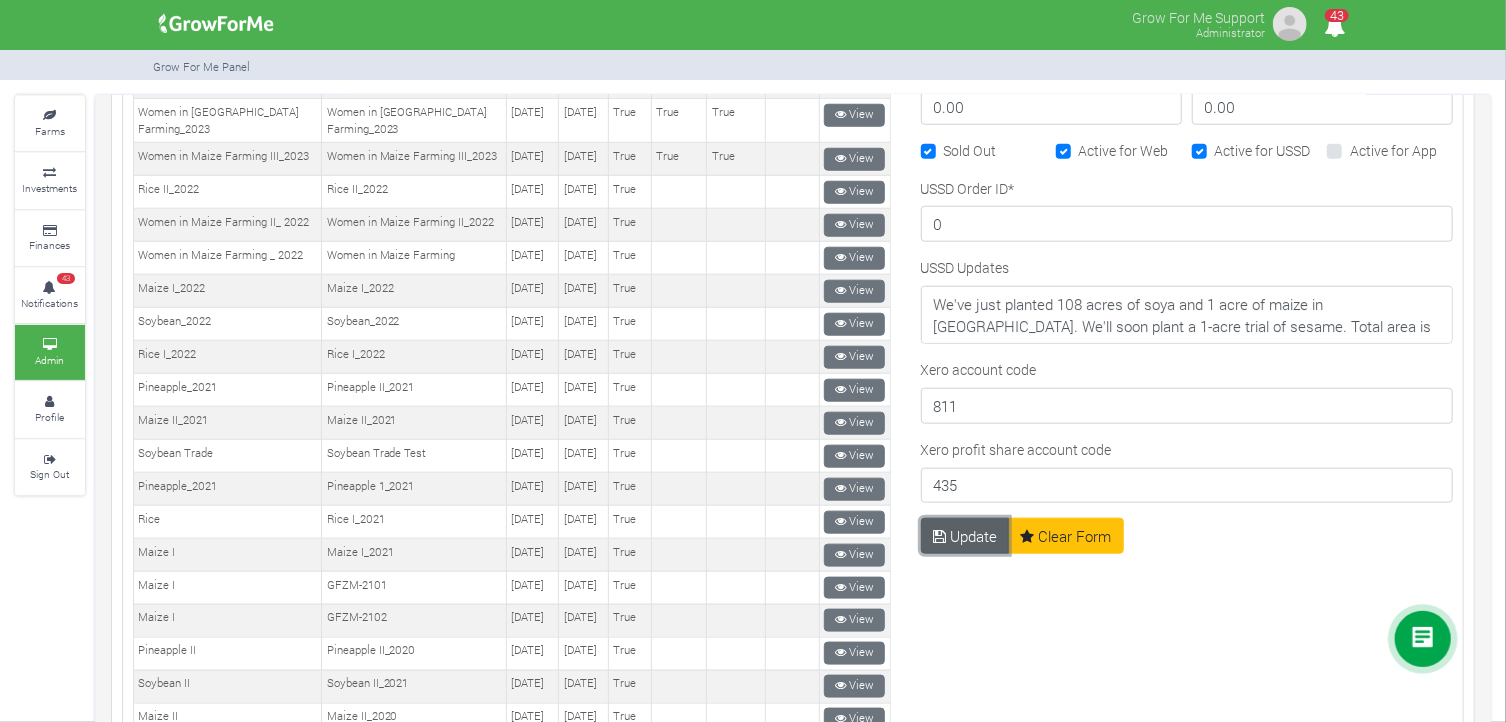 click on "Update" at bounding box center [965, 536] 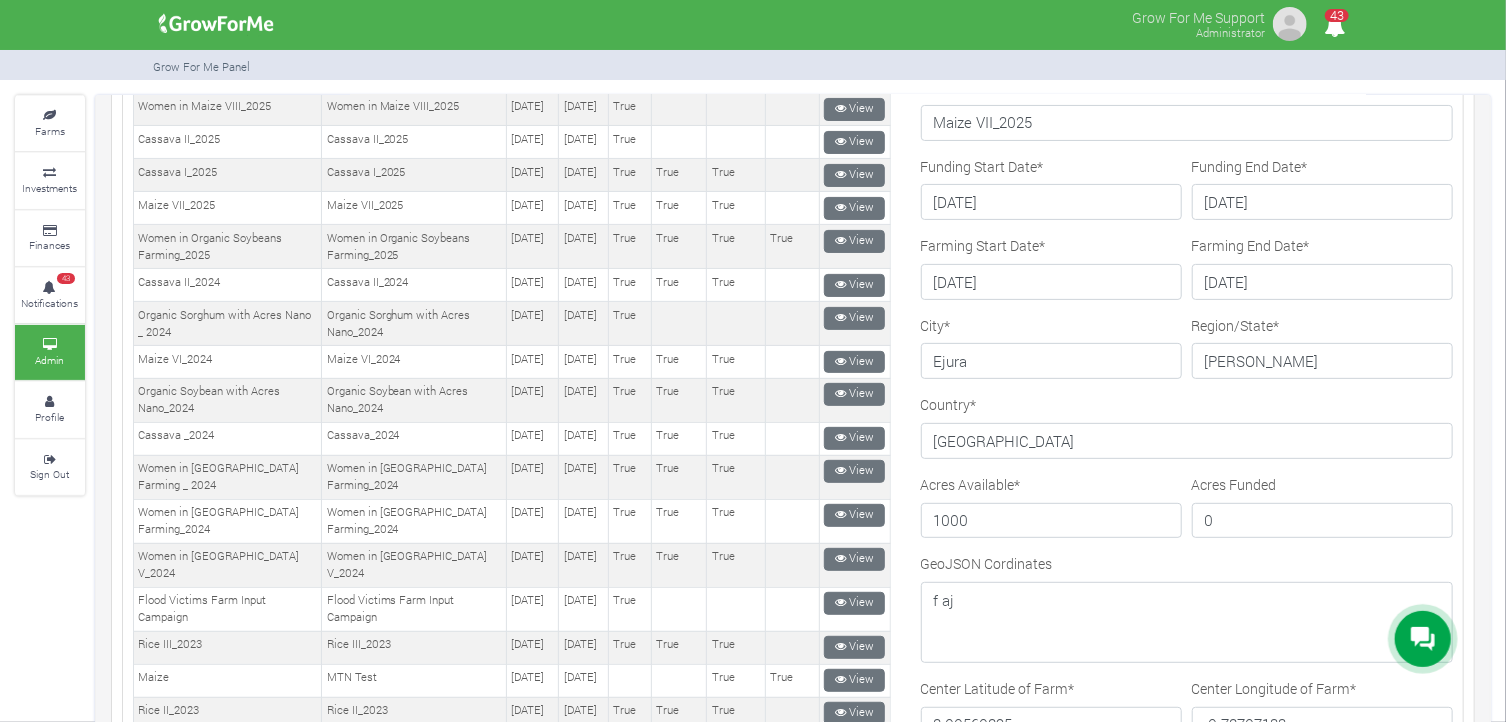 scroll, scrollTop: 220, scrollLeft: 0, axis: vertical 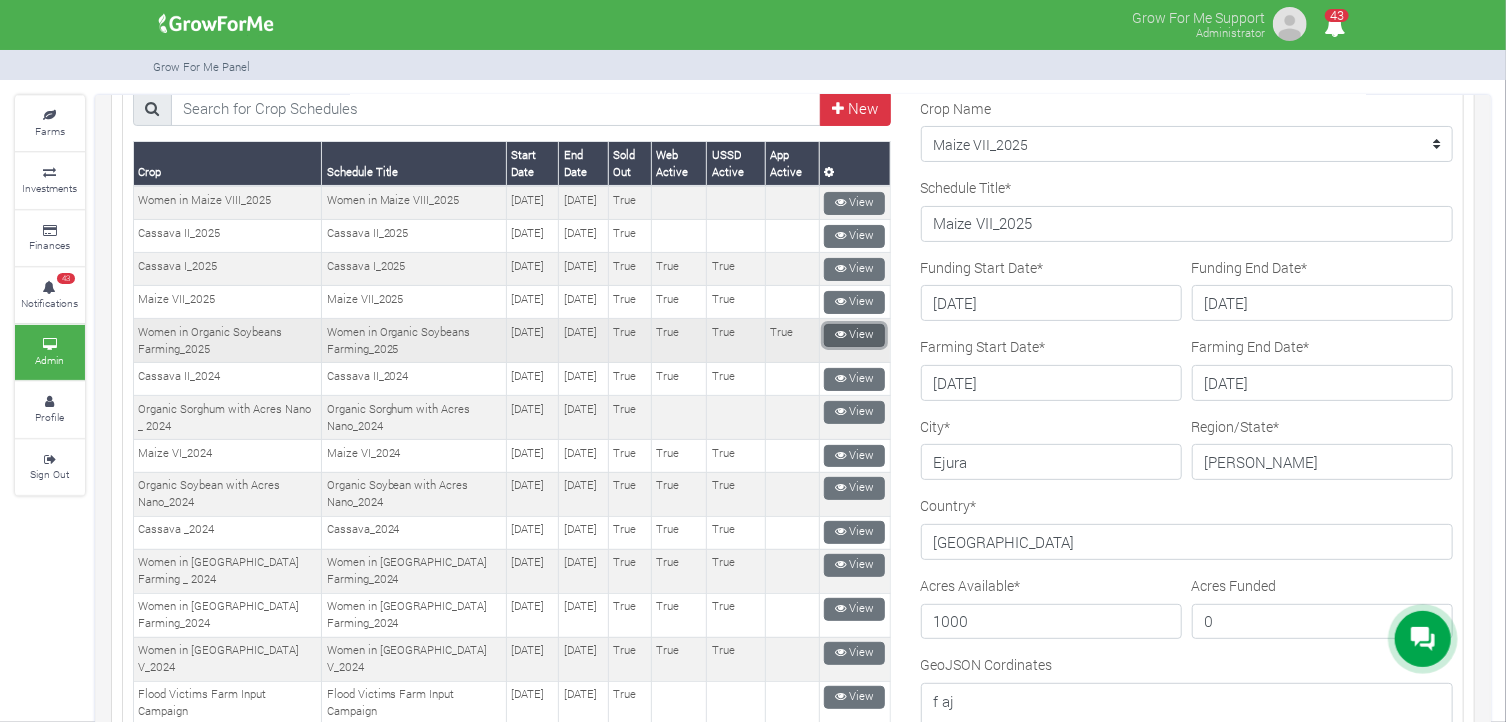 click on "View" at bounding box center [854, 335] 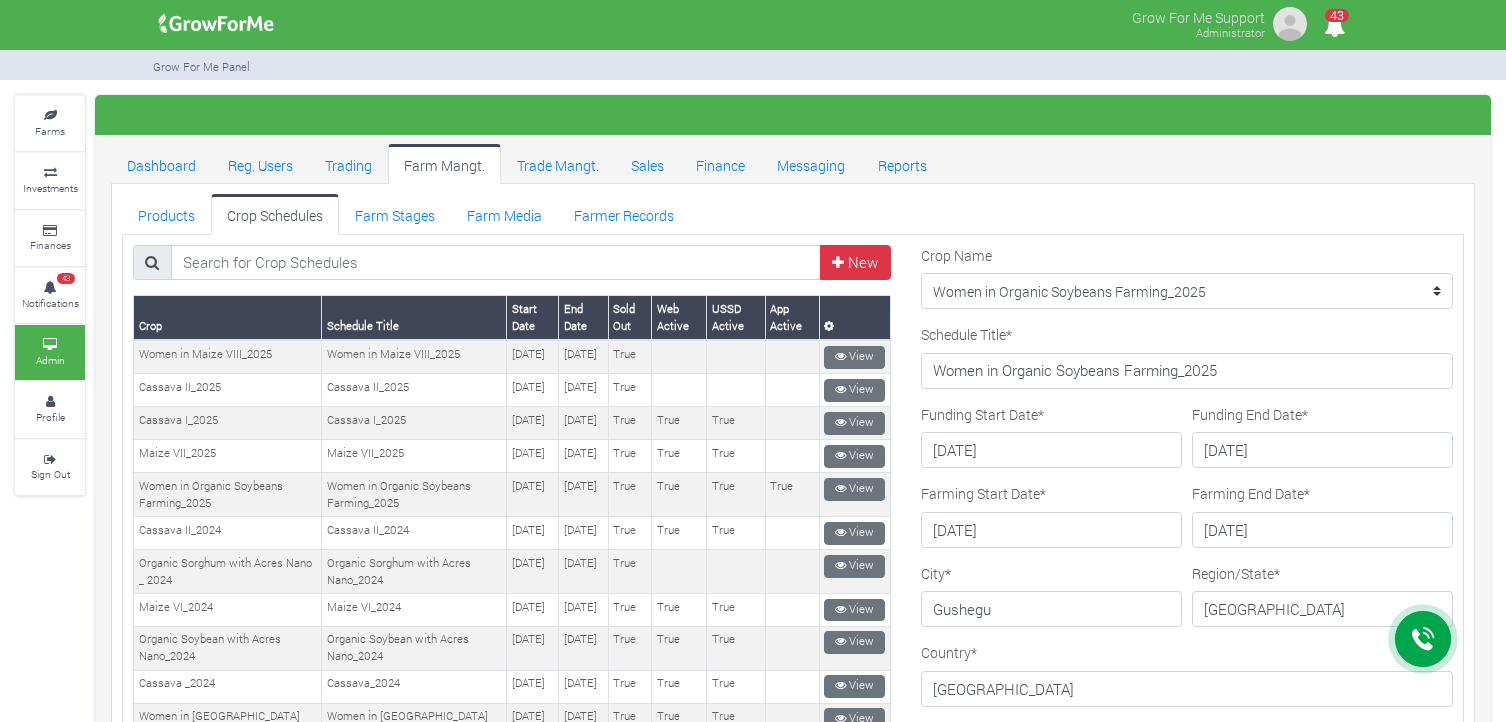 scroll, scrollTop: 0, scrollLeft: 0, axis: both 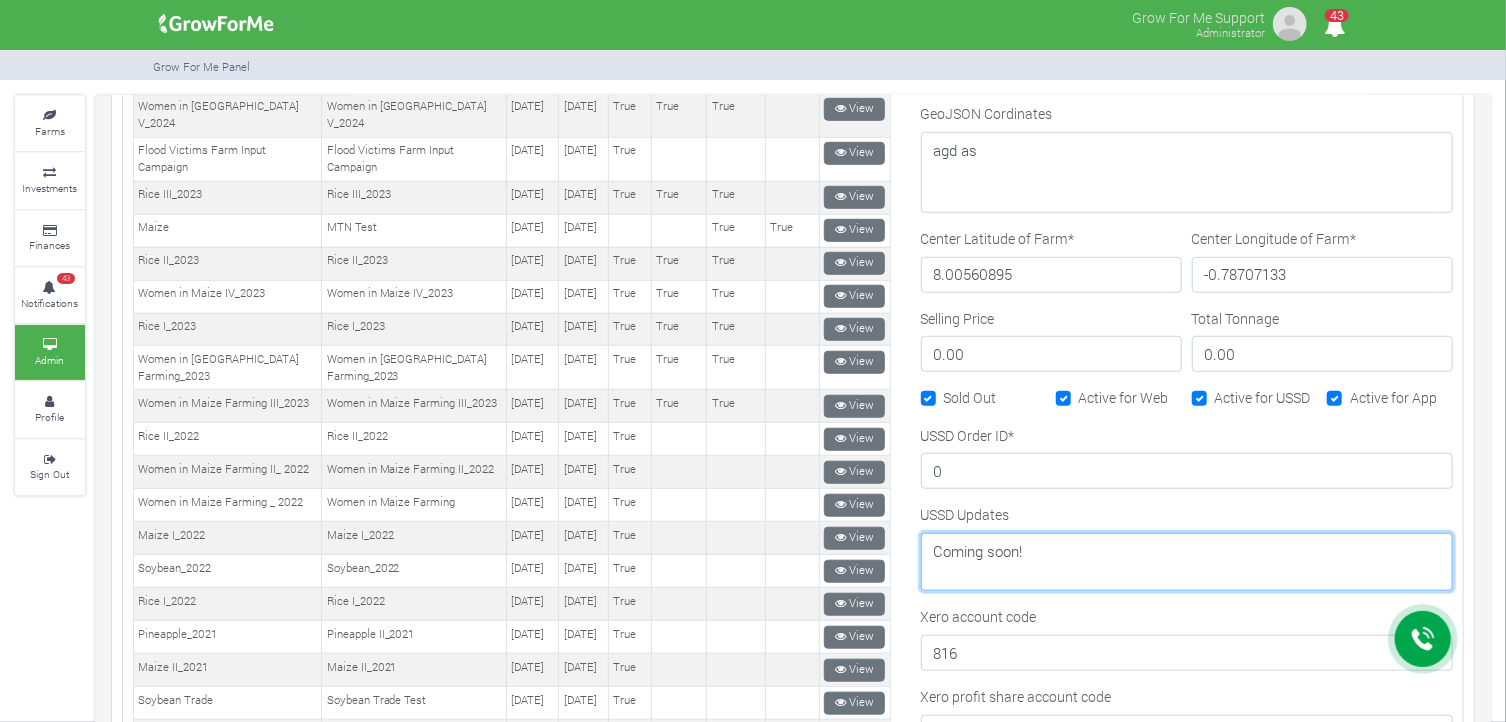 click on "Coming soon!" at bounding box center (1187, 562) 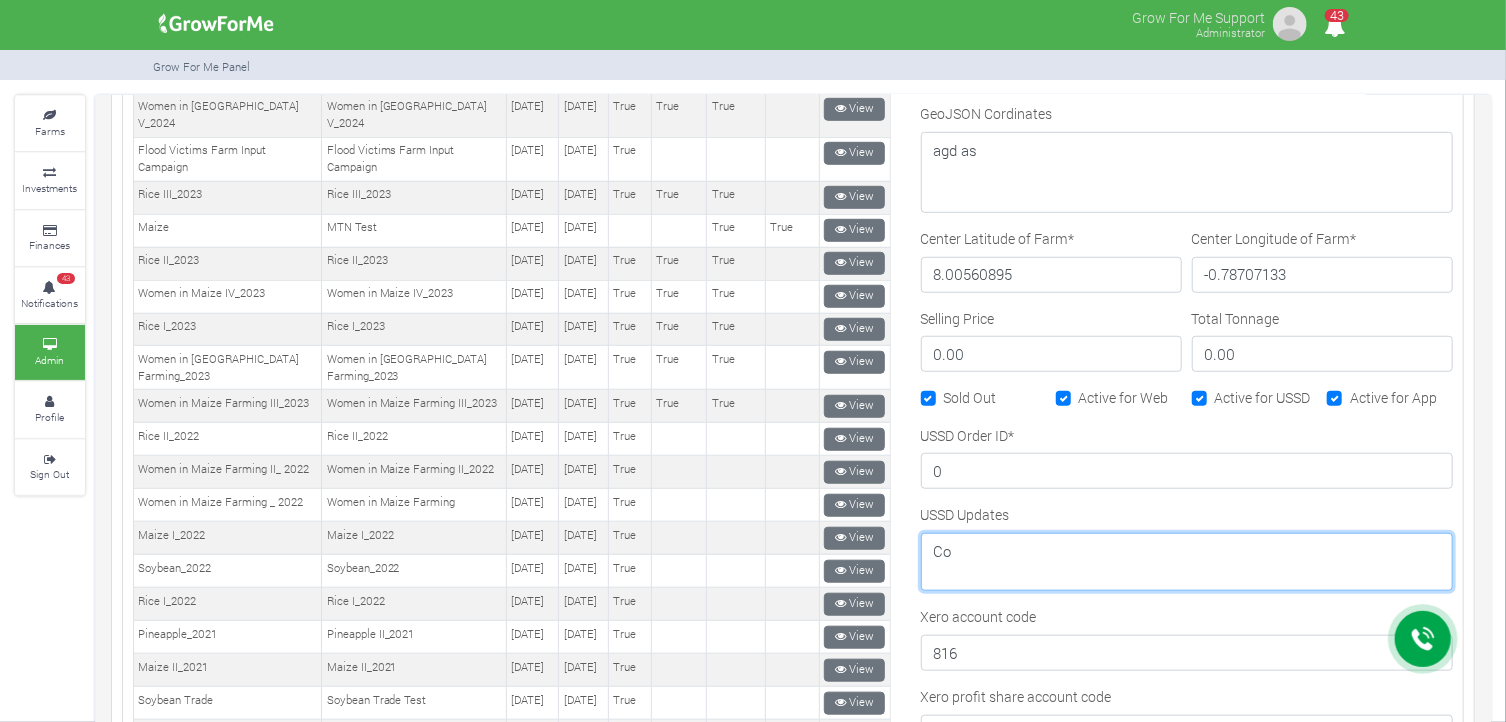 type on "C" 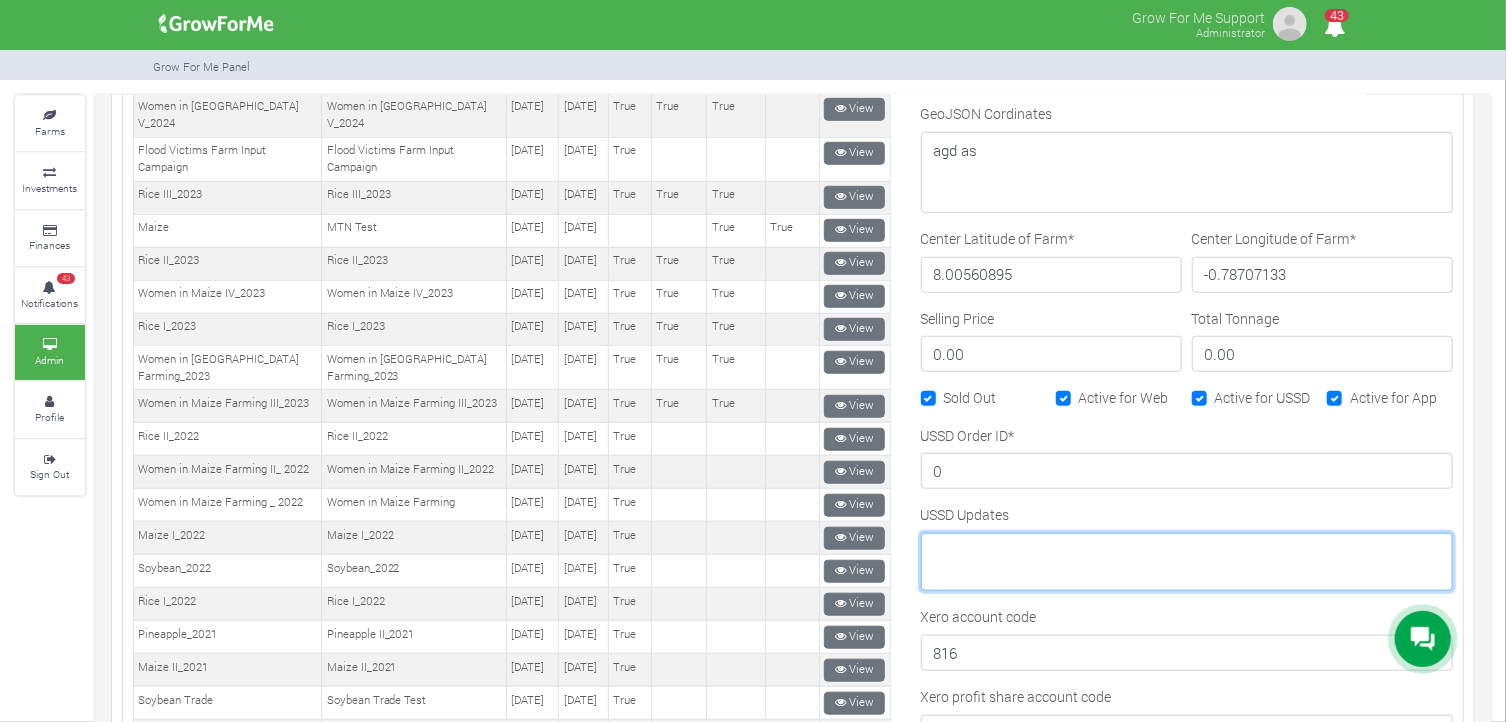 paste on "We've just planted 108 acres of soya and 1 acre of maize in [GEOGRAPHIC_DATA]. We'll soon plant a 1-acre trial of sesame. Total area is 110 acres." 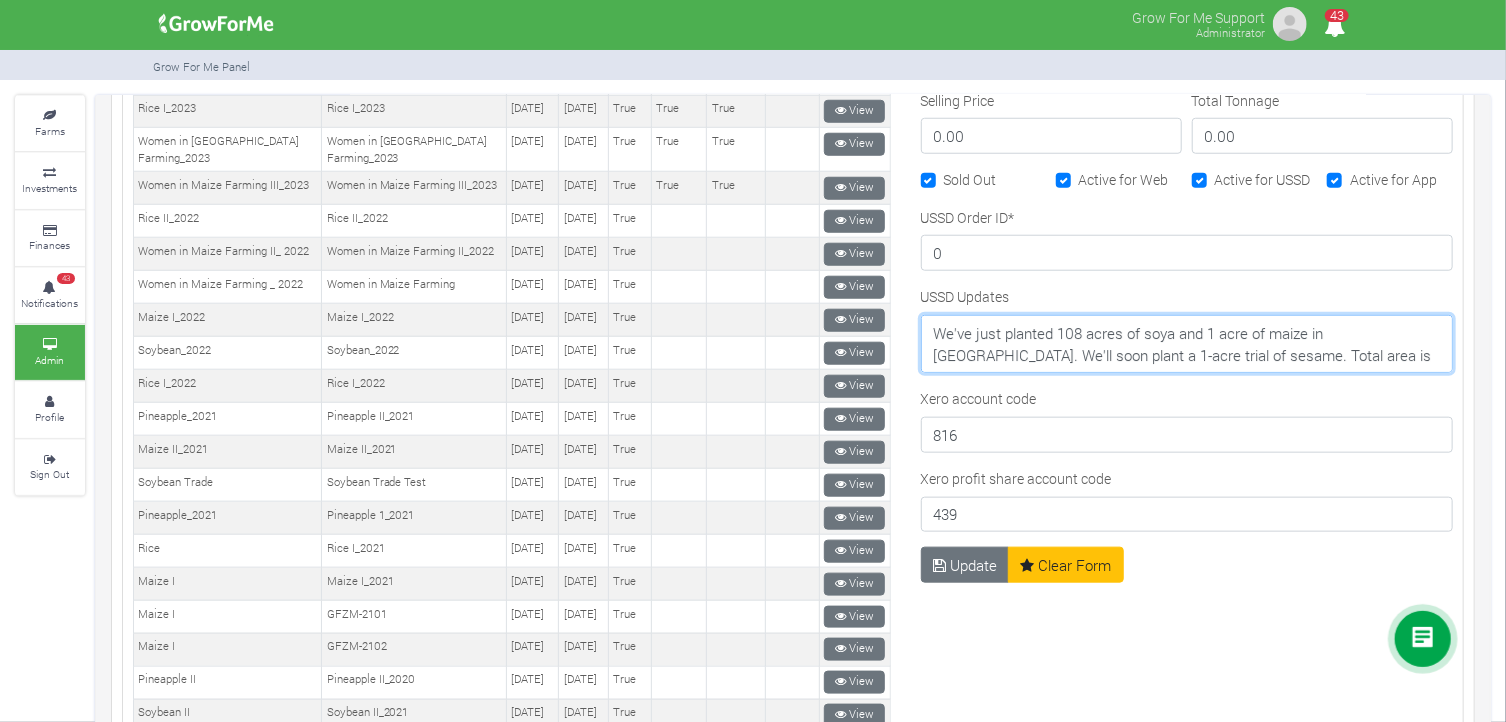 scroll, scrollTop: 917, scrollLeft: 0, axis: vertical 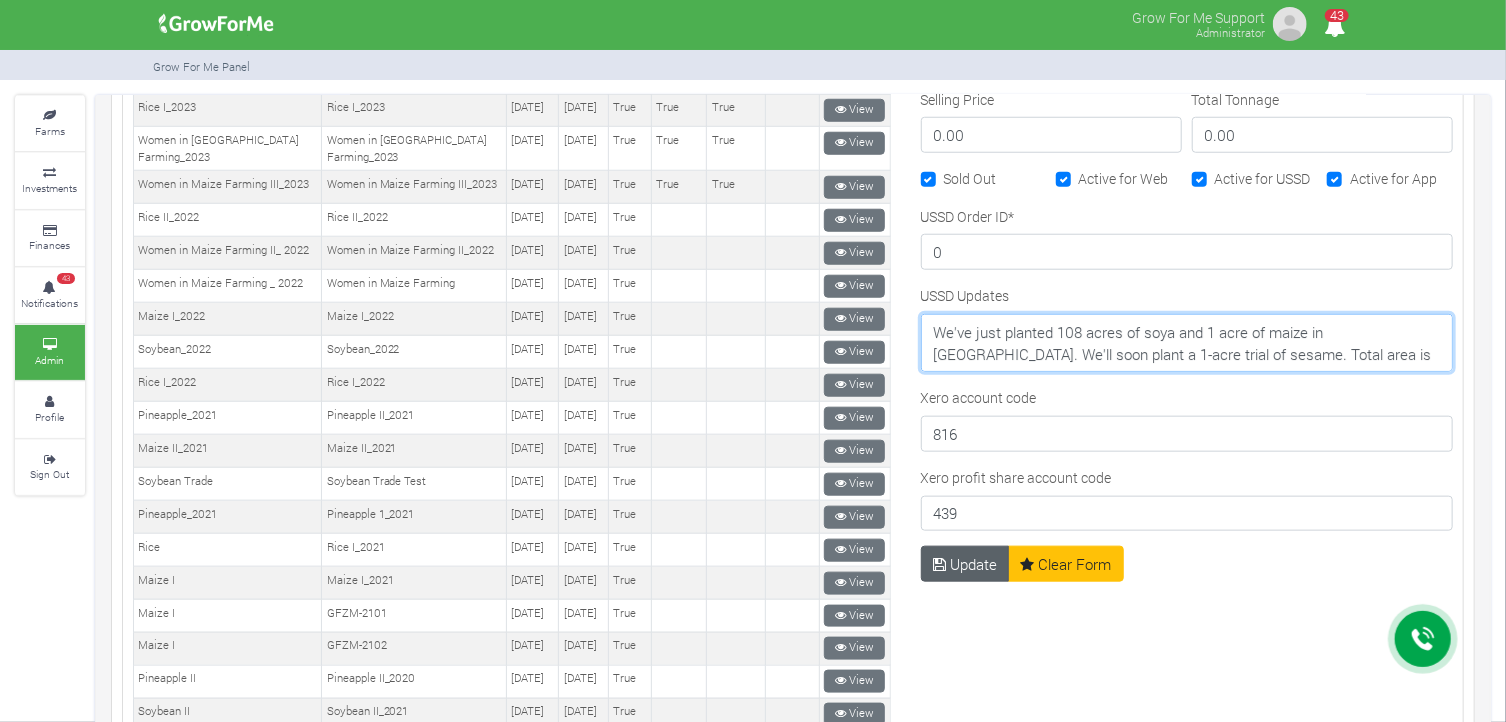 type on "We've just planted 108 acres of soya and 1 acre of maize in [GEOGRAPHIC_DATA]. We'll soon plant a 1-acre trial of sesame. Total area is 110 acres." 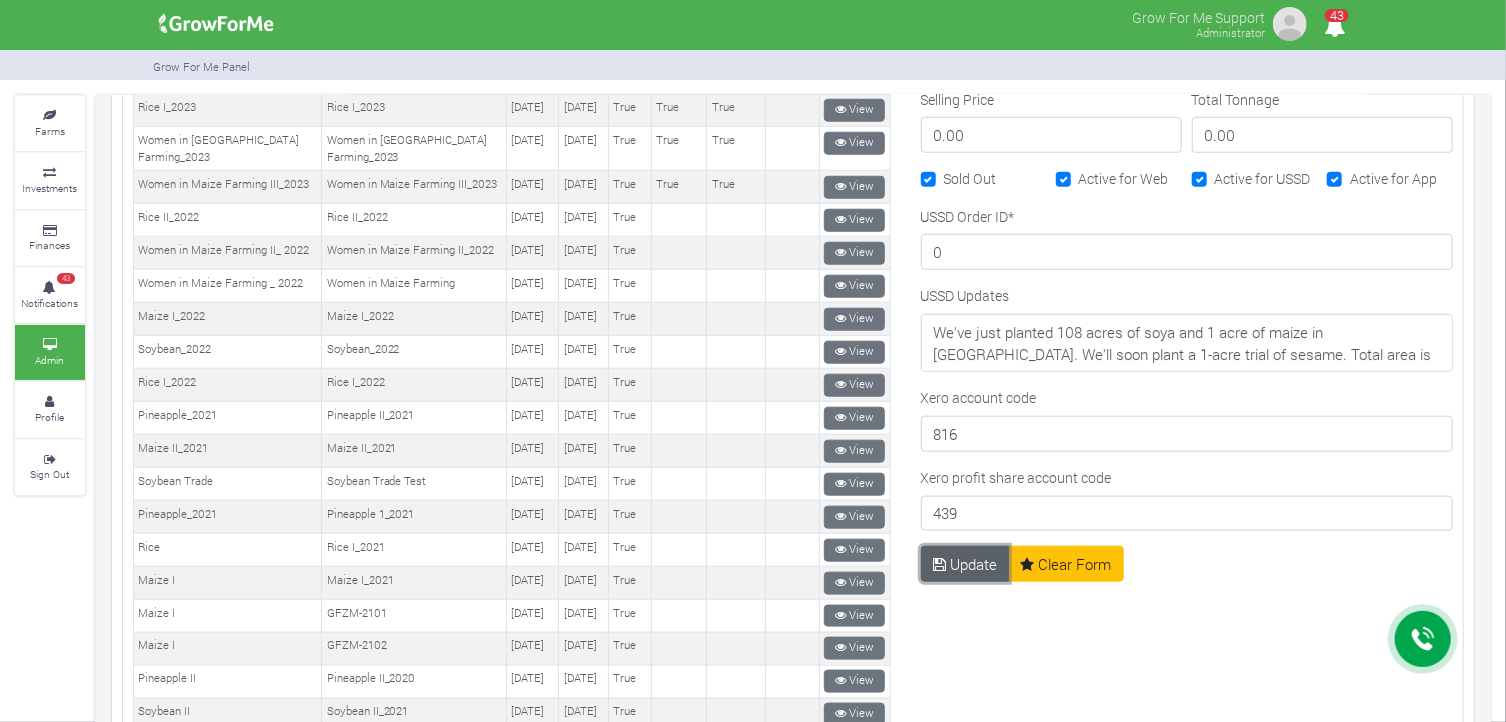 click on "Update" at bounding box center [965, 564] 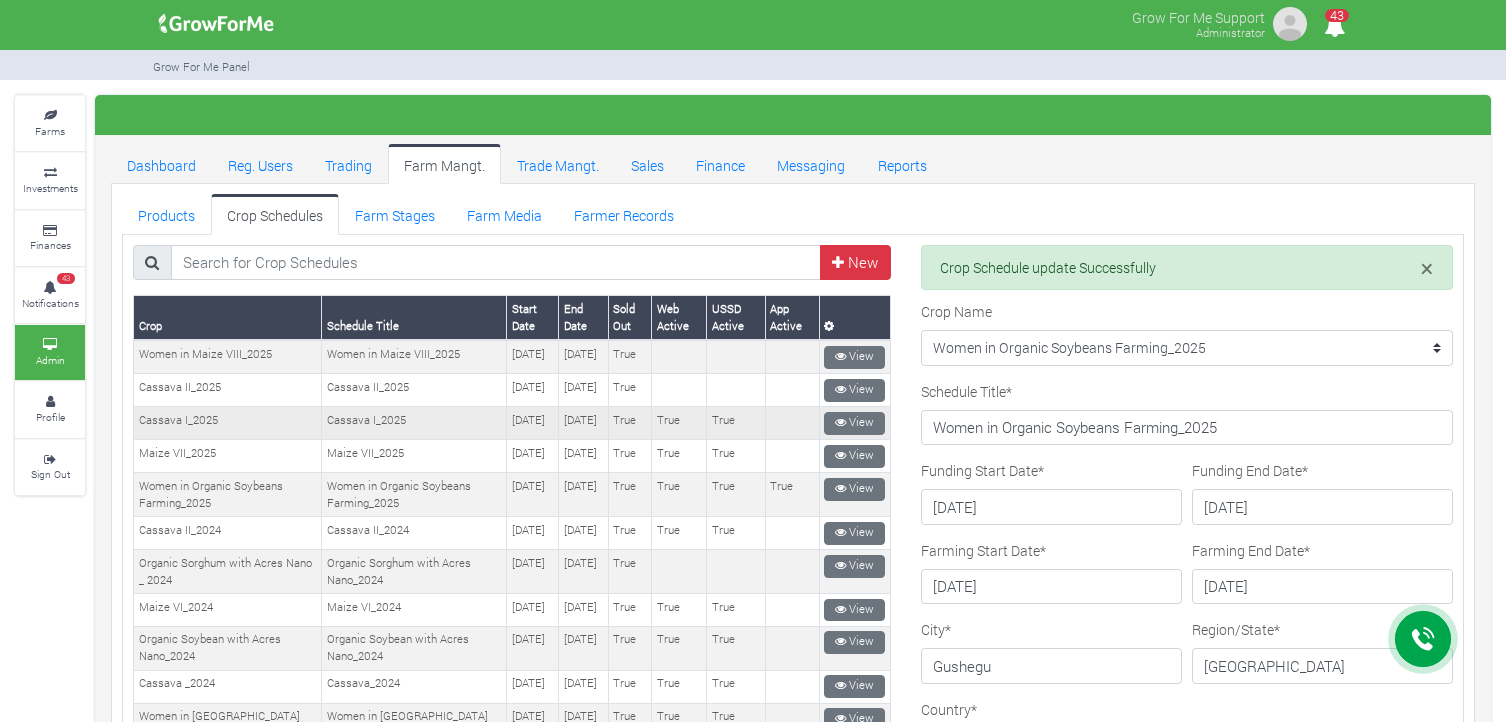scroll, scrollTop: 0, scrollLeft: 0, axis: both 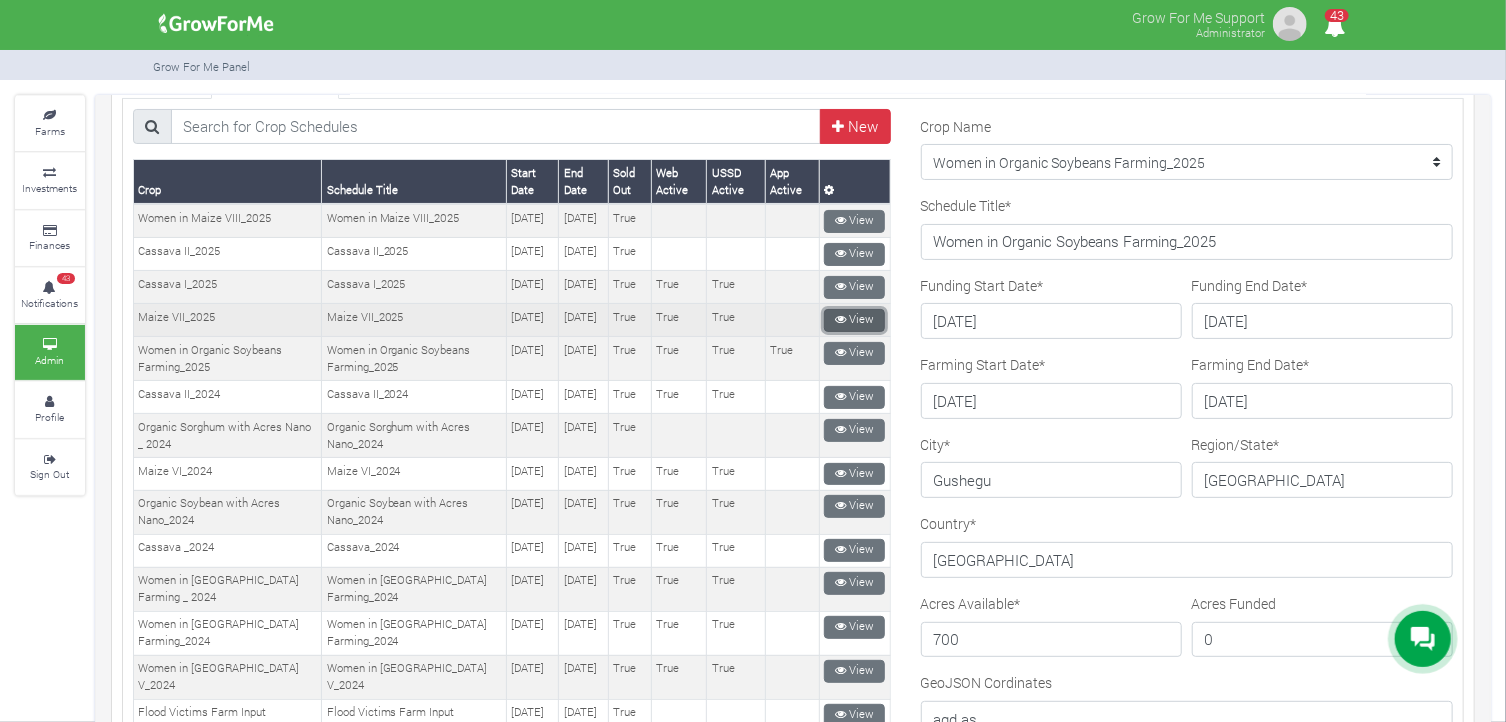 click on "View" at bounding box center [854, 320] 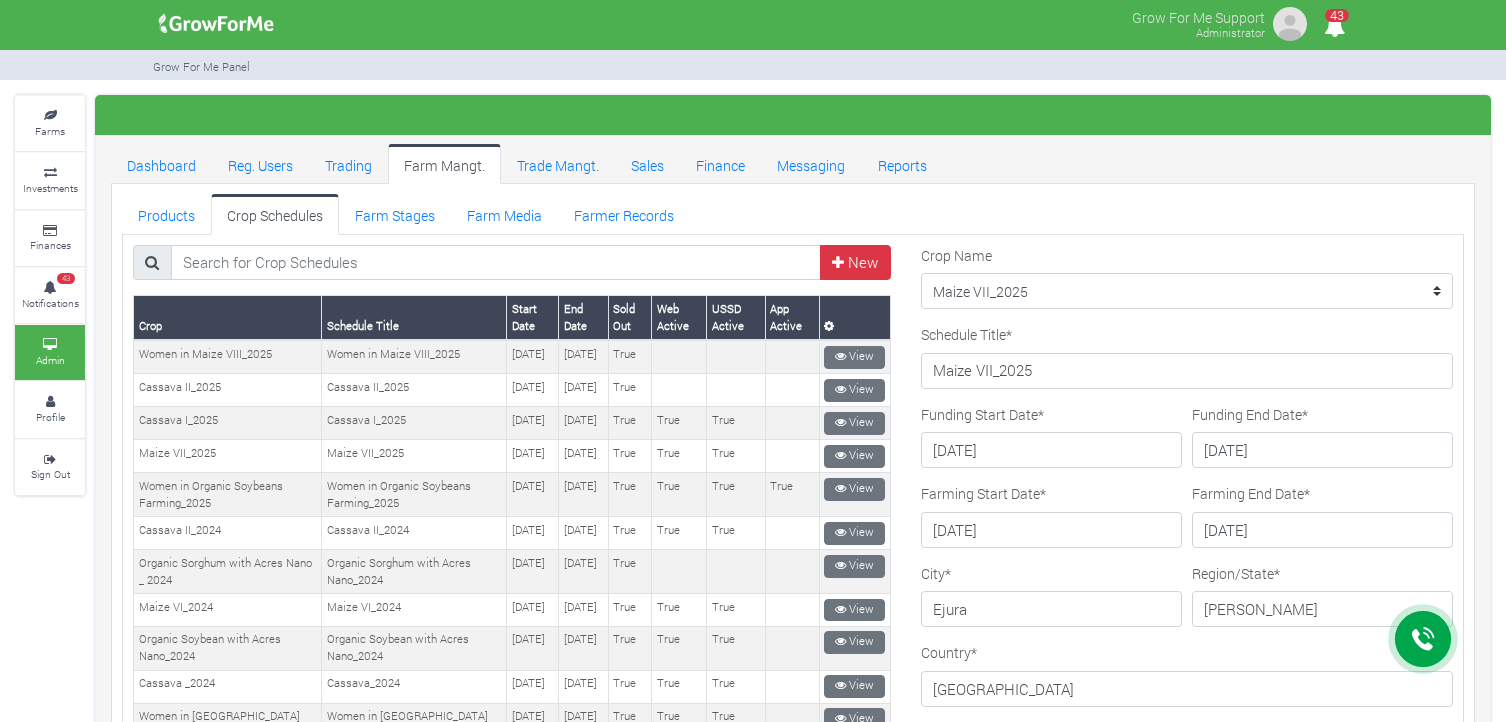 scroll, scrollTop: 0, scrollLeft: 0, axis: both 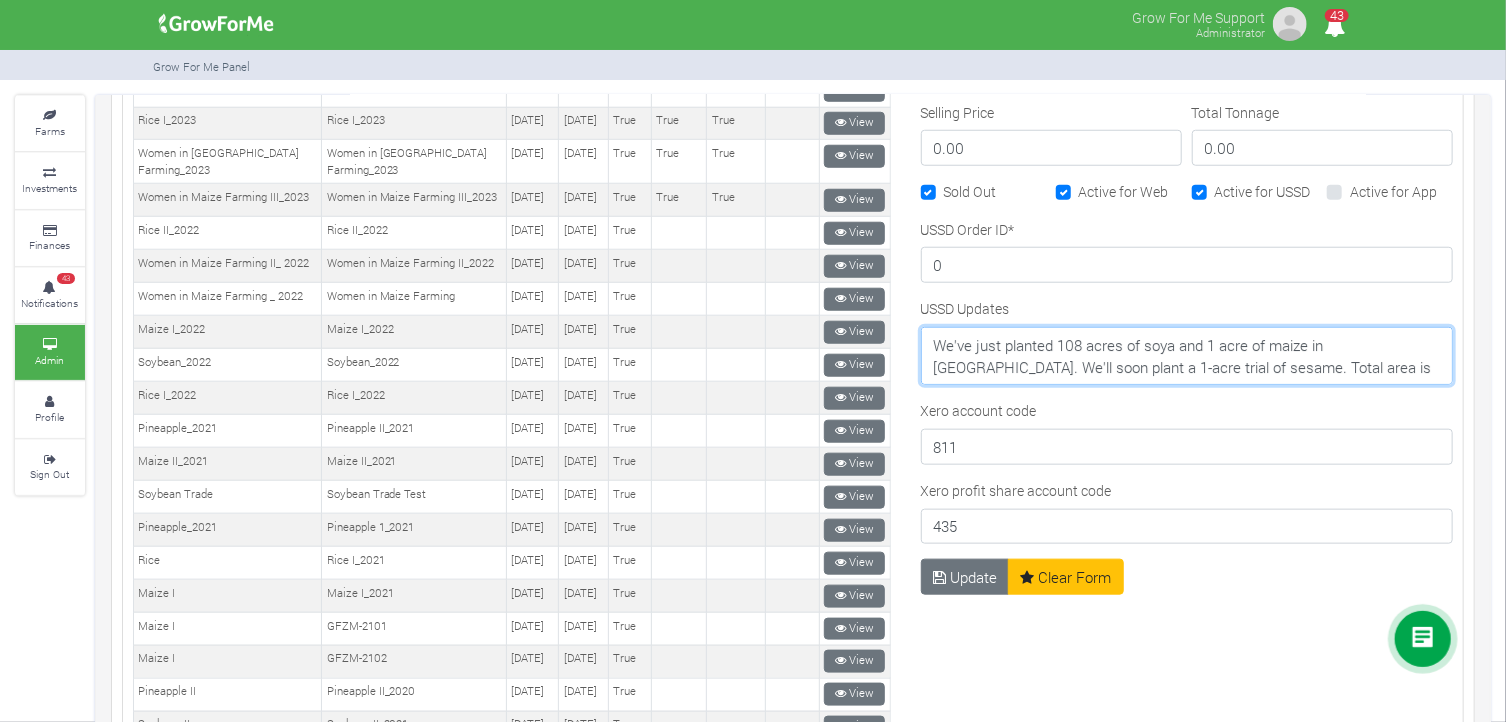 click on "We've just planted 108 acres of soya and 1 acre of maize in [GEOGRAPHIC_DATA]. We'll soon plant a 1-acre trial of sesame. Total area is 110 acres." at bounding box center [1187, 356] 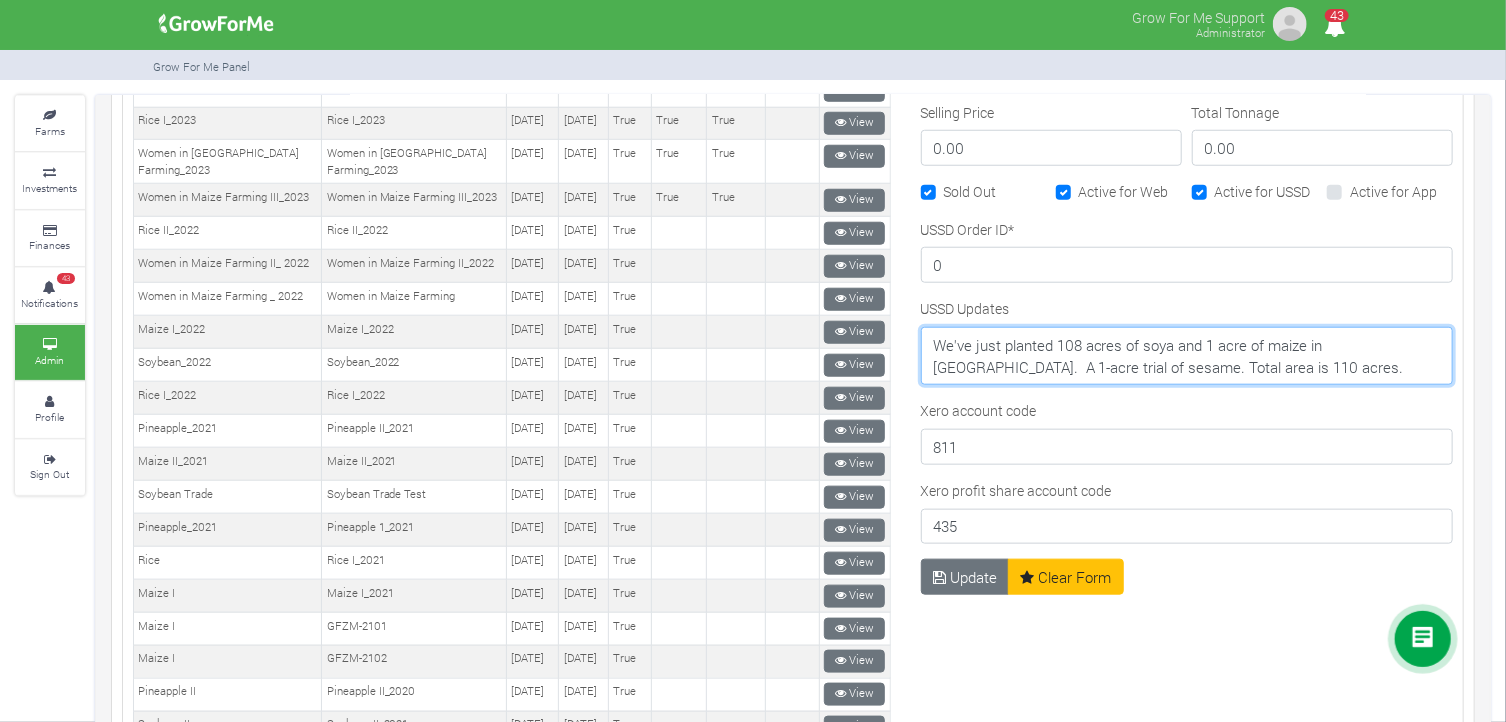 click on "We've just planted 108 acres of soya and 1 acre of maize in Takpili. We'll soon plant a 1-acre trial of sesame. Total area is 110 acres." at bounding box center (1187, 356) 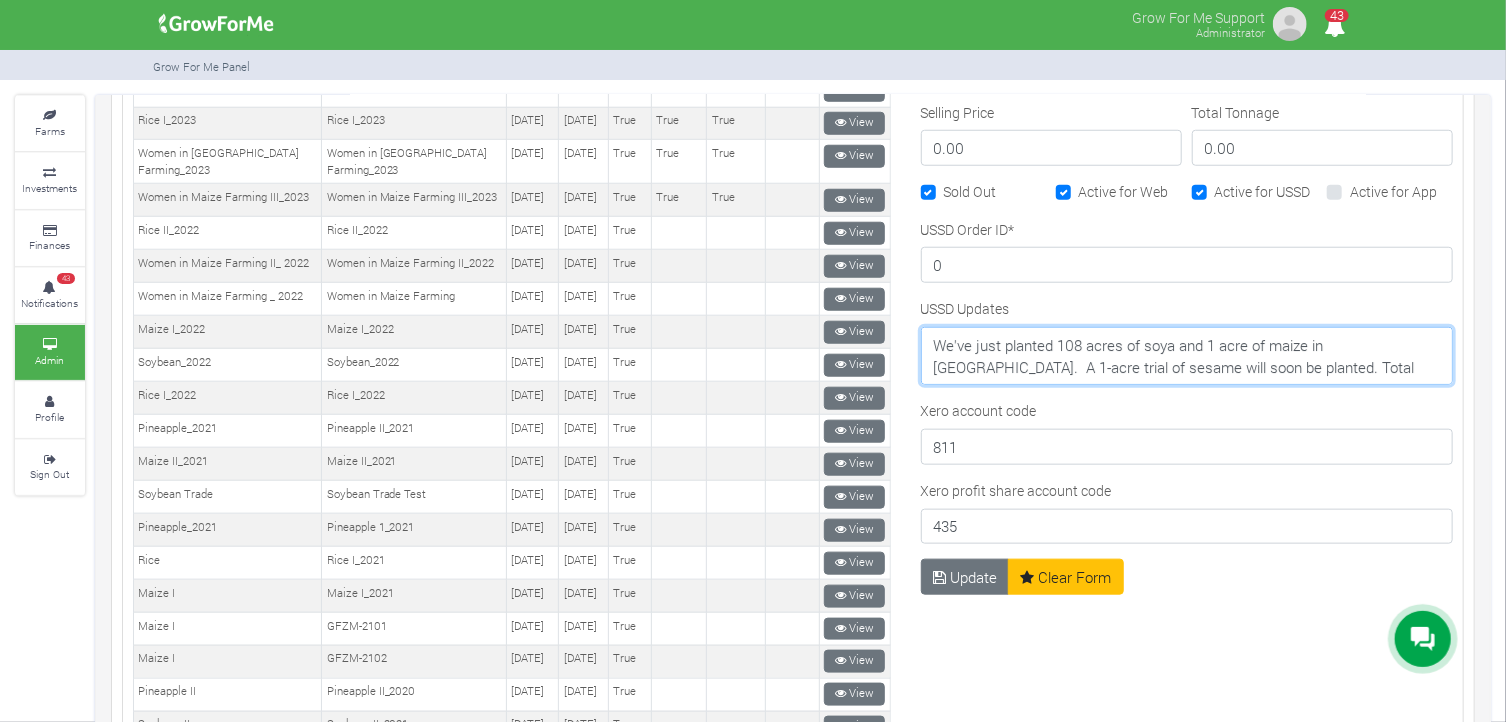 click on "Takpili." at bounding box center [0, 0] 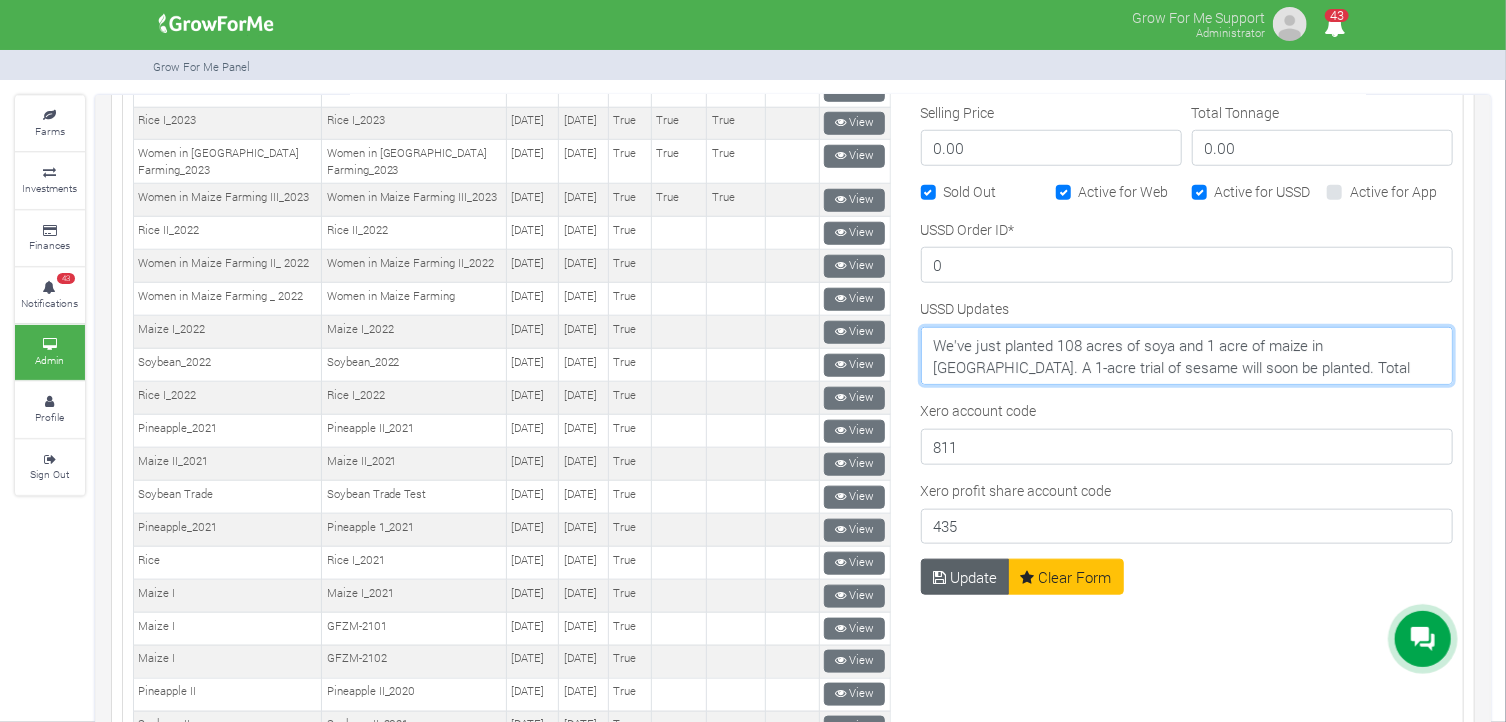 type on "We've just planted 108 acres of soya and 1 acre of maize in [GEOGRAPHIC_DATA]. A 1-acre trial of sesame will soon be planted. Total area is 110 acres." 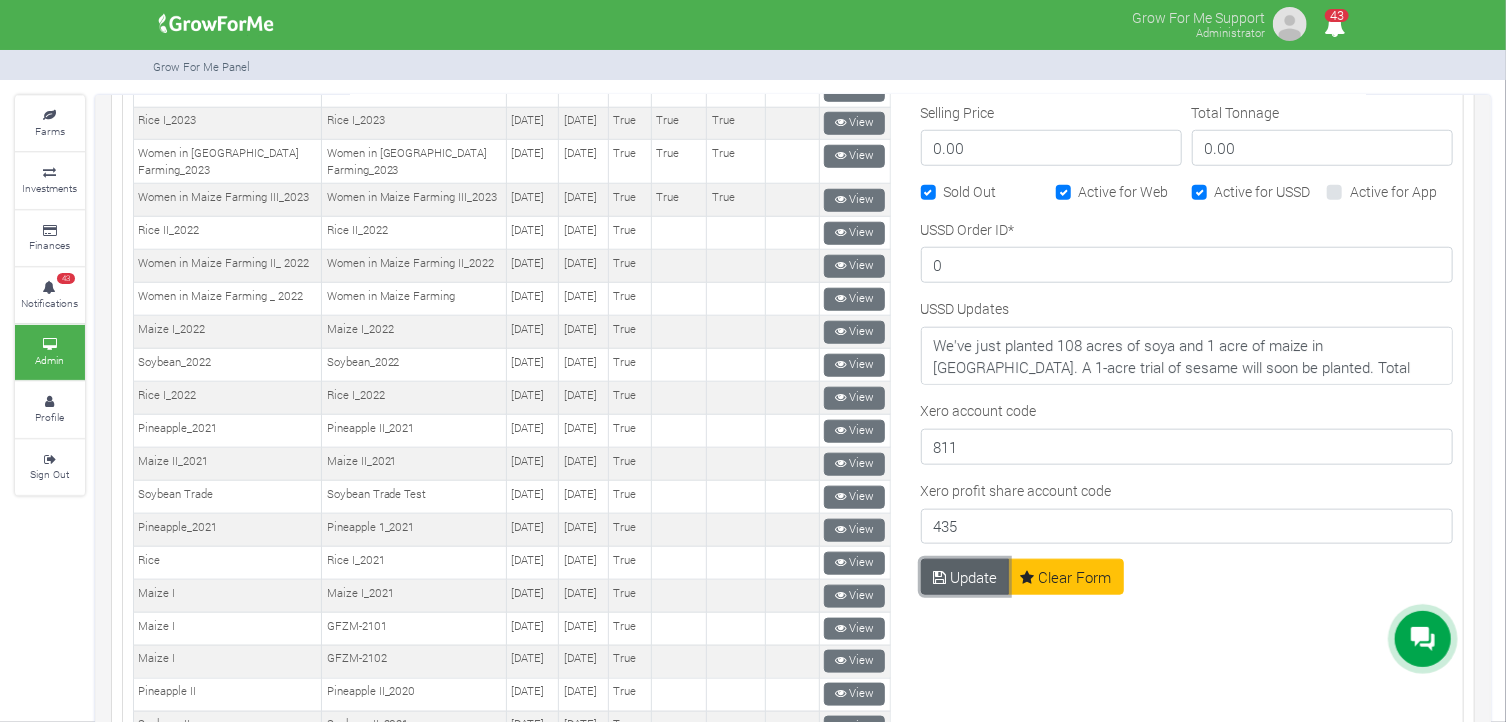 click on "Update" at bounding box center [965, 577] 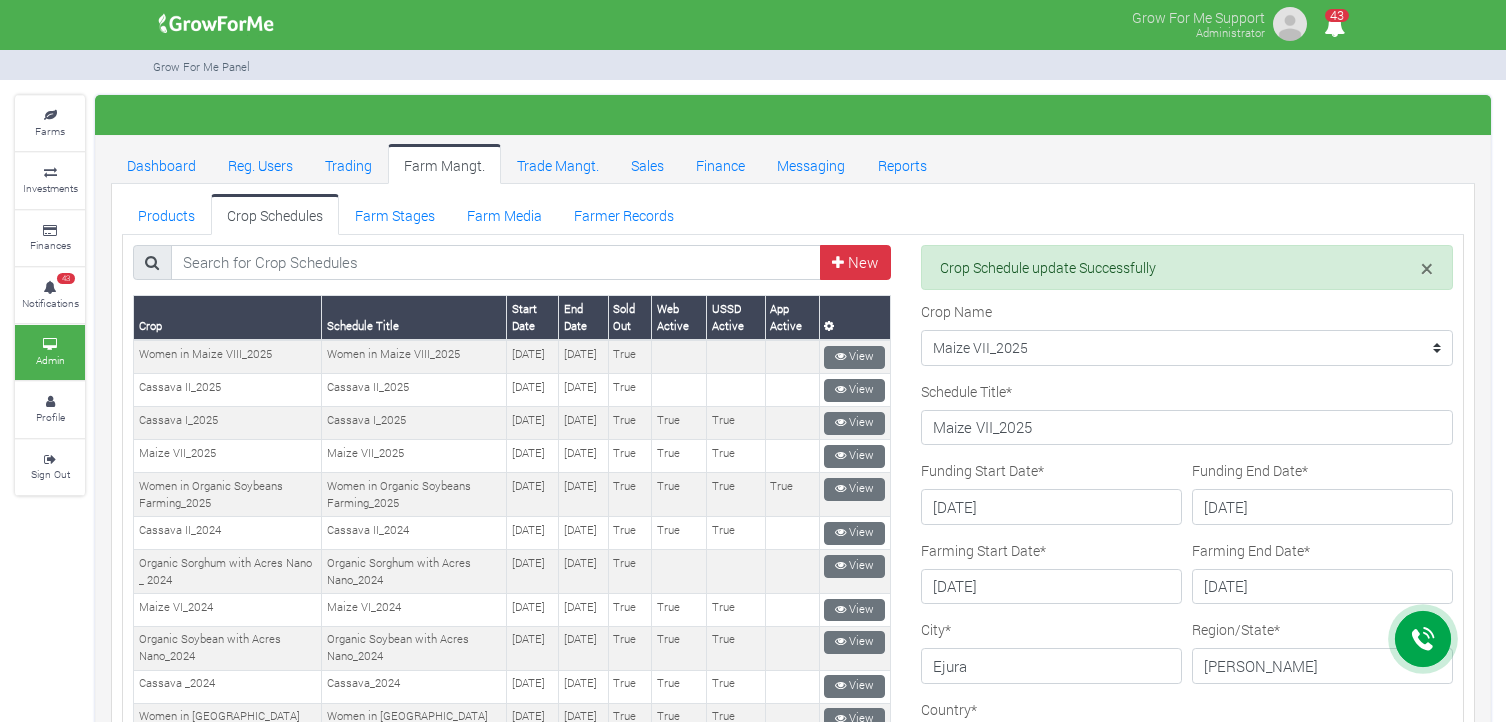 scroll, scrollTop: 0, scrollLeft: 0, axis: both 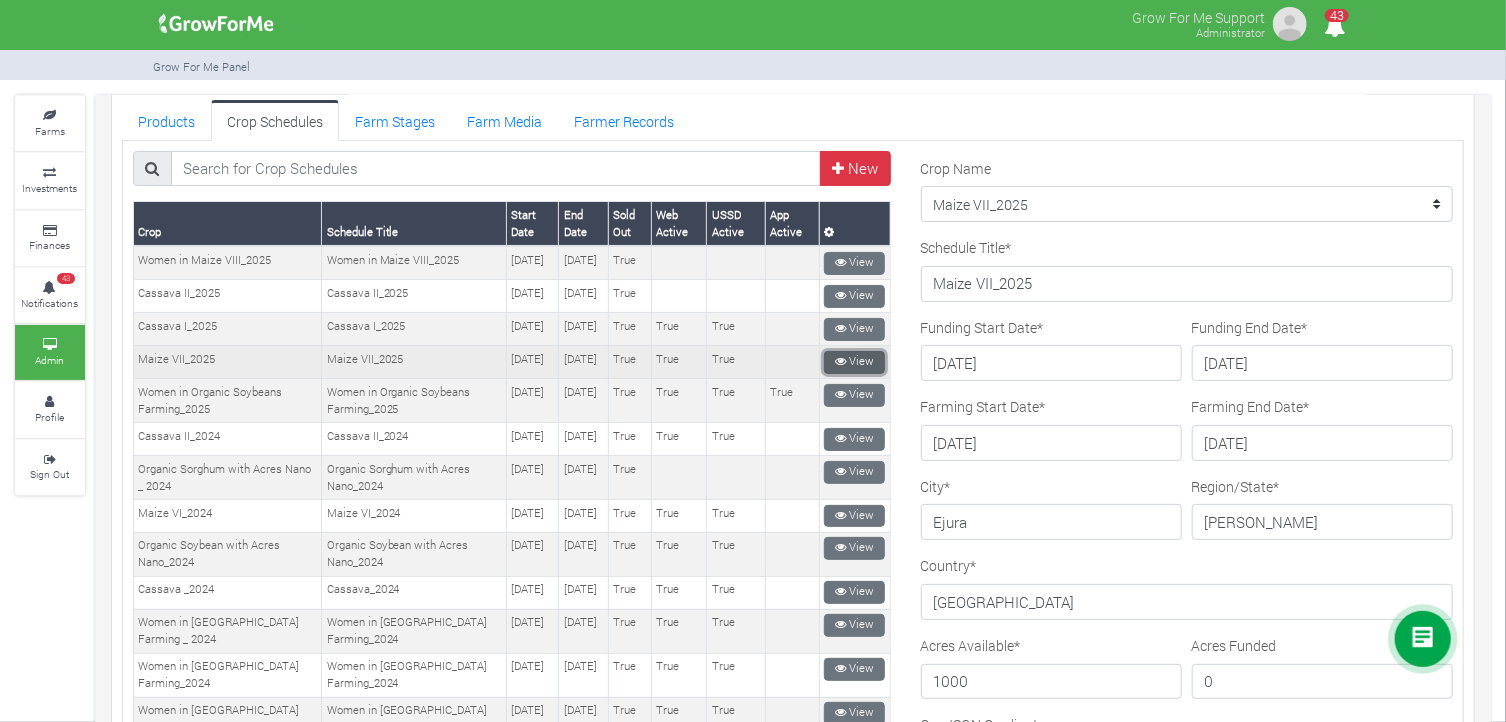 click on "View" at bounding box center (854, 362) 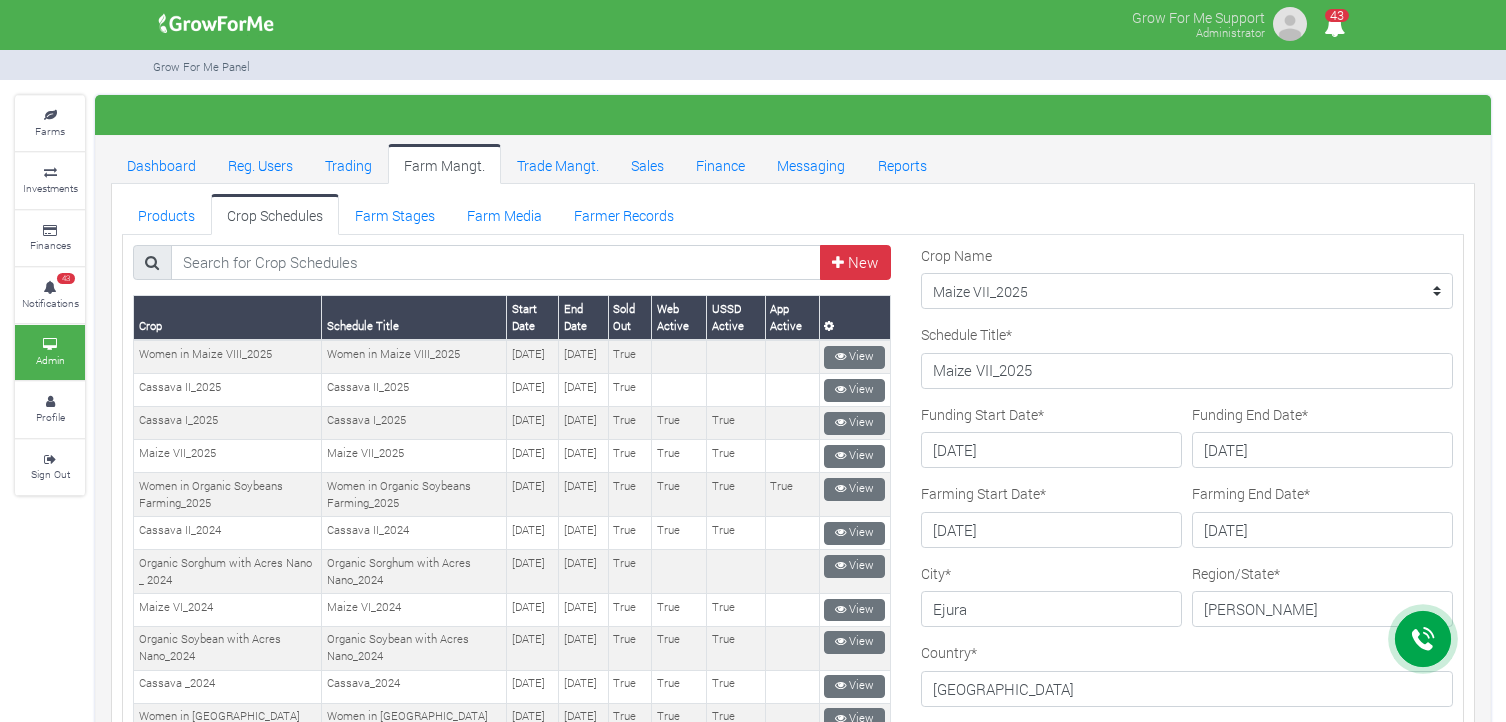 scroll, scrollTop: 0, scrollLeft: 0, axis: both 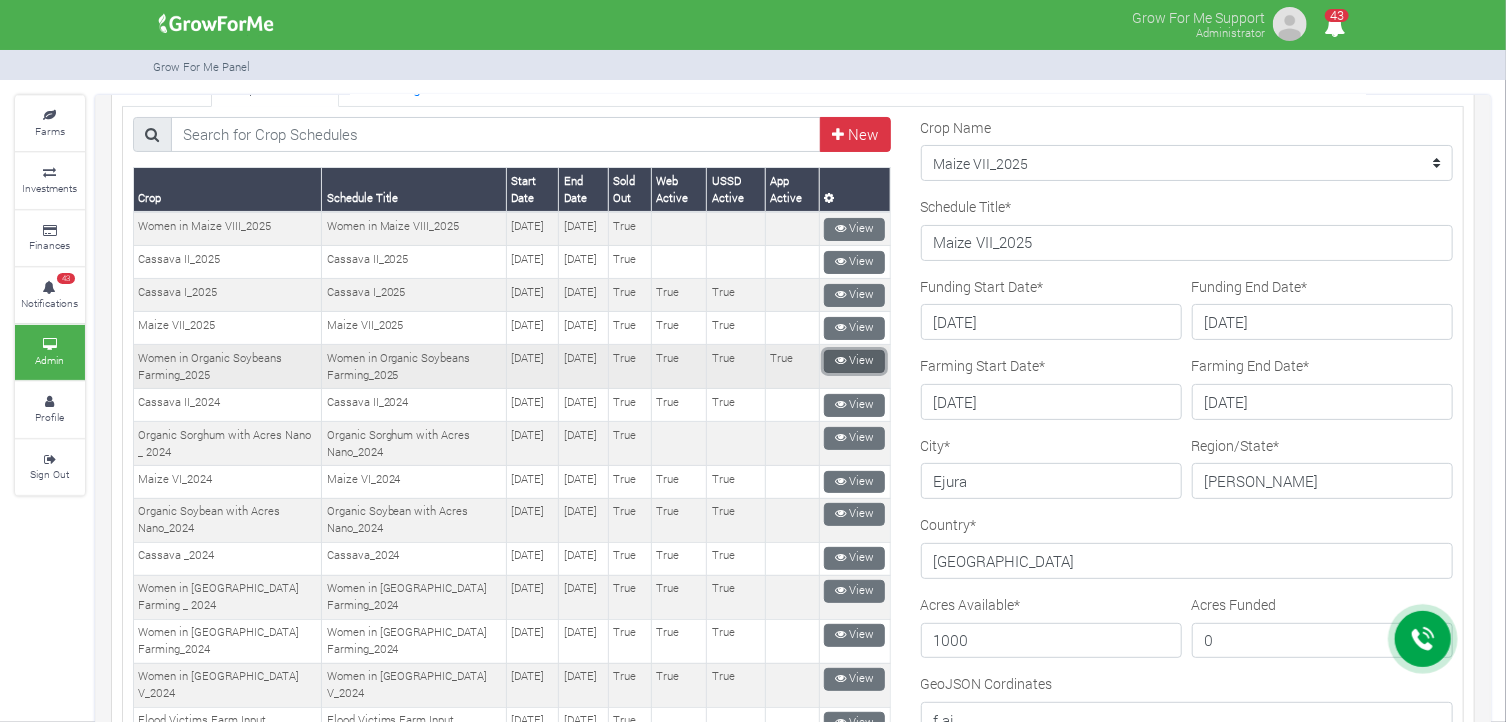 click on "View" at bounding box center [854, 361] 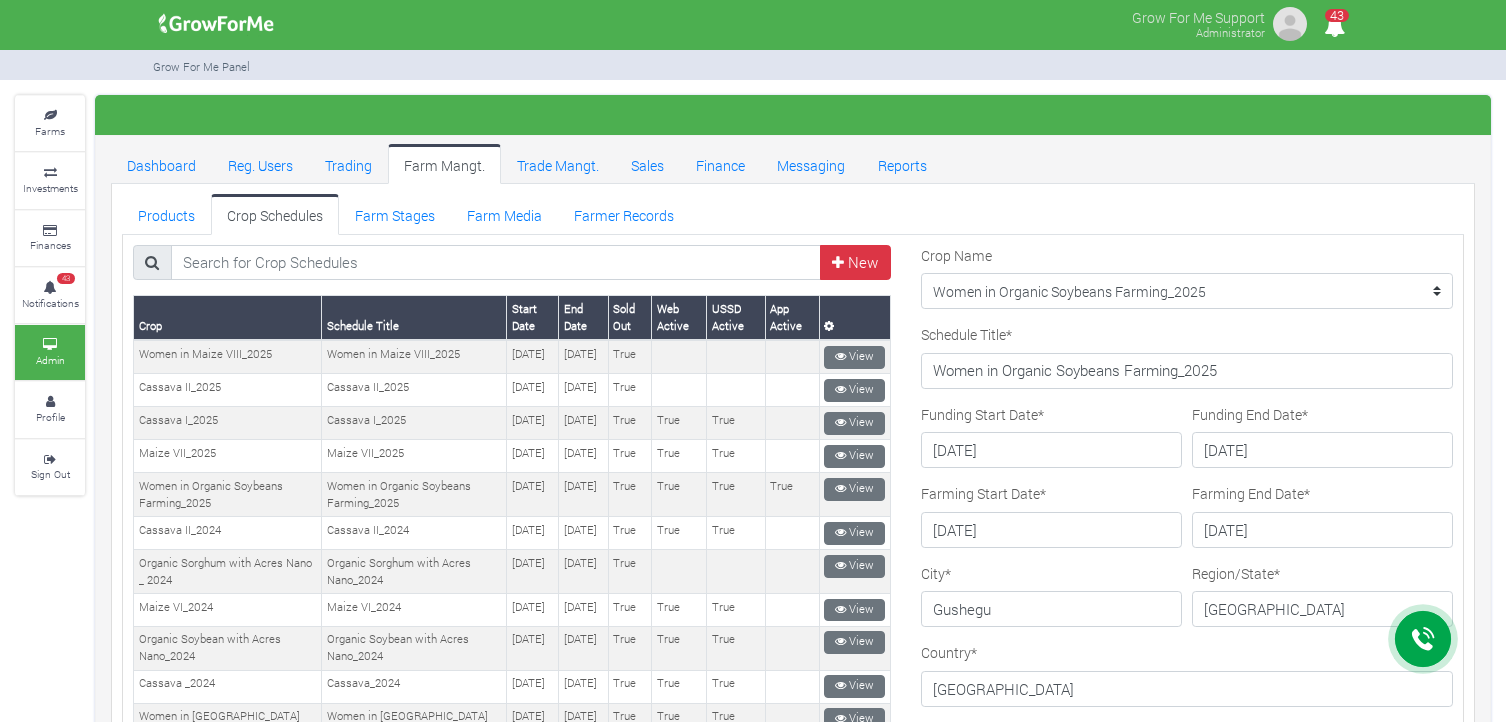 scroll, scrollTop: 12, scrollLeft: 0, axis: vertical 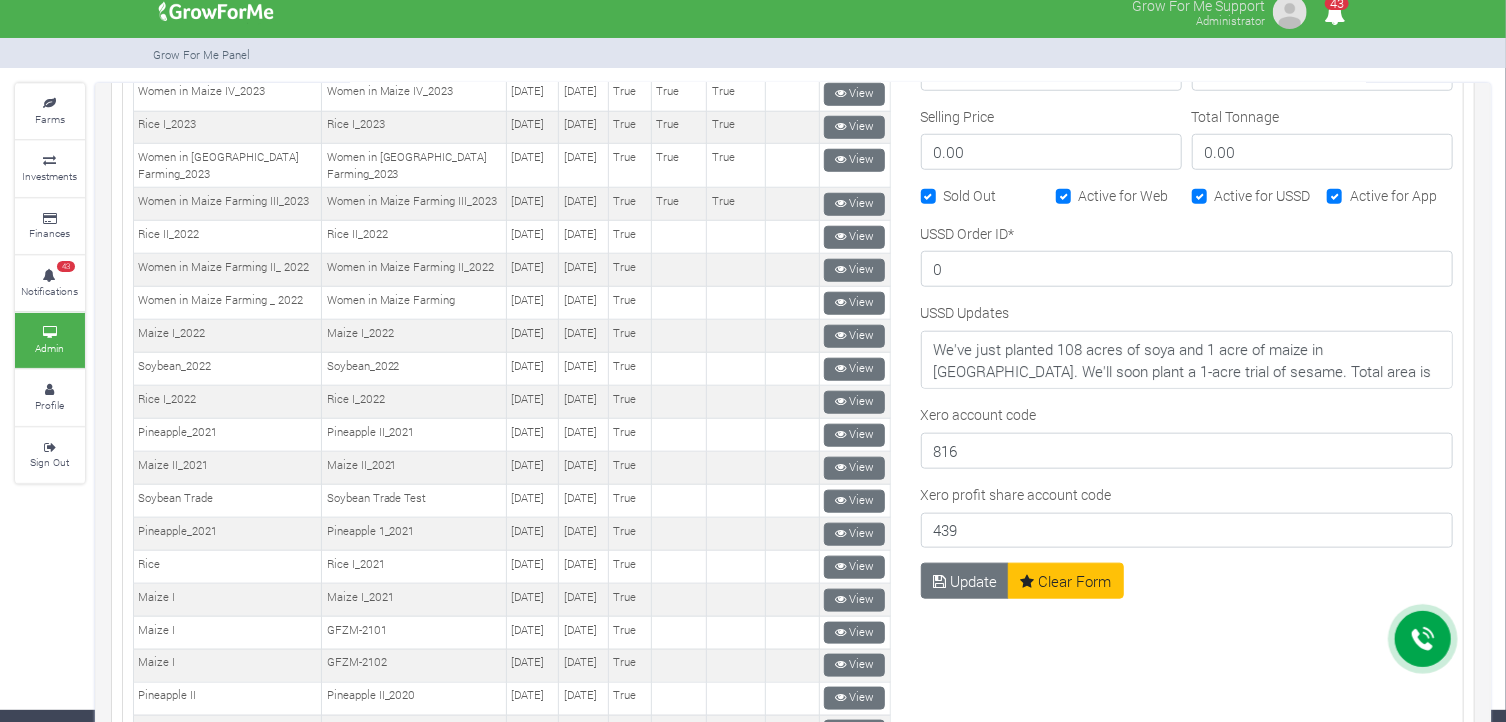 click on "USSD Updates
We've just planted 108 acres of soya and 1 acre of maize in Takpili. We'll soon plant a 1-acre trial of sesame. Total area is 110 acres." at bounding box center (1187, 353) 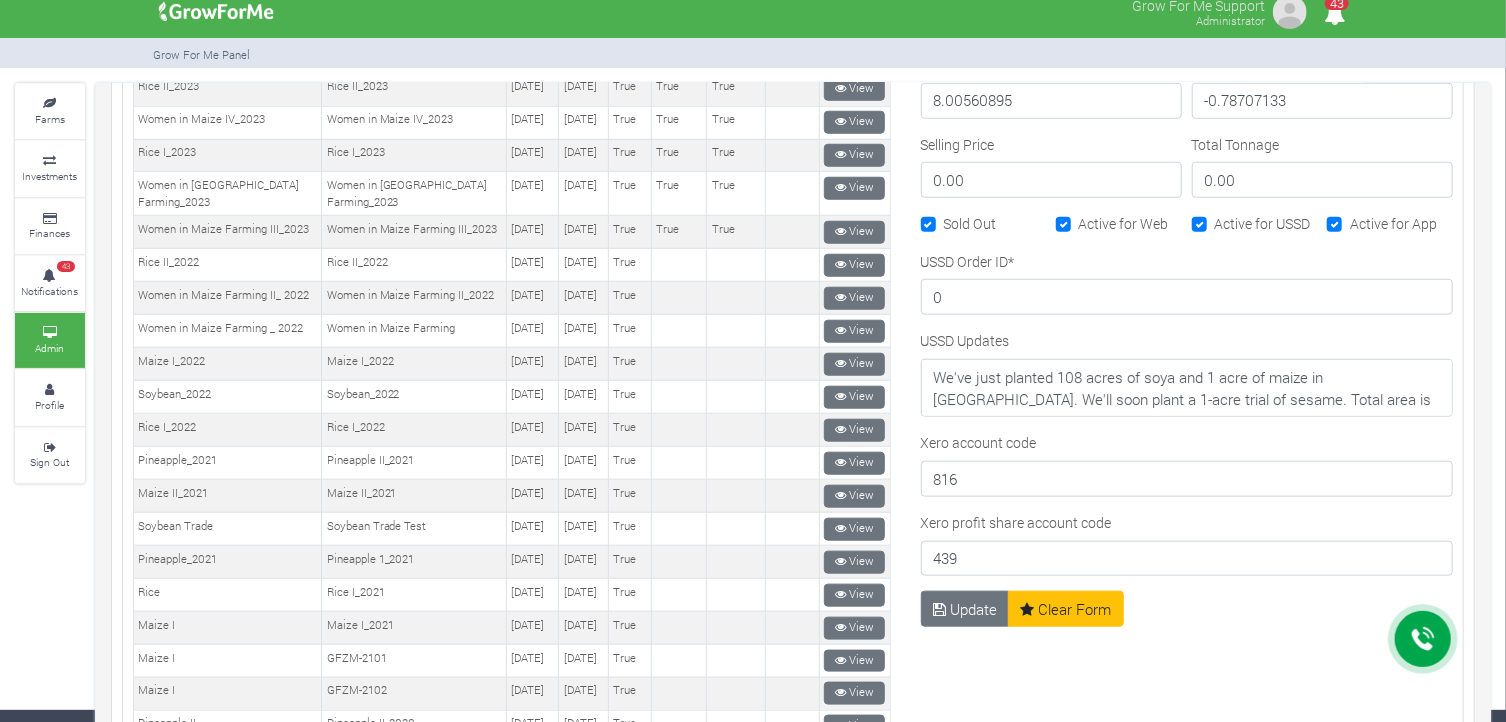scroll, scrollTop: 1153, scrollLeft: 0, axis: vertical 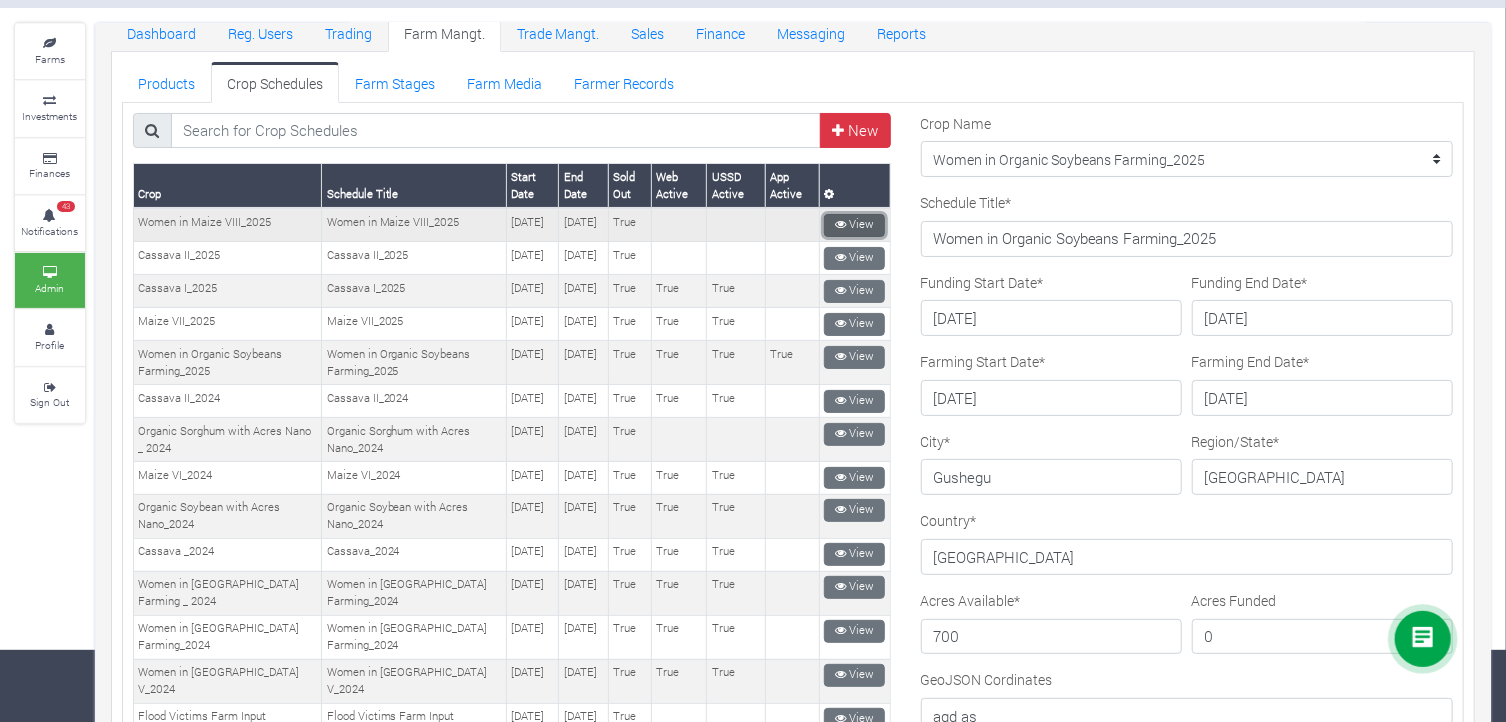 click on "View" at bounding box center (854, 225) 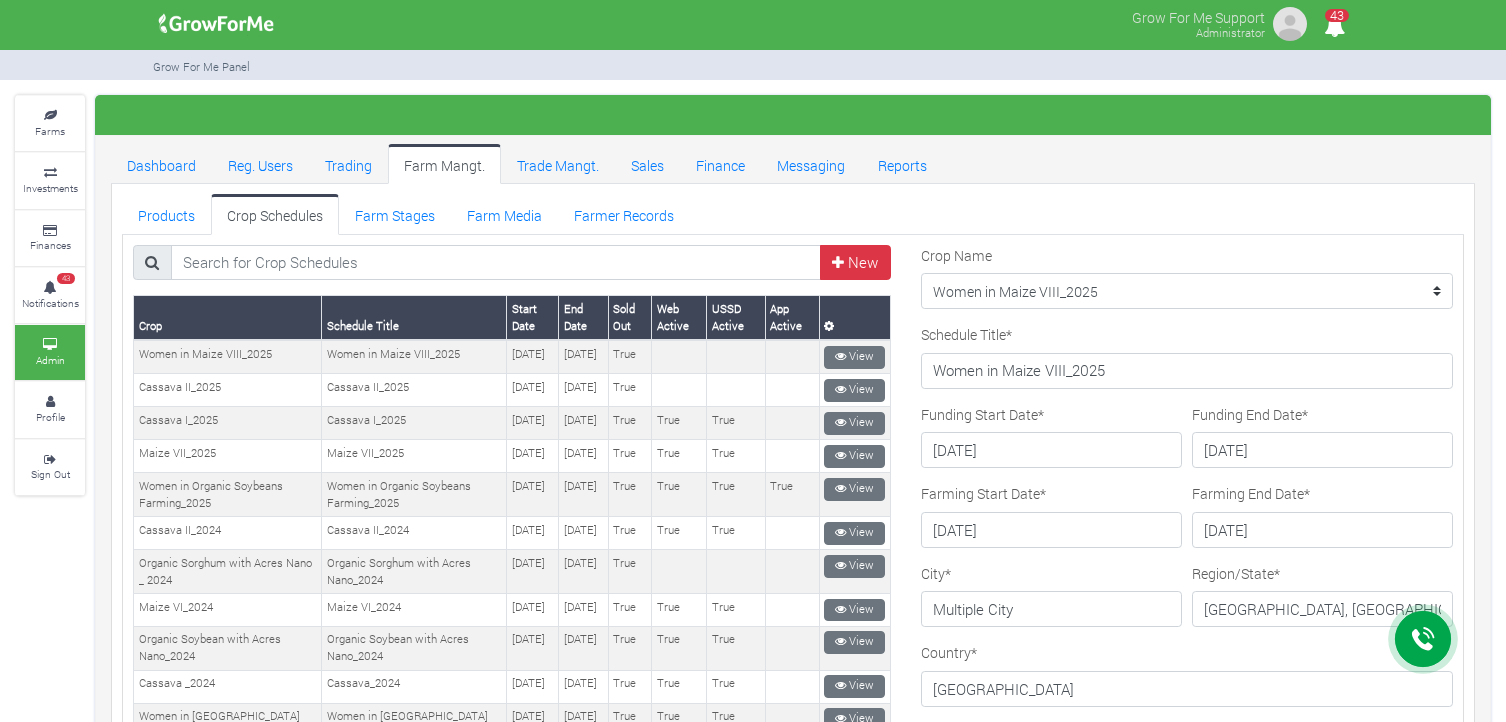 scroll, scrollTop: 0, scrollLeft: 0, axis: both 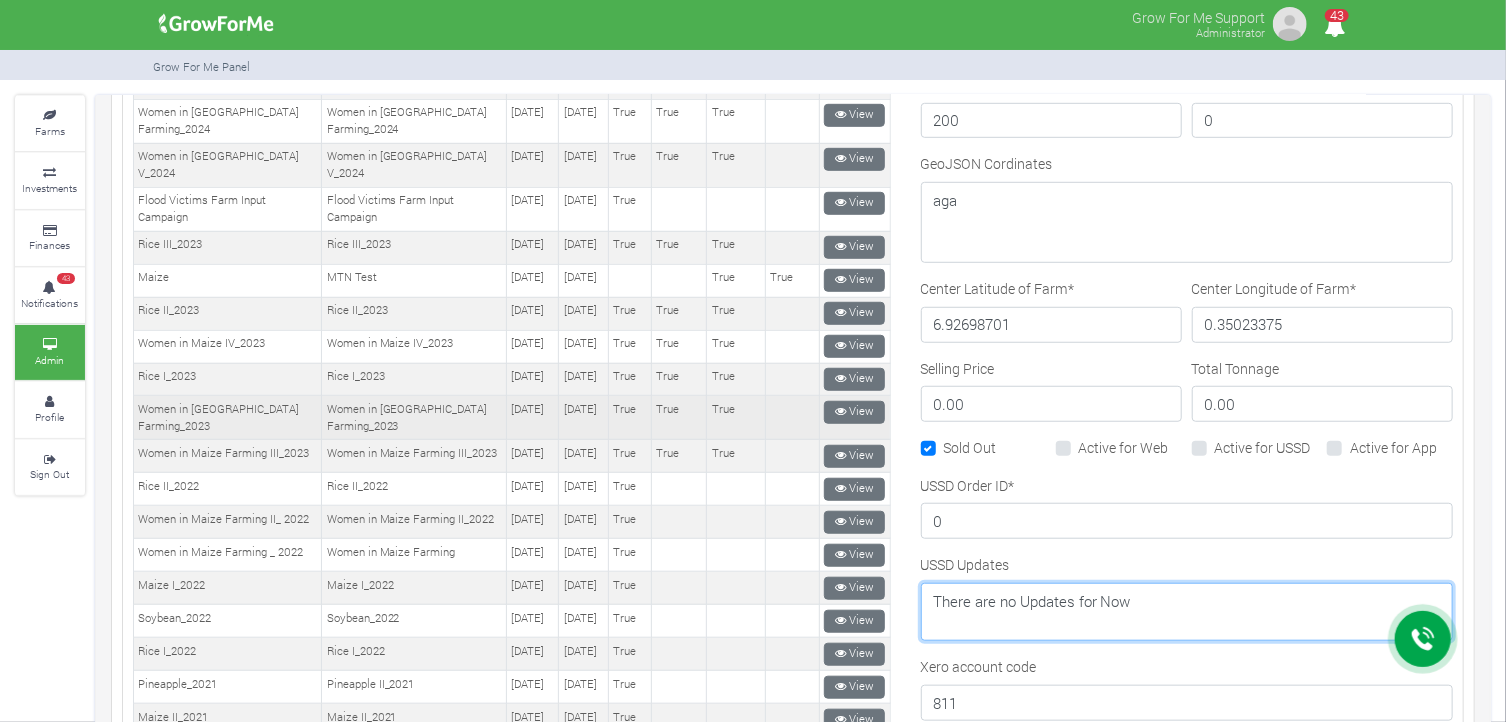 drag, startPoint x: 1129, startPoint y: 596, endPoint x: 740, endPoint y: 524, distance: 395.60712 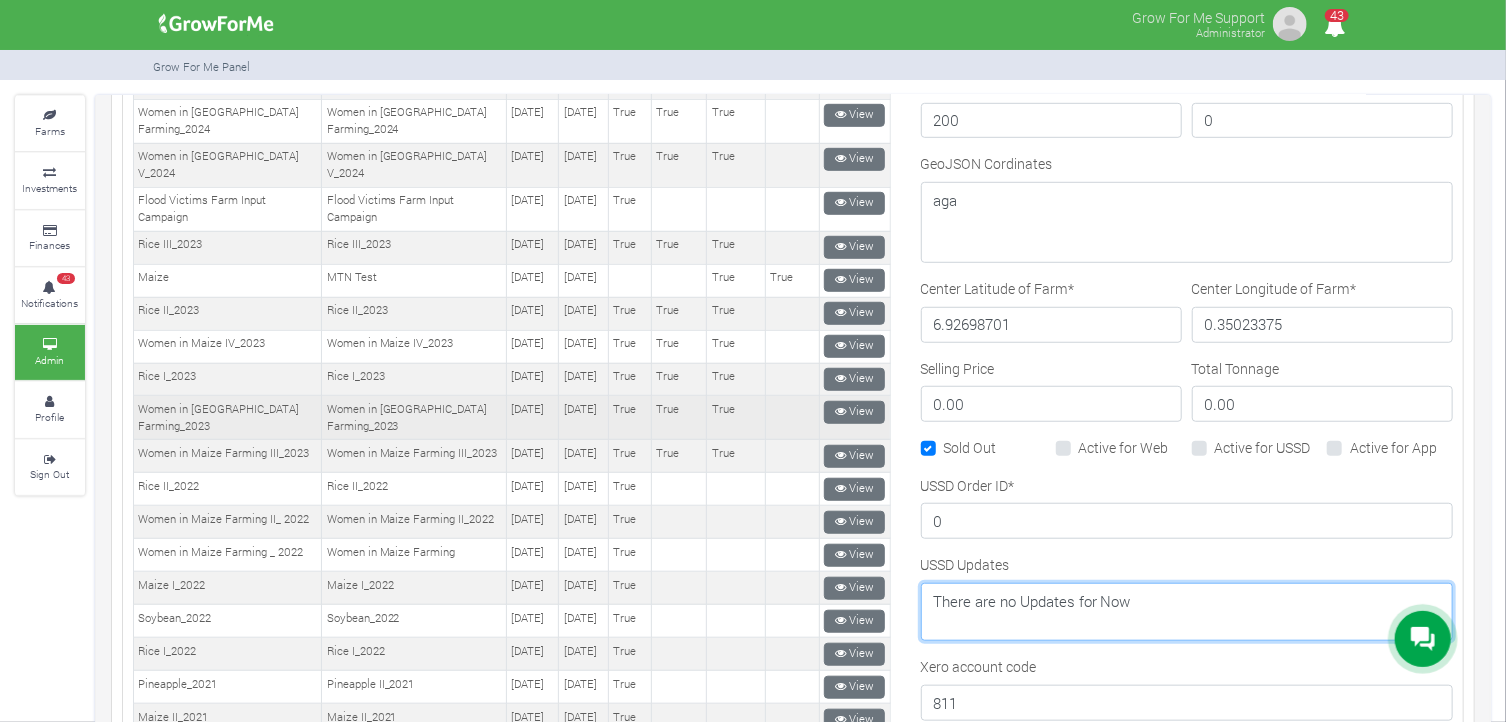 paste on "We've just planted 108 acres of soya and 1 acre of maize in Takpili. We'll soon plant a 1-acre trial of sesame. Total area is 110 acres." 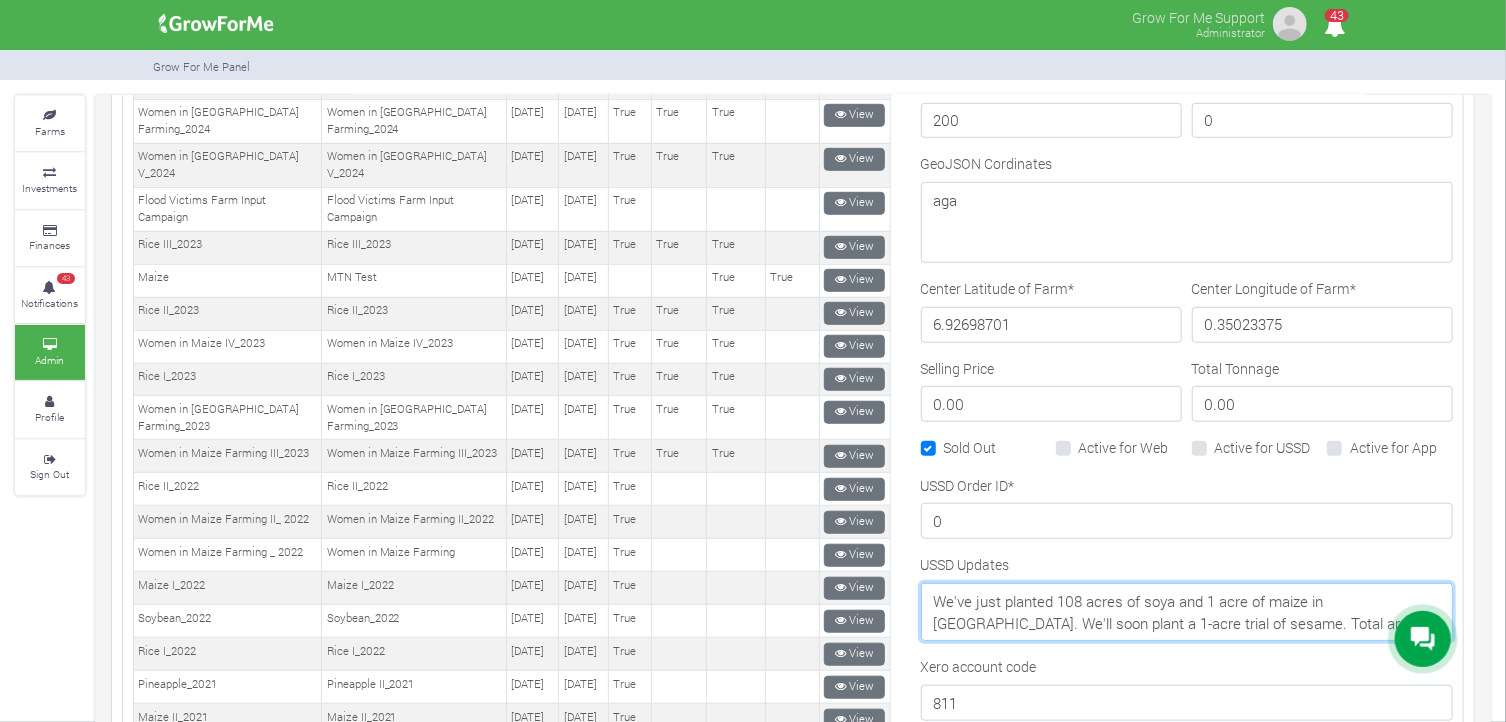 drag, startPoint x: 1400, startPoint y: 589, endPoint x: 1364, endPoint y: 592, distance: 36.124783 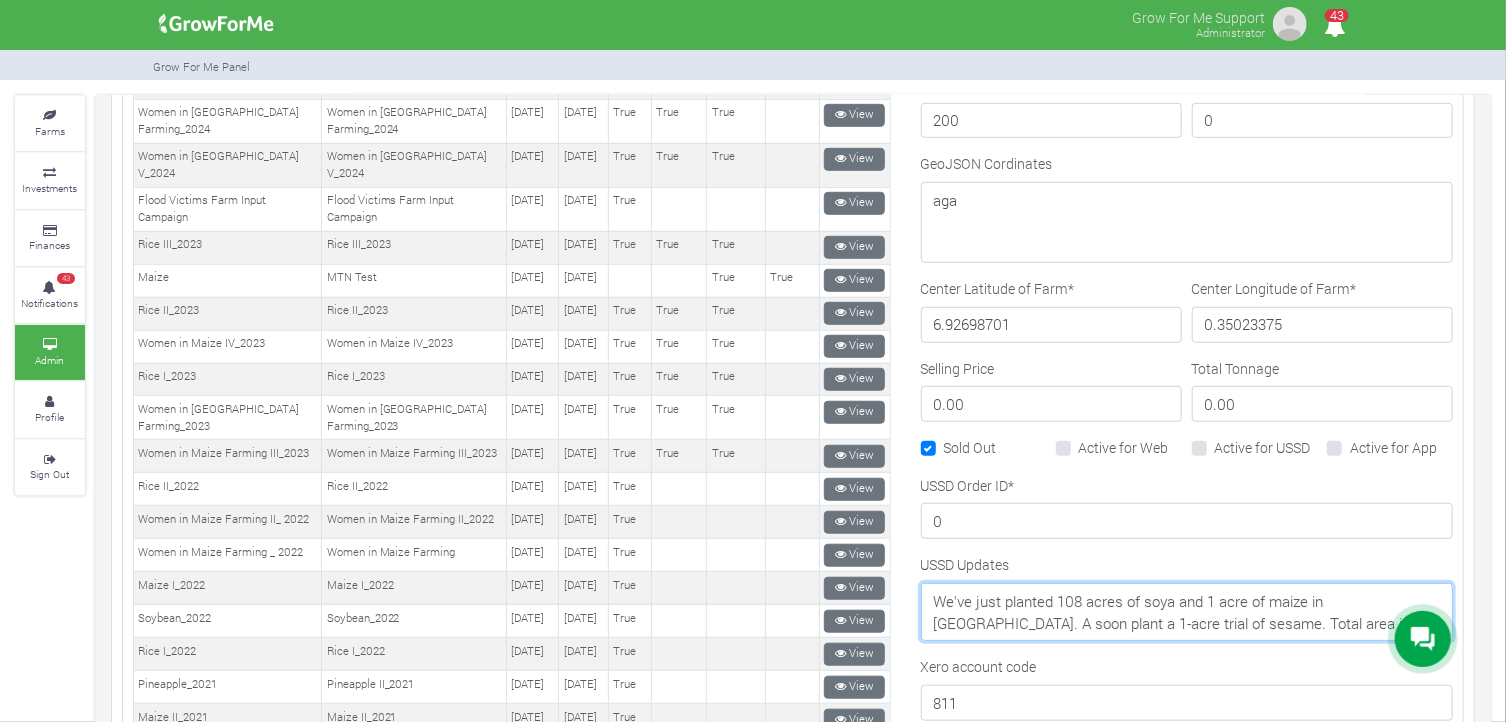 click on "There are no Updates for Now" at bounding box center (1187, 612) 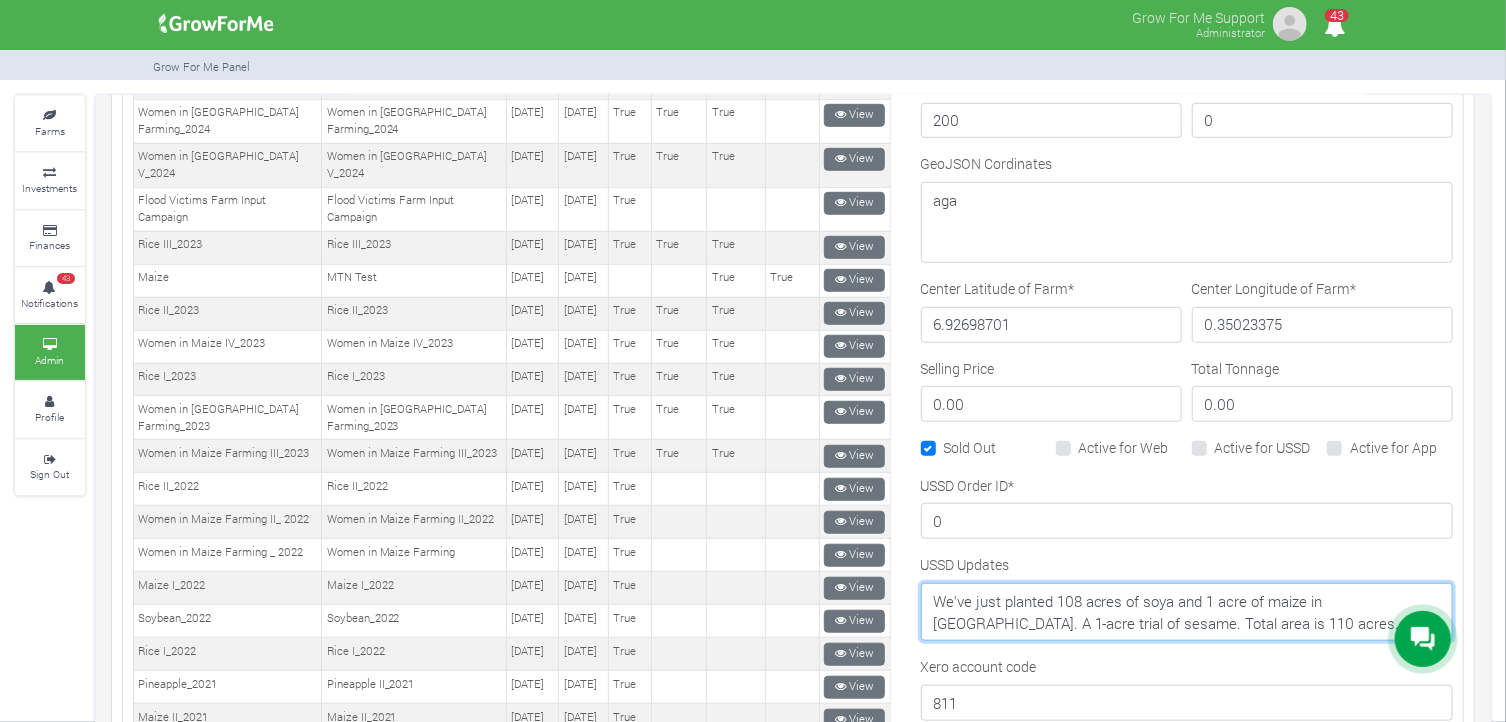 click on "There are no Updates for Now" at bounding box center (1187, 612) 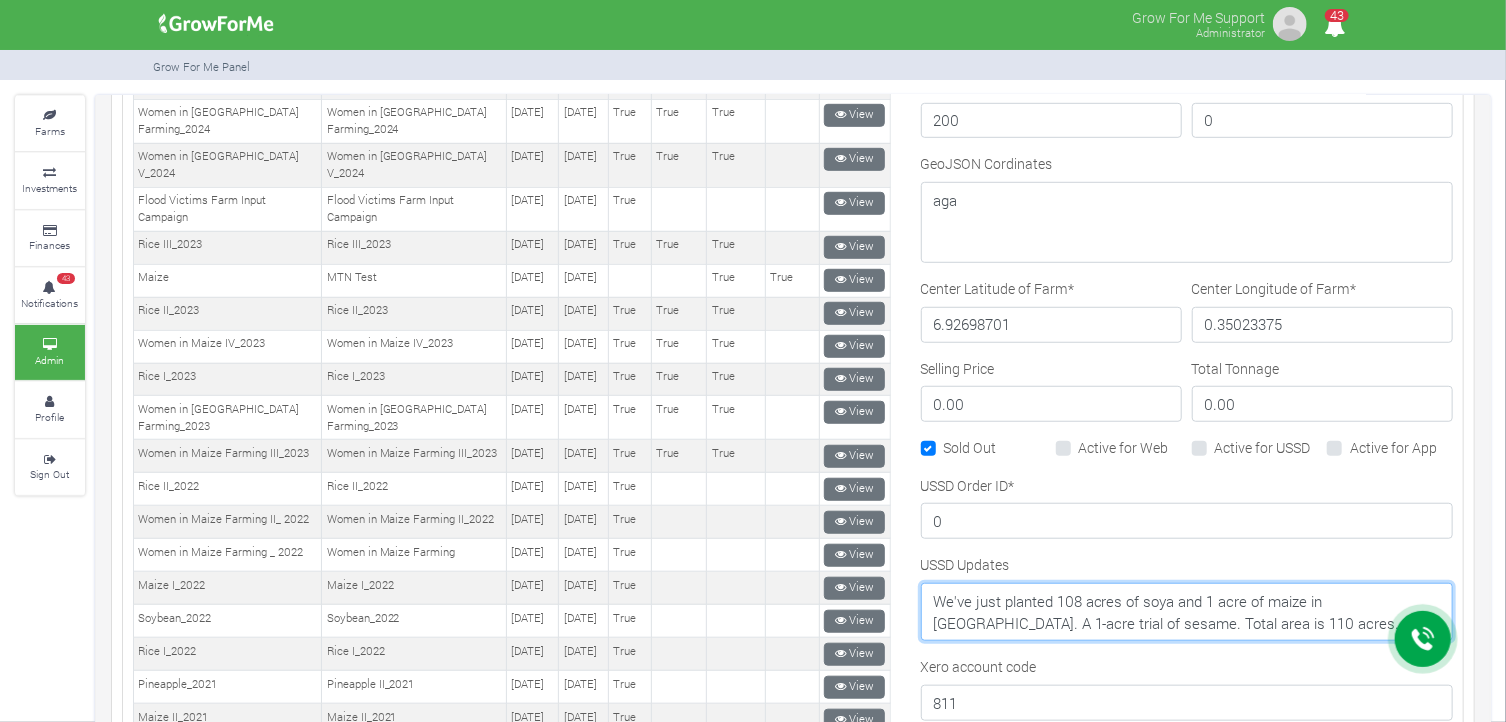 click on "There are no Updates for Now" at bounding box center [1187, 612] 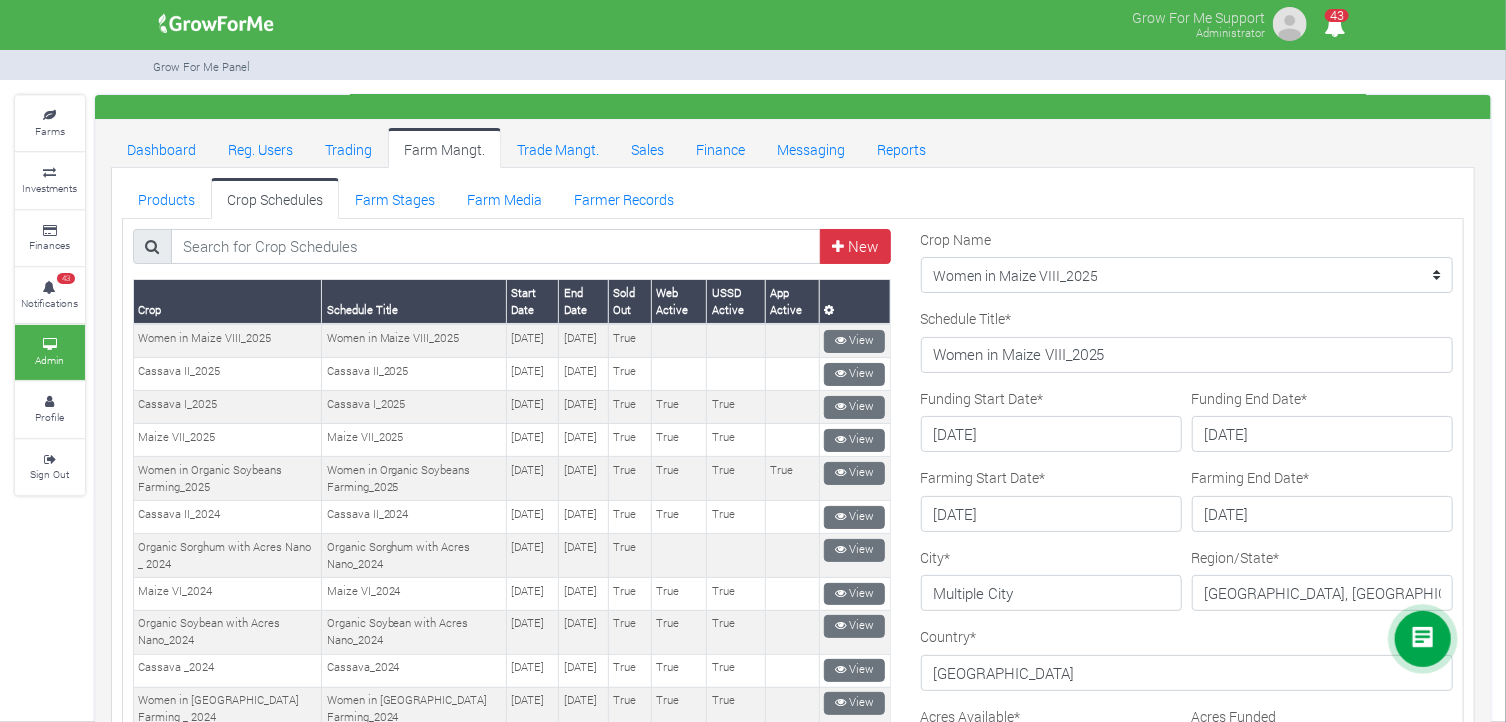 scroll, scrollTop: 0, scrollLeft: 0, axis: both 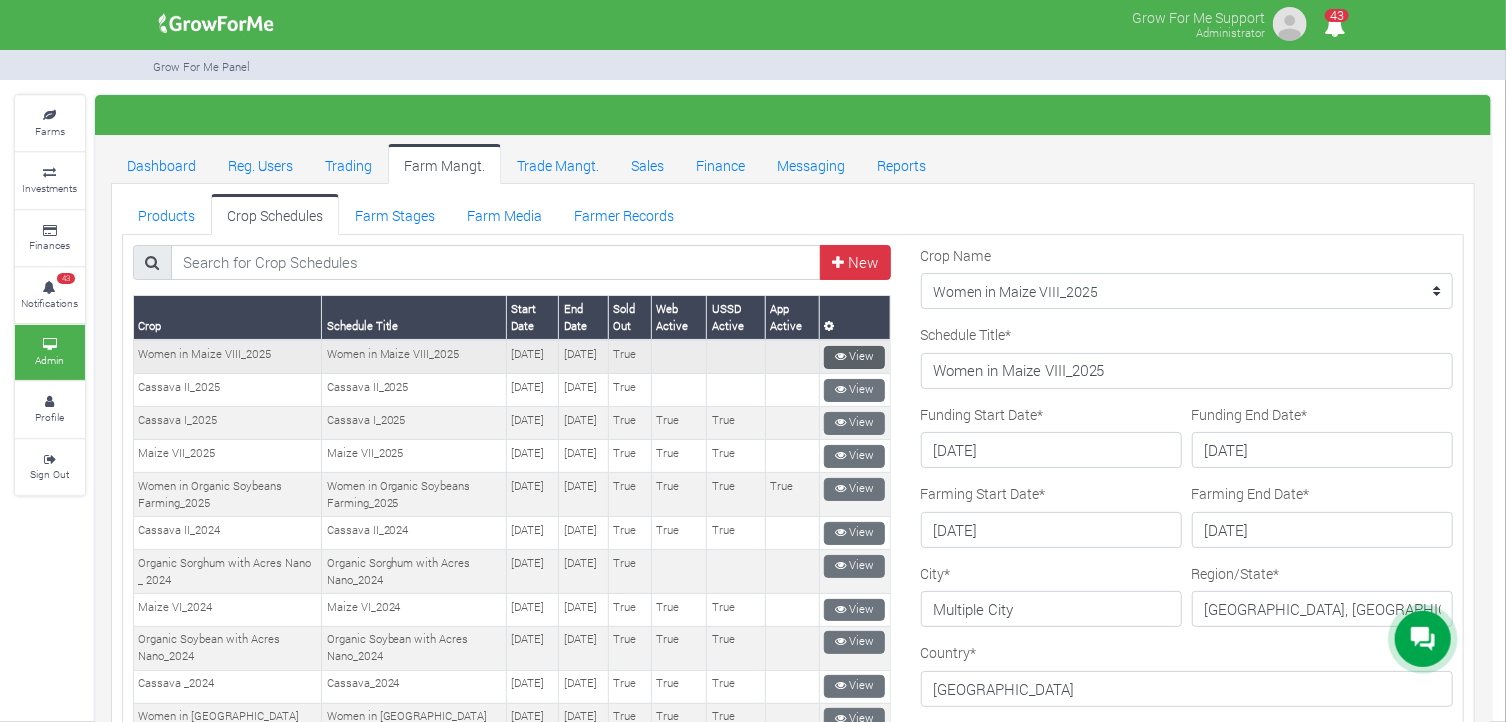 type on "We've just planted 108 acres of soya and 1 acre of maize in Takpili. A 1-acre trial of sesame. Total area is 110 acres." 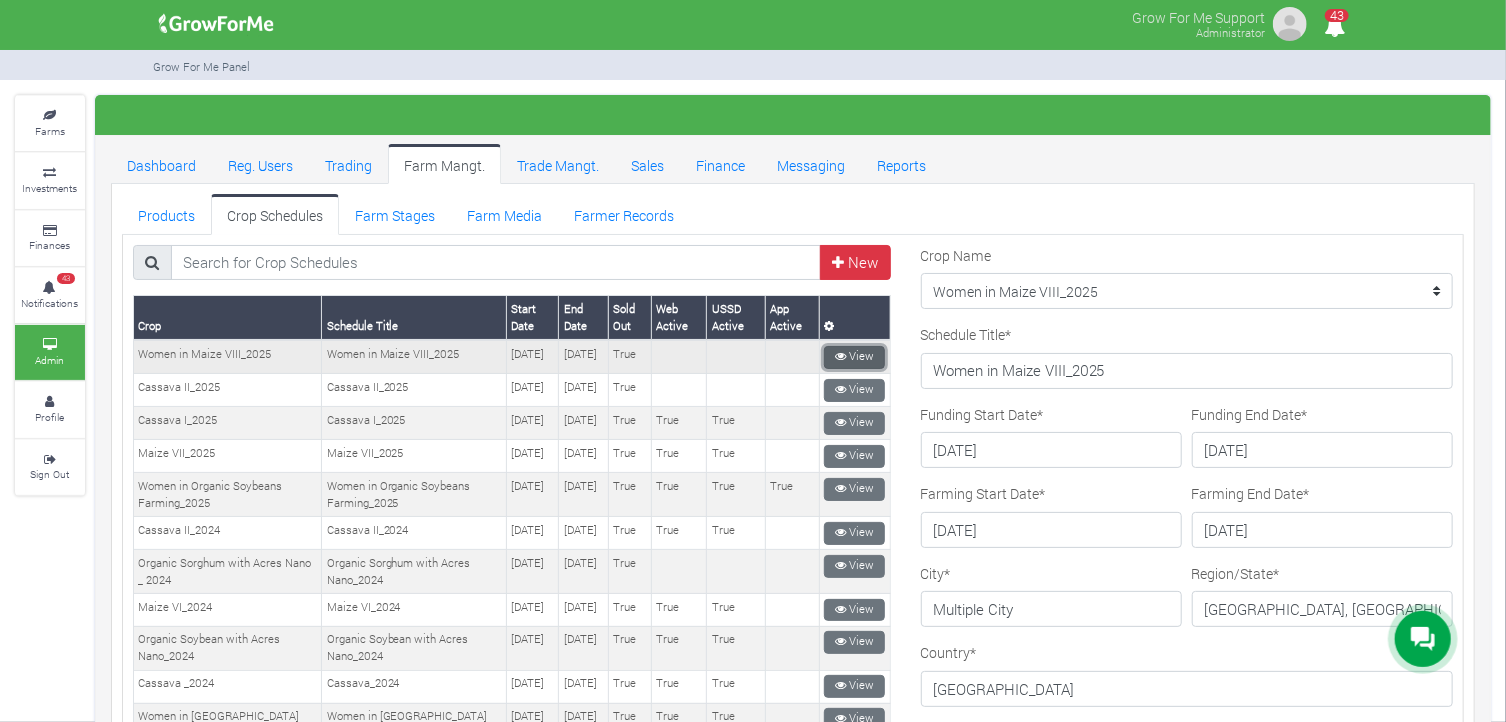 click on "View" at bounding box center (854, 357) 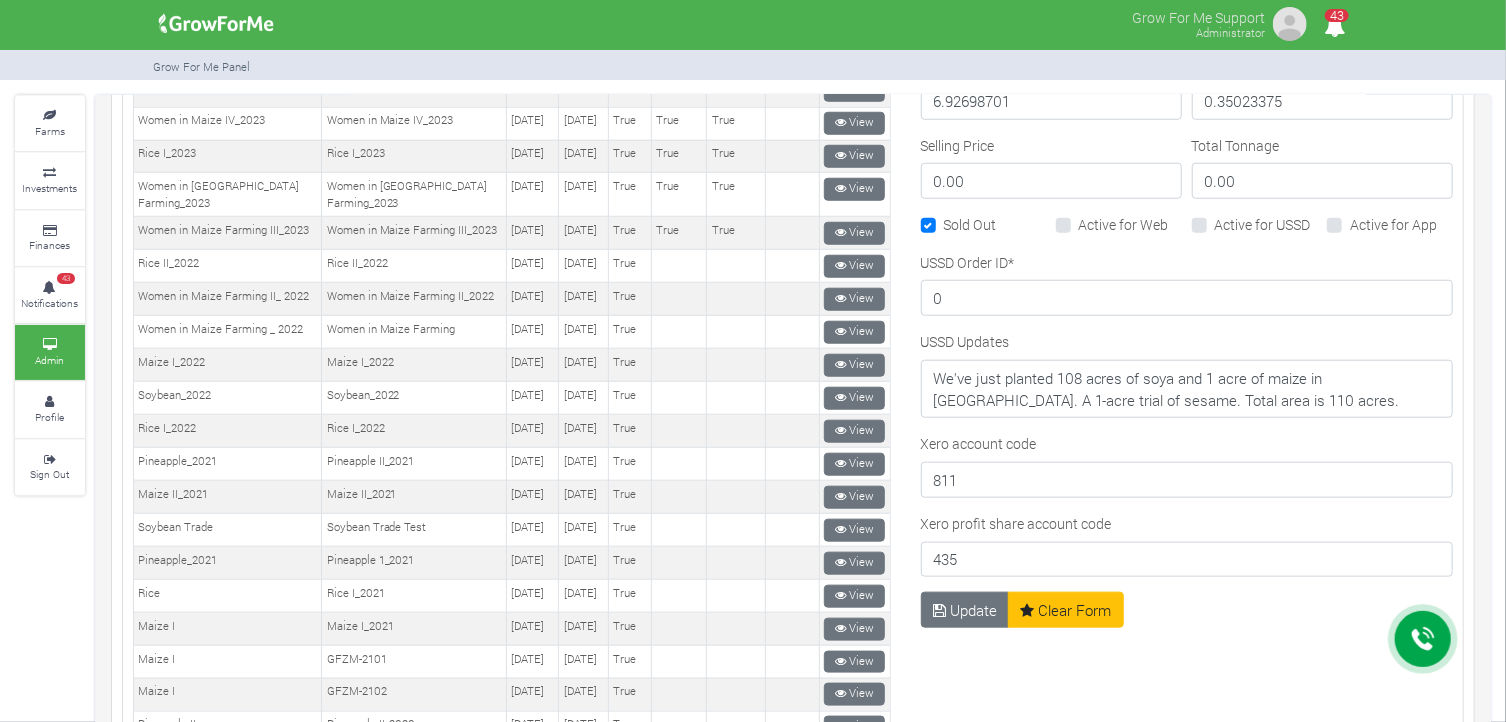 scroll, scrollTop: 872, scrollLeft: 0, axis: vertical 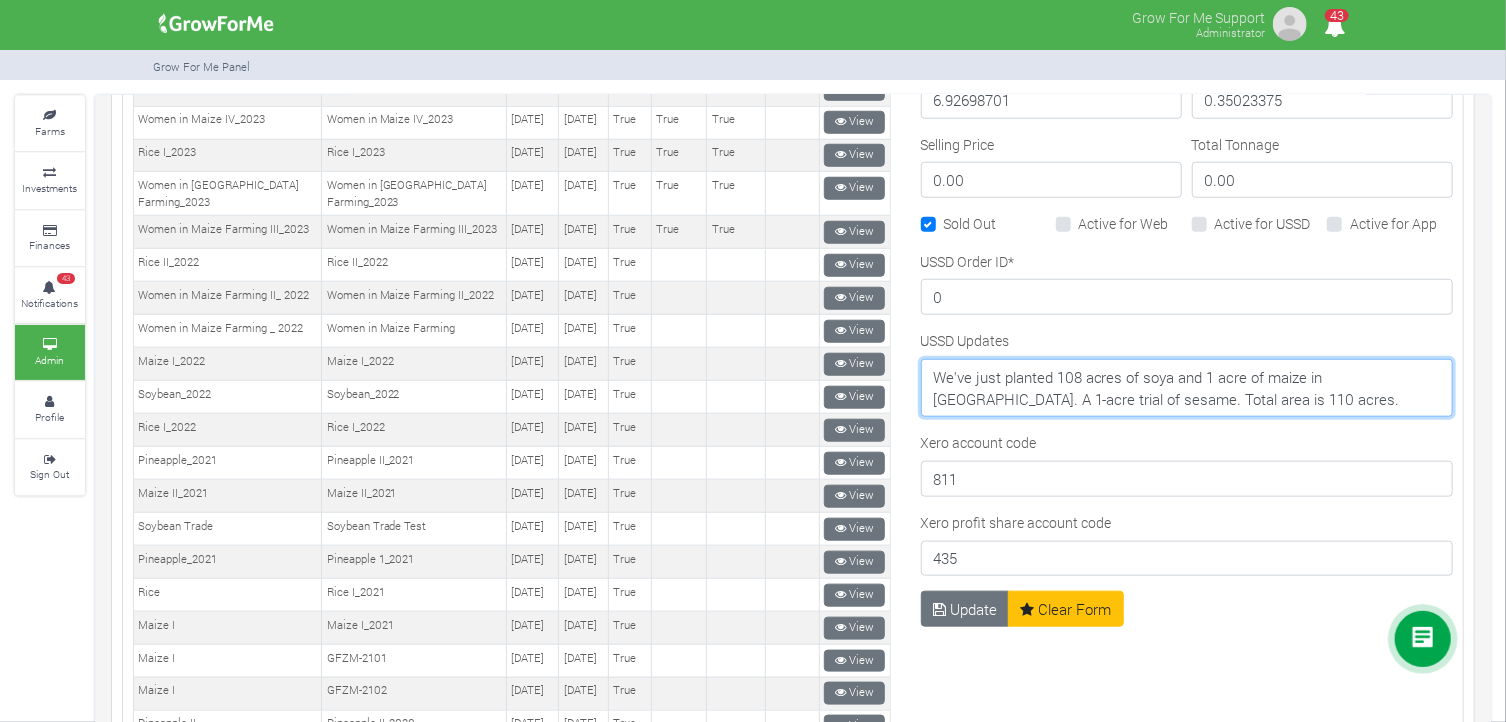 click on "There are no Updates for Now" at bounding box center [1187, 388] 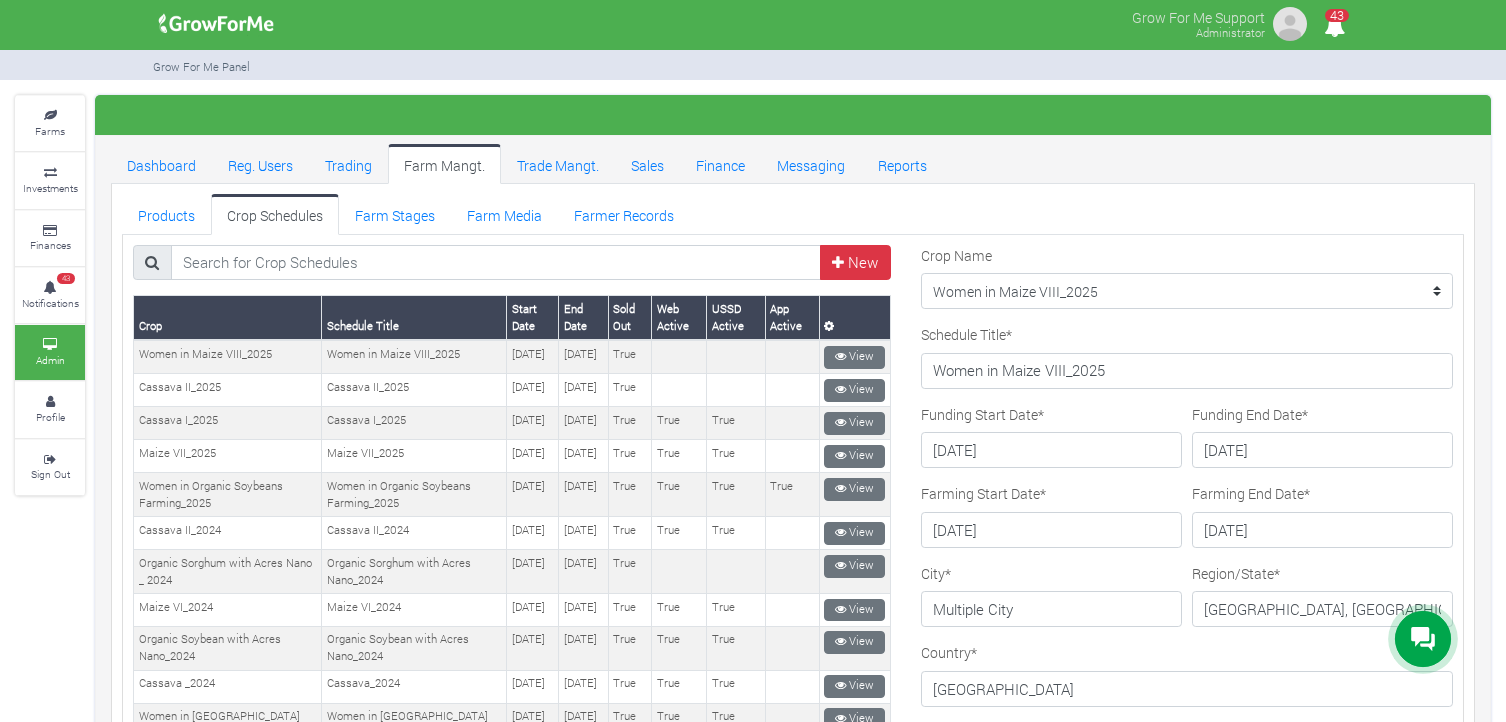 scroll, scrollTop: 0, scrollLeft: 0, axis: both 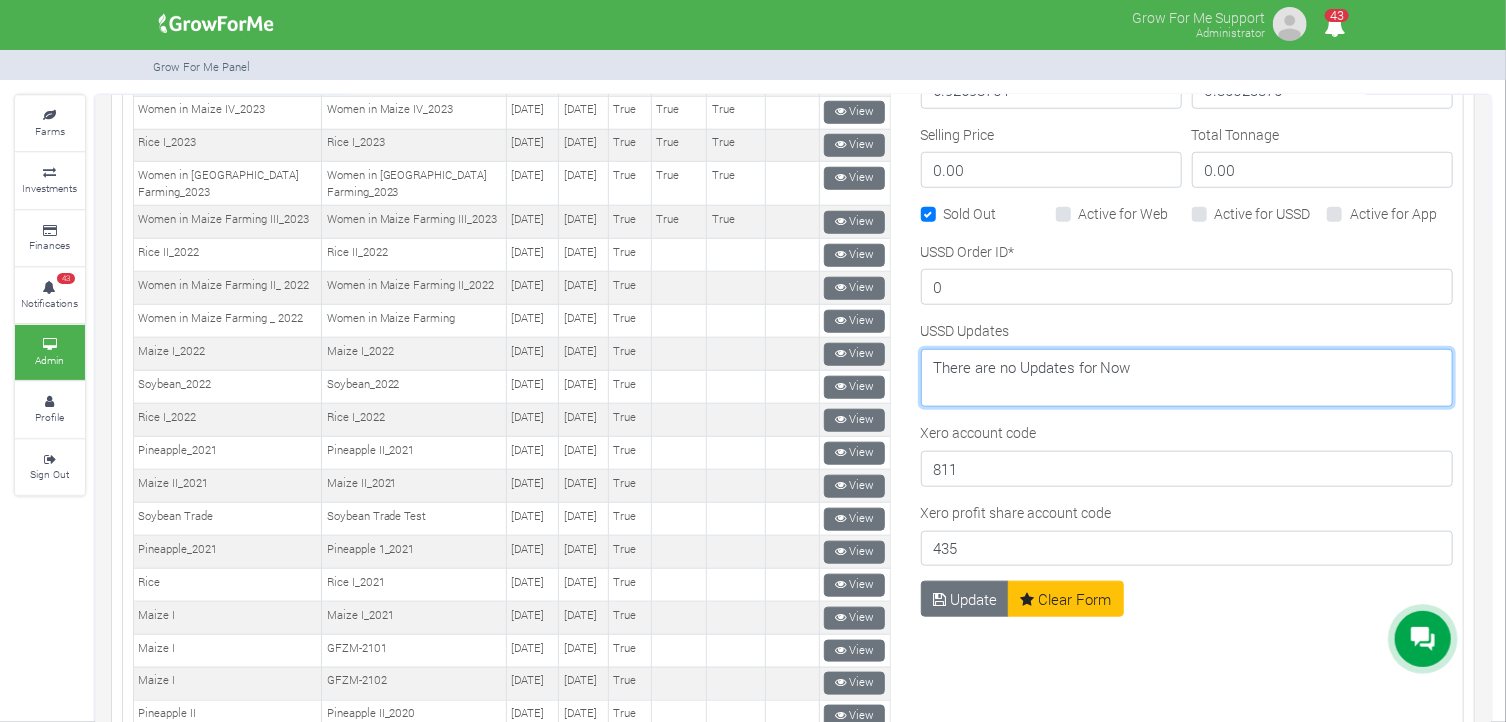 drag, startPoint x: 1164, startPoint y: 359, endPoint x: 907, endPoint y: 379, distance: 257.77704 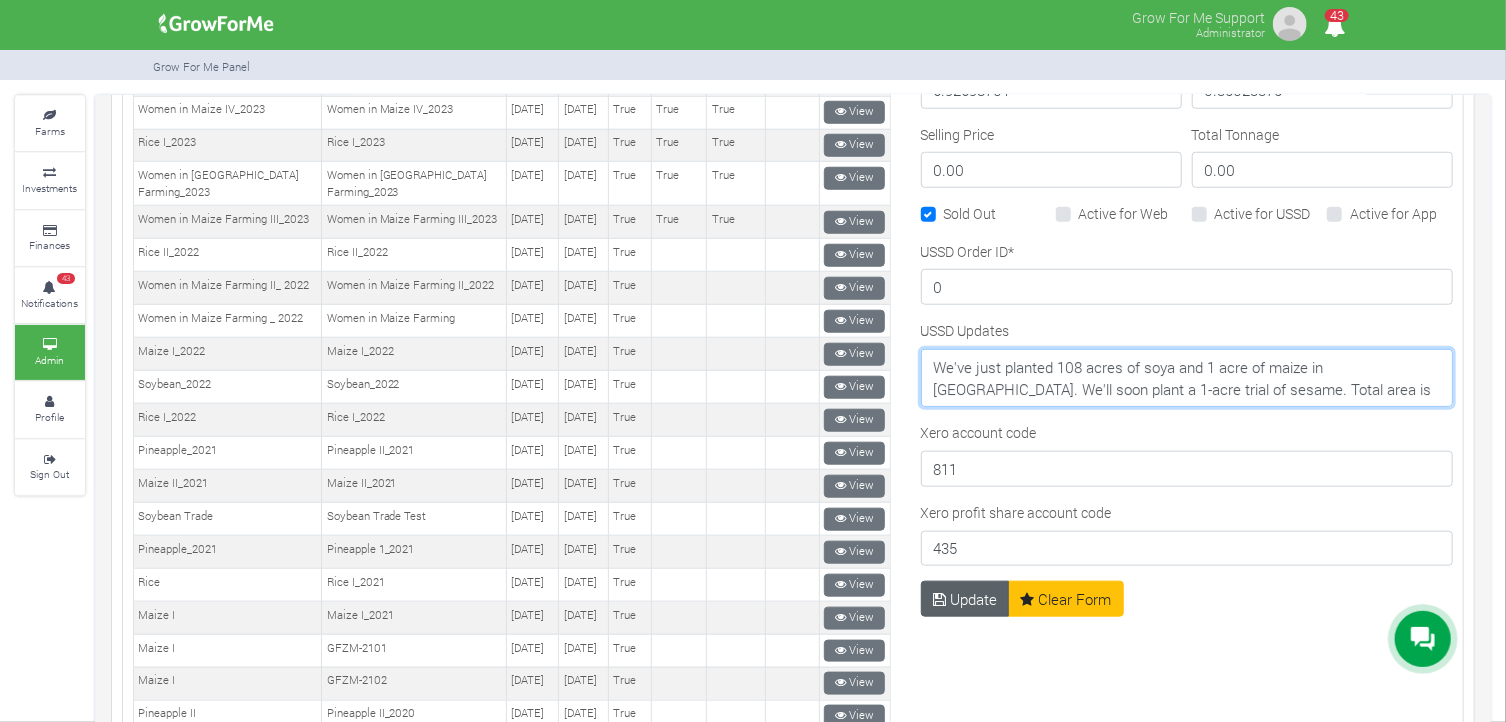 type on "We've just planted 108 acres of soya and 1 acre of maize in [GEOGRAPHIC_DATA]. We'll soon plant a 1-acre trial of sesame. Total area is 110 acres." 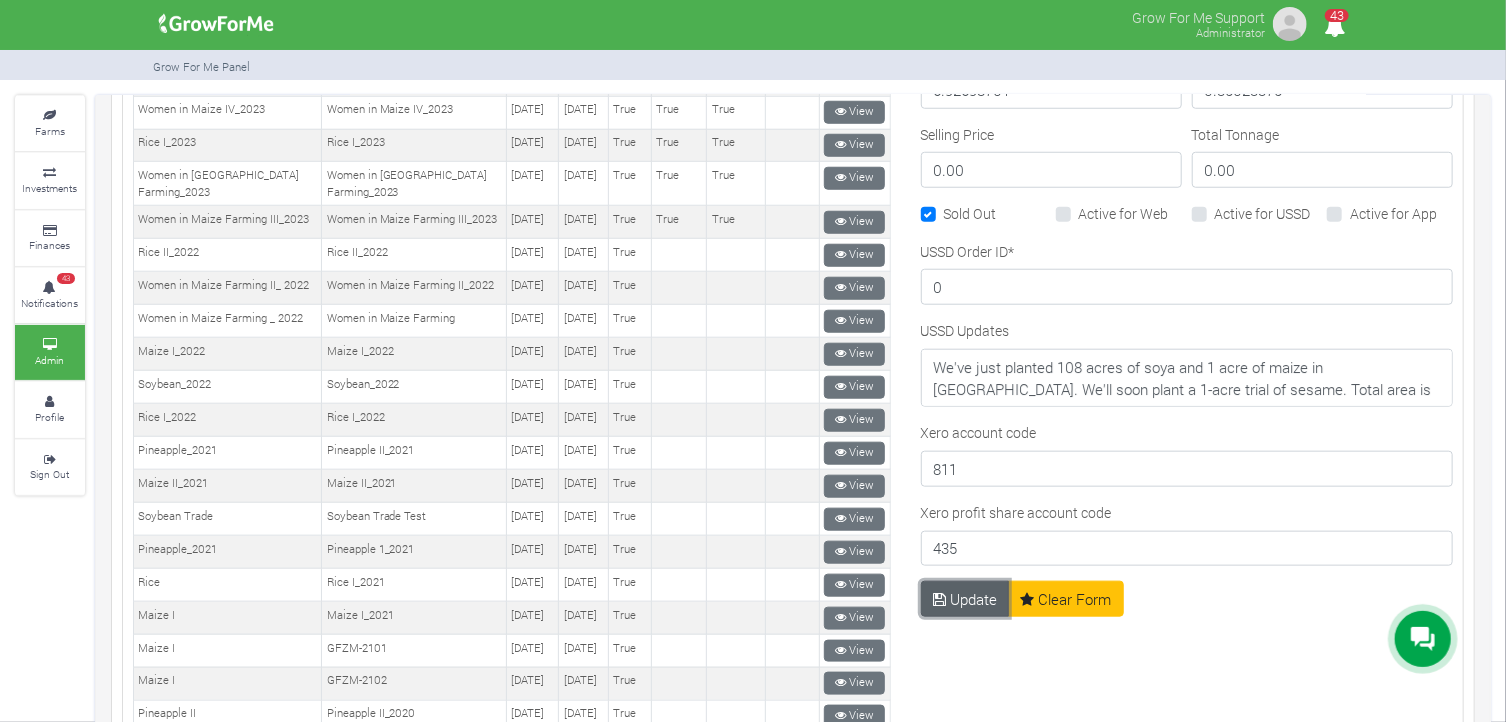 click on "Update" at bounding box center (965, 599) 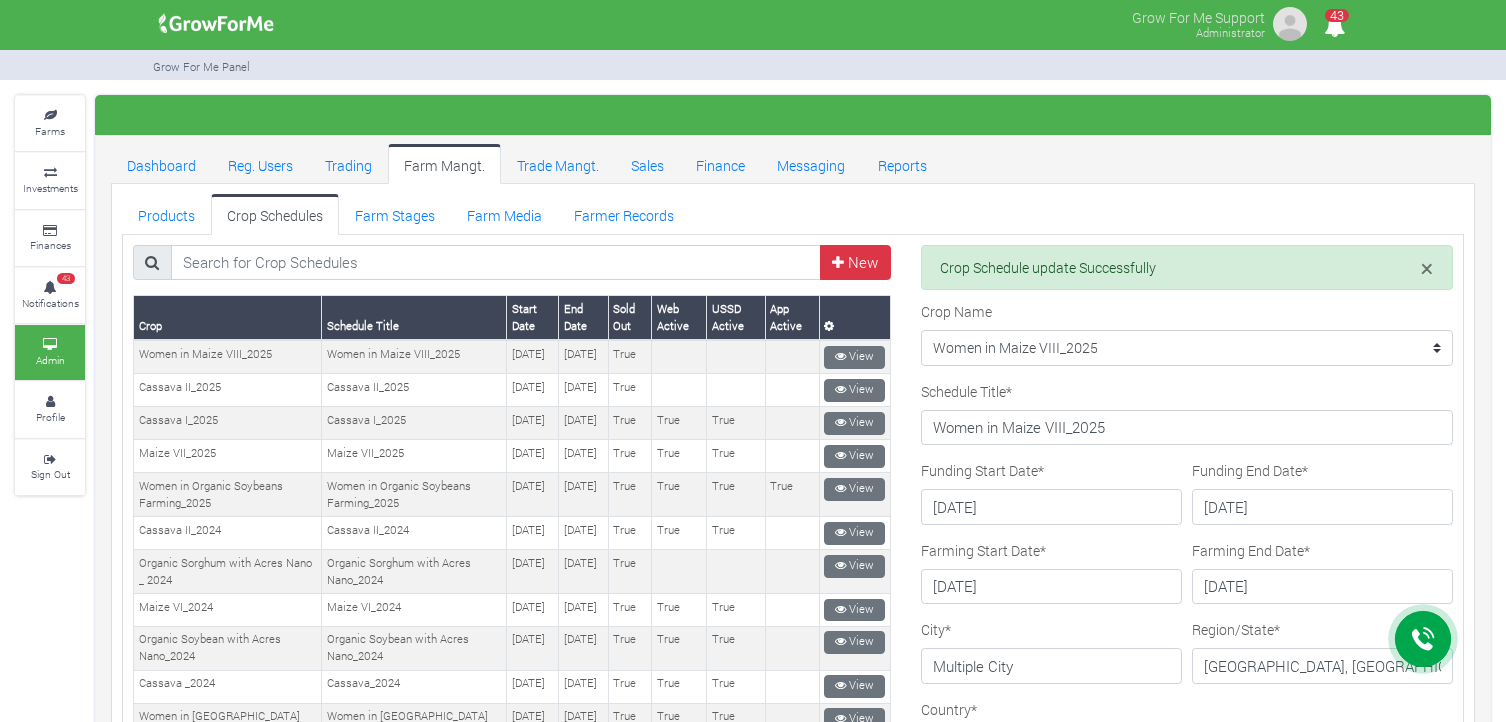 scroll, scrollTop: 0, scrollLeft: 0, axis: both 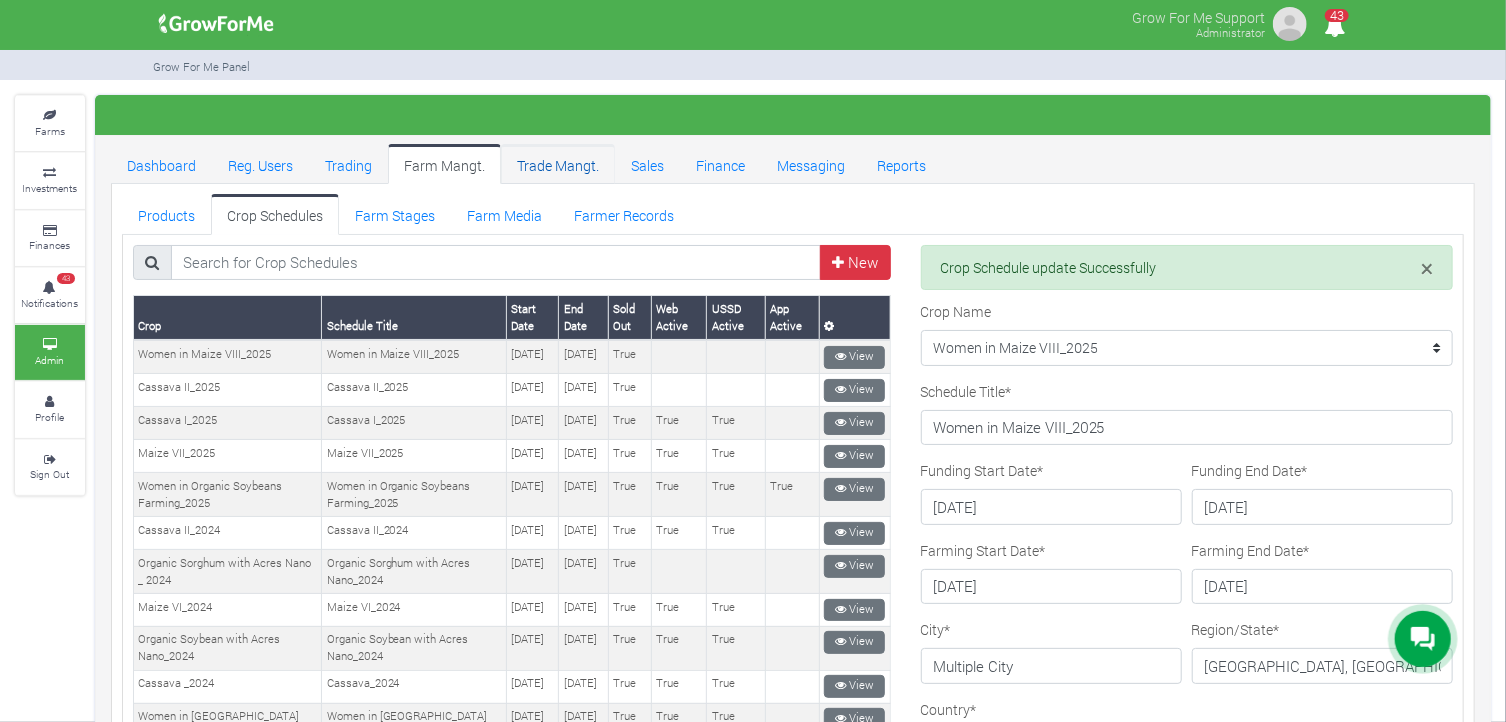 click on "Trade Mangt." at bounding box center (558, 164) 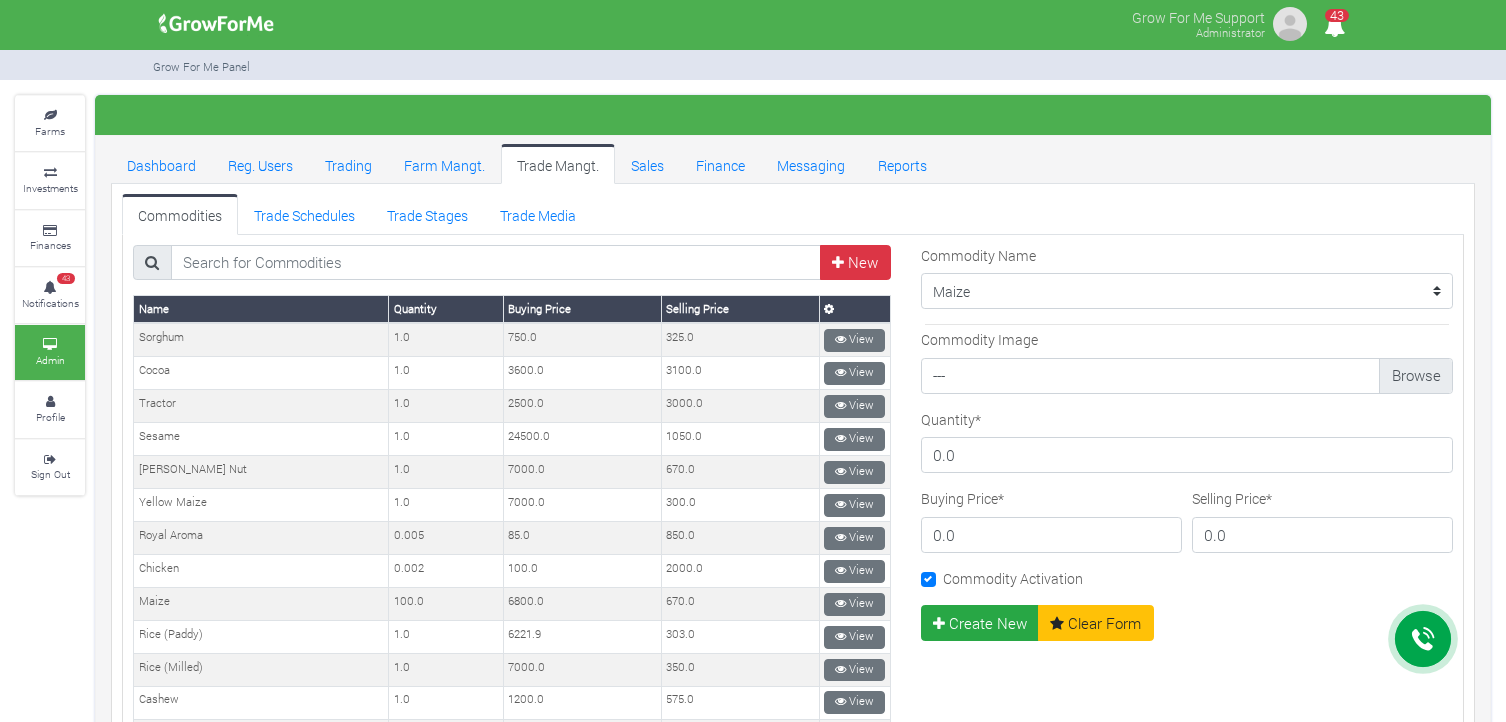 scroll, scrollTop: 0, scrollLeft: 0, axis: both 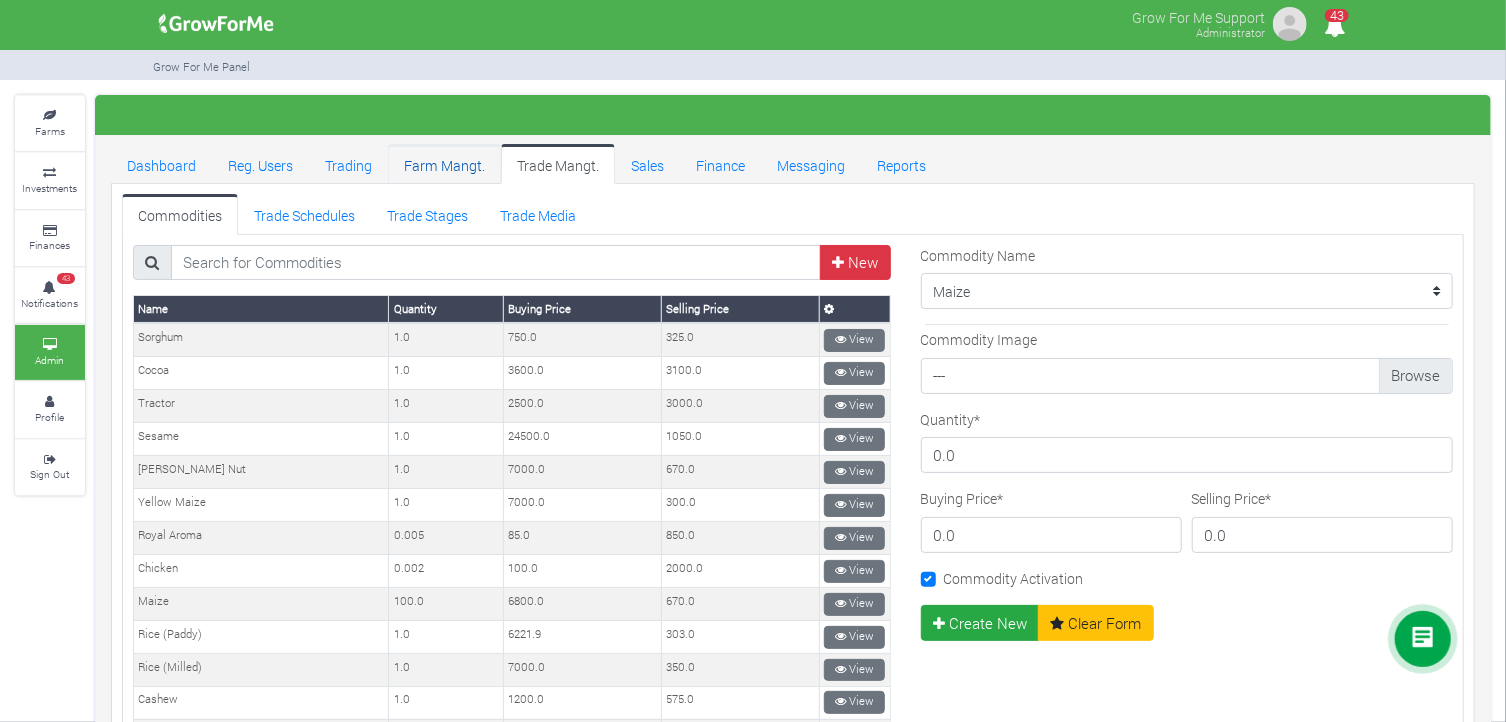 click on "Farm Mangt." at bounding box center (444, 164) 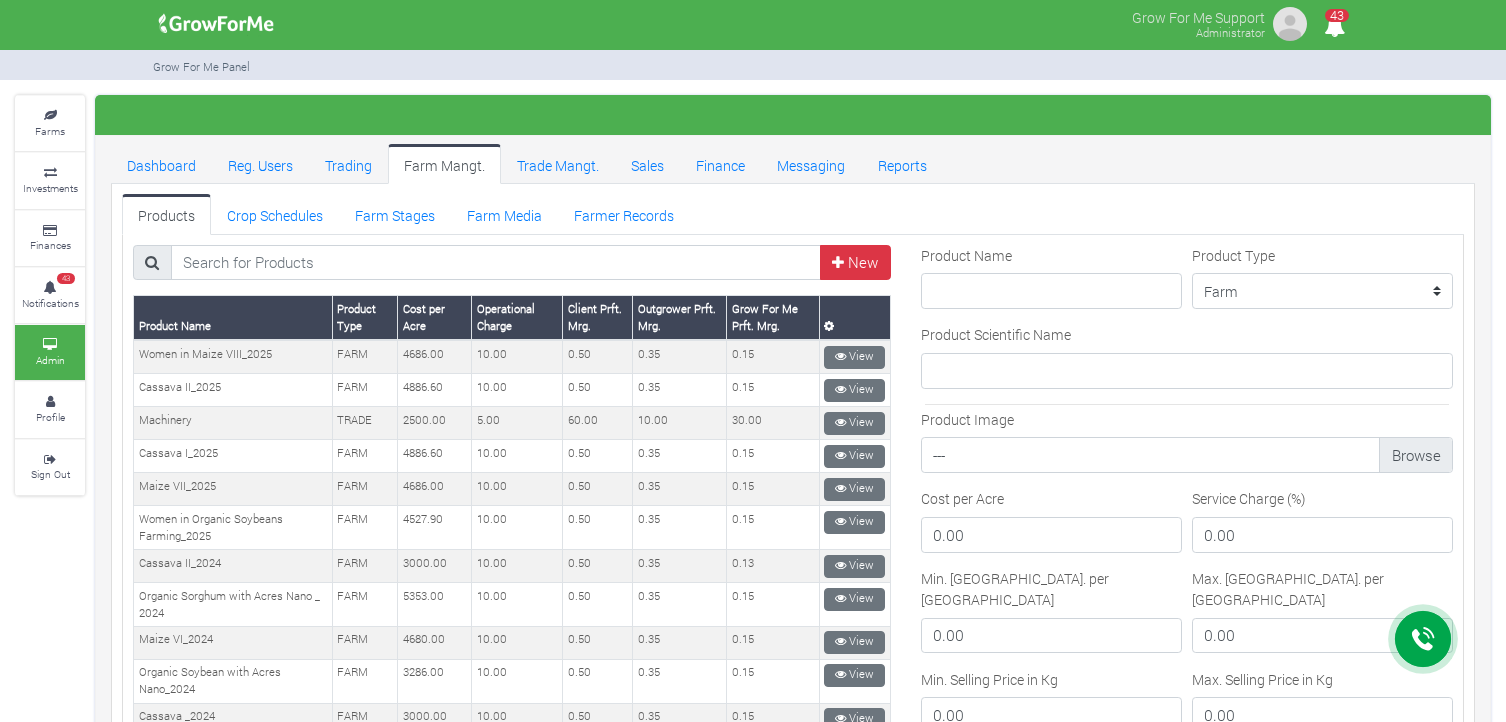 scroll, scrollTop: 0, scrollLeft: 0, axis: both 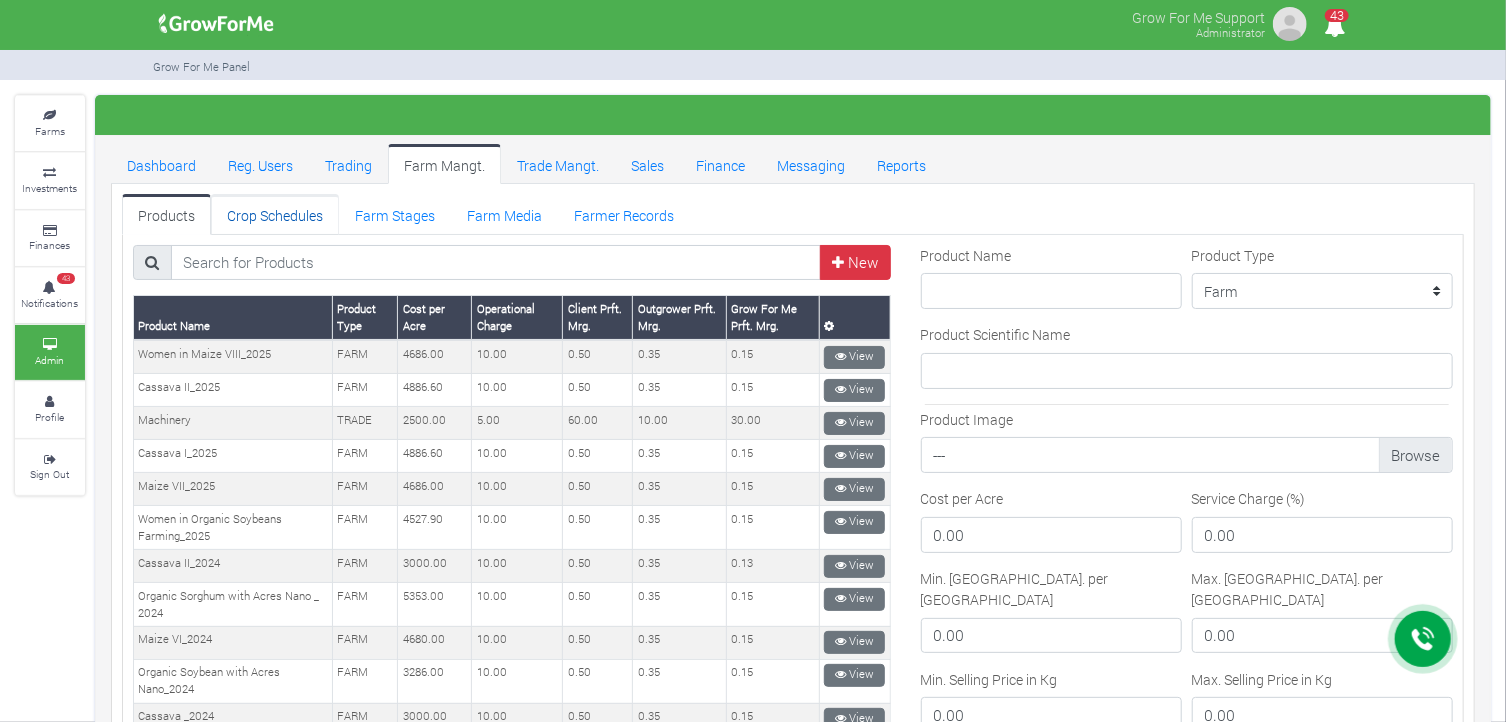click on "Crop Schedules" at bounding box center [275, 214] 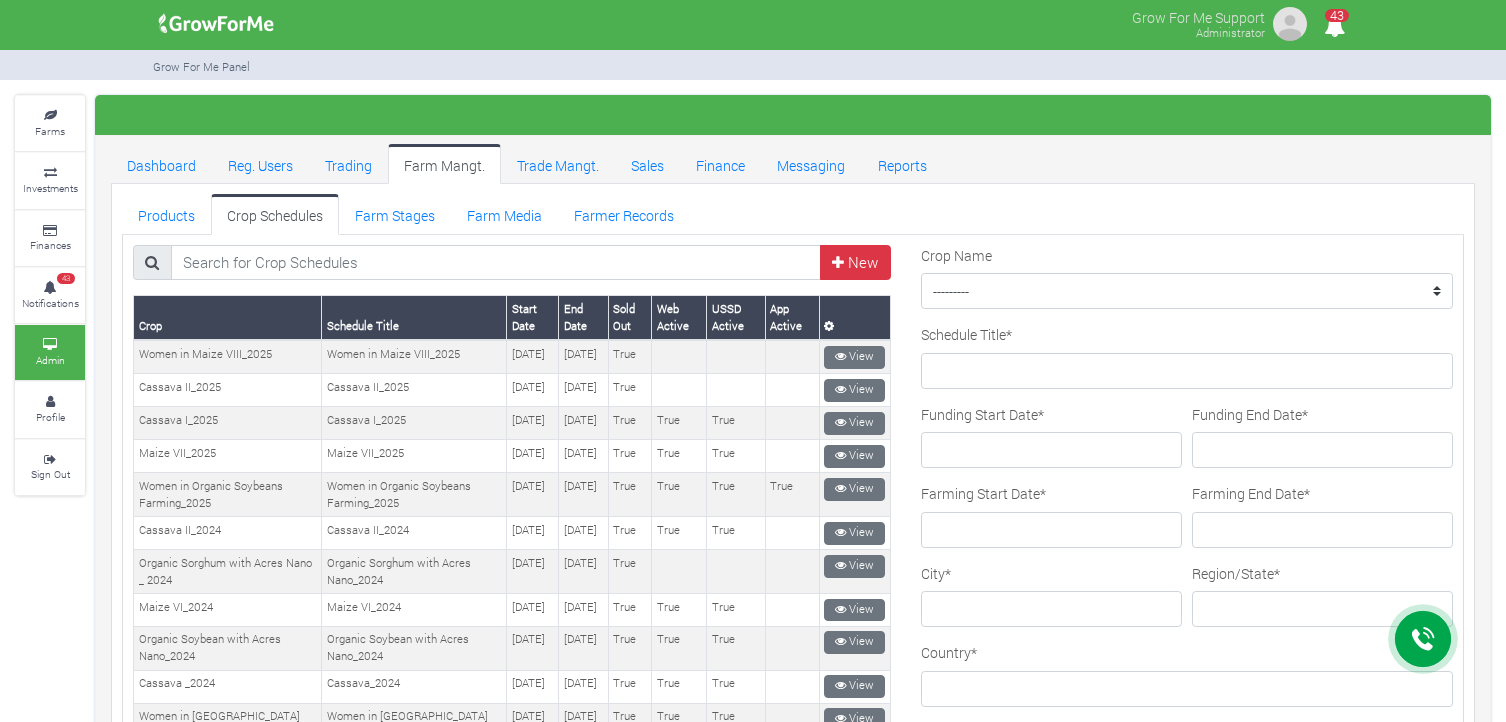scroll, scrollTop: 0, scrollLeft: 0, axis: both 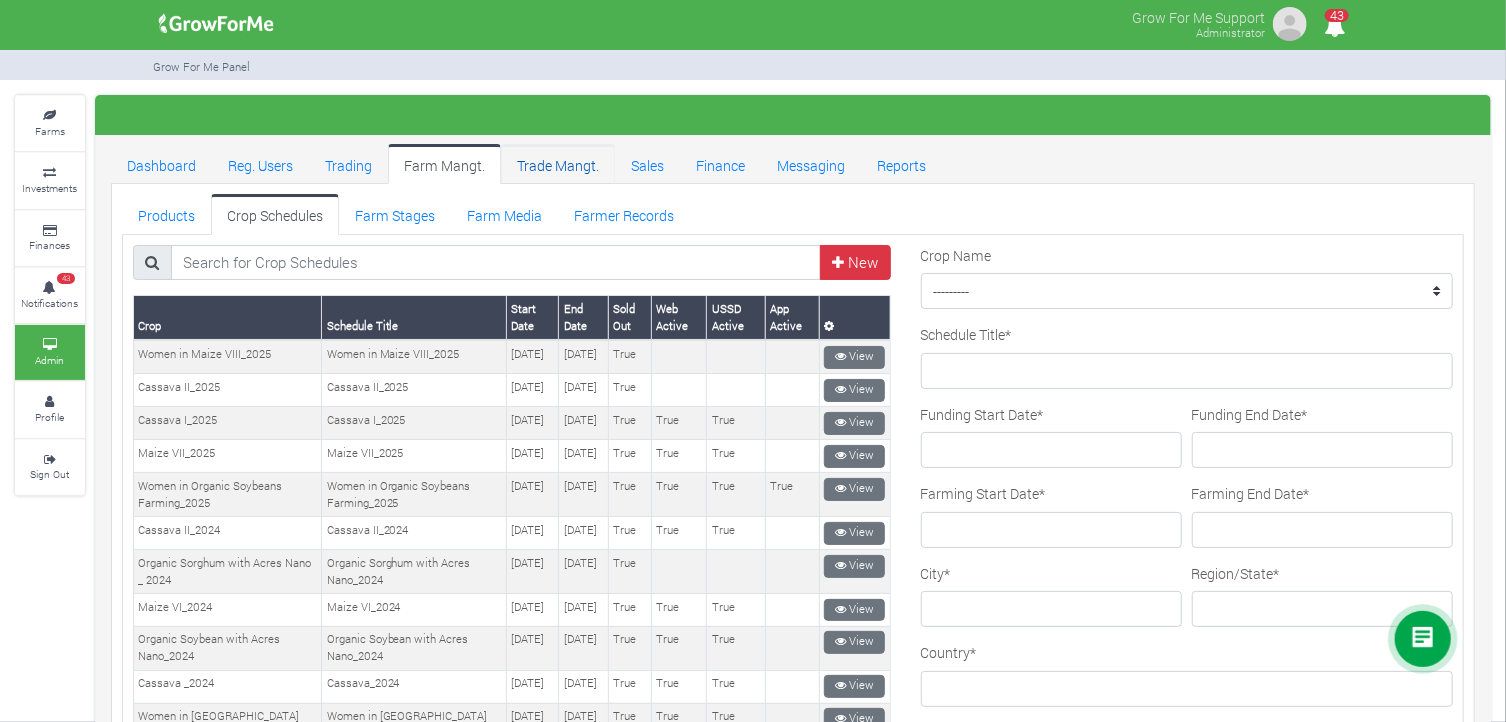 click on "Trade Mangt." at bounding box center (558, 164) 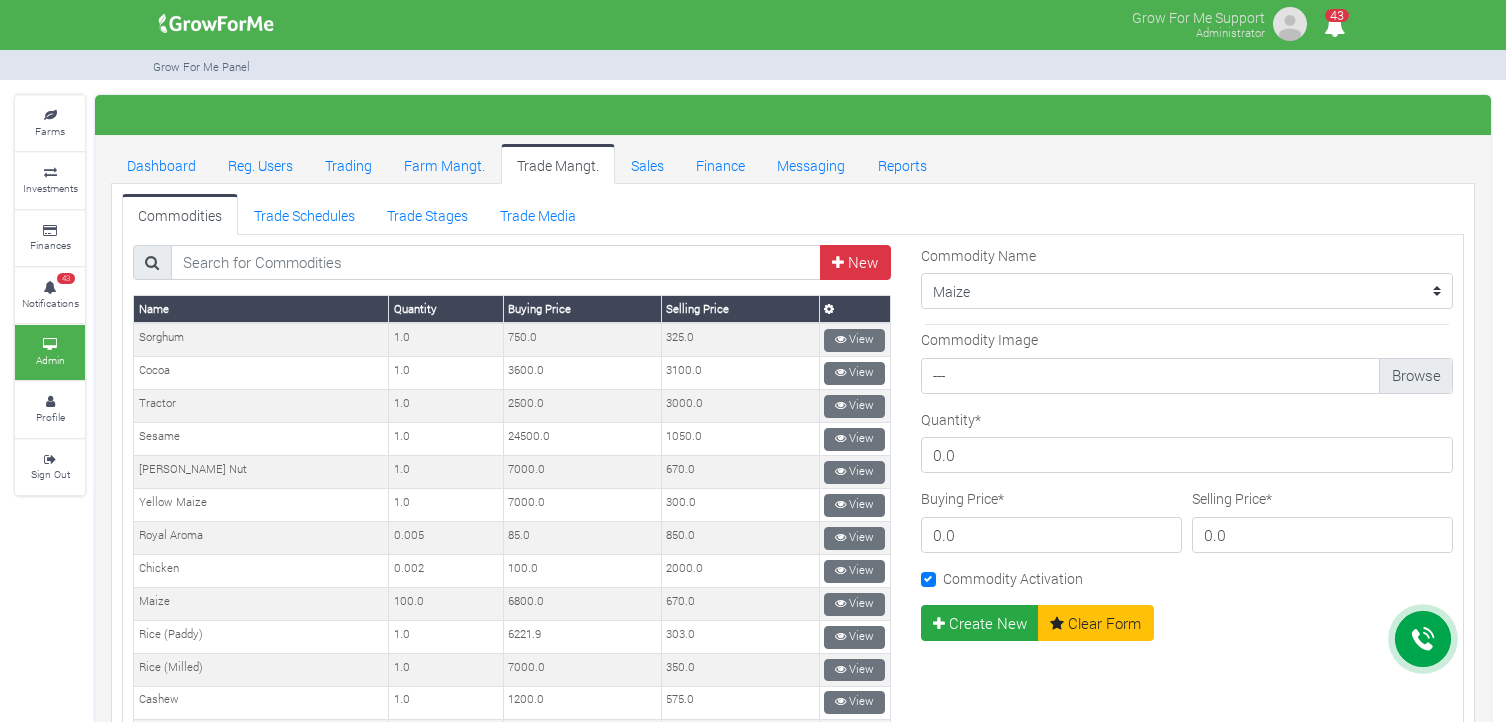 scroll, scrollTop: 0, scrollLeft: 0, axis: both 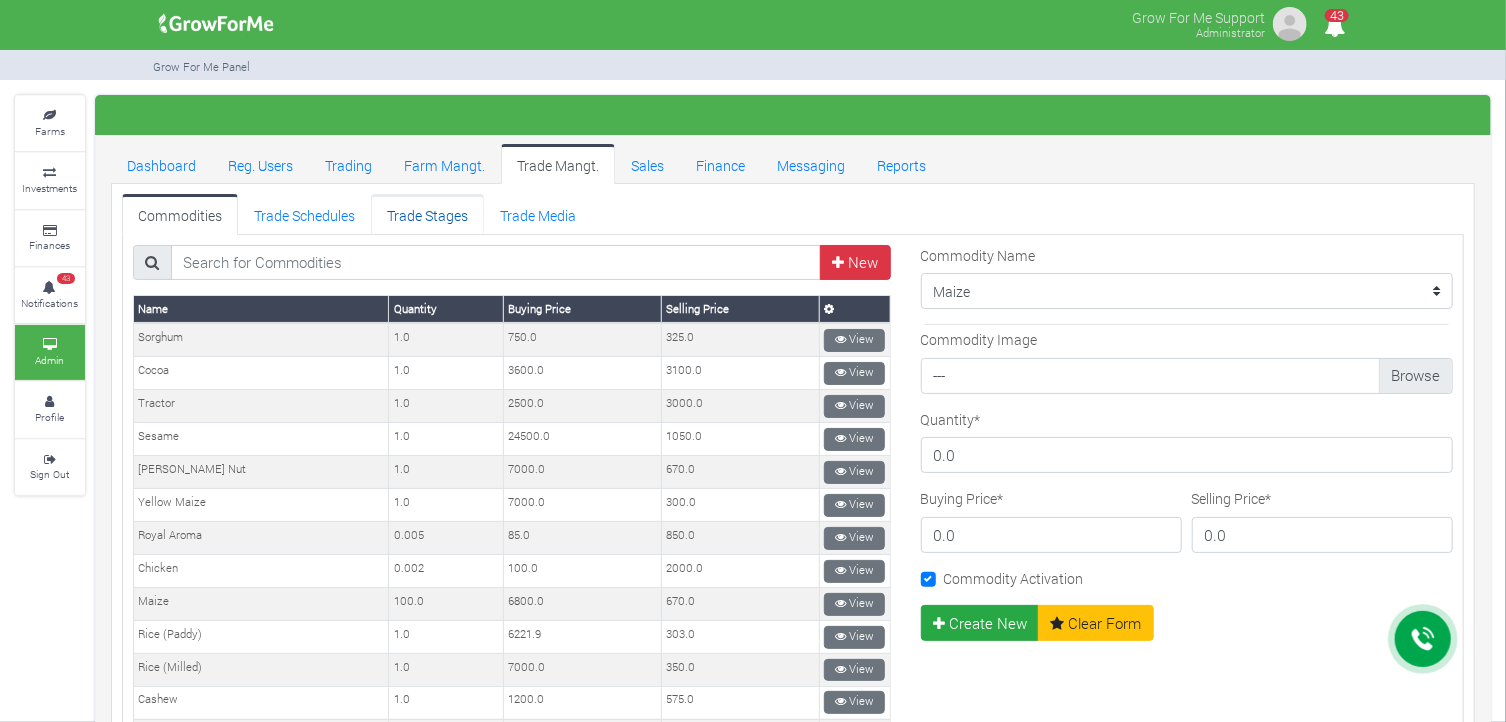 click on "Trade Stages" at bounding box center (427, 214) 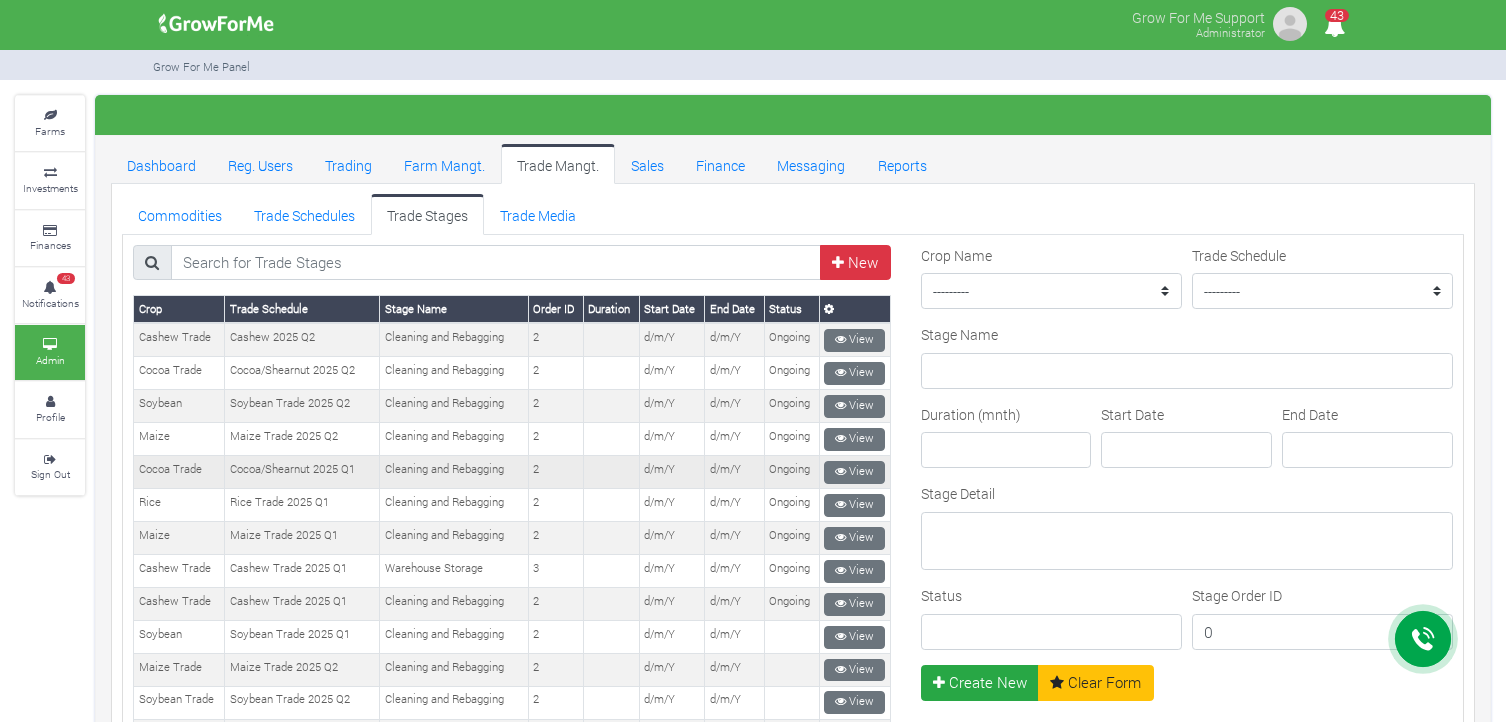 scroll, scrollTop: 0, scrollLeft: 0, axis: both 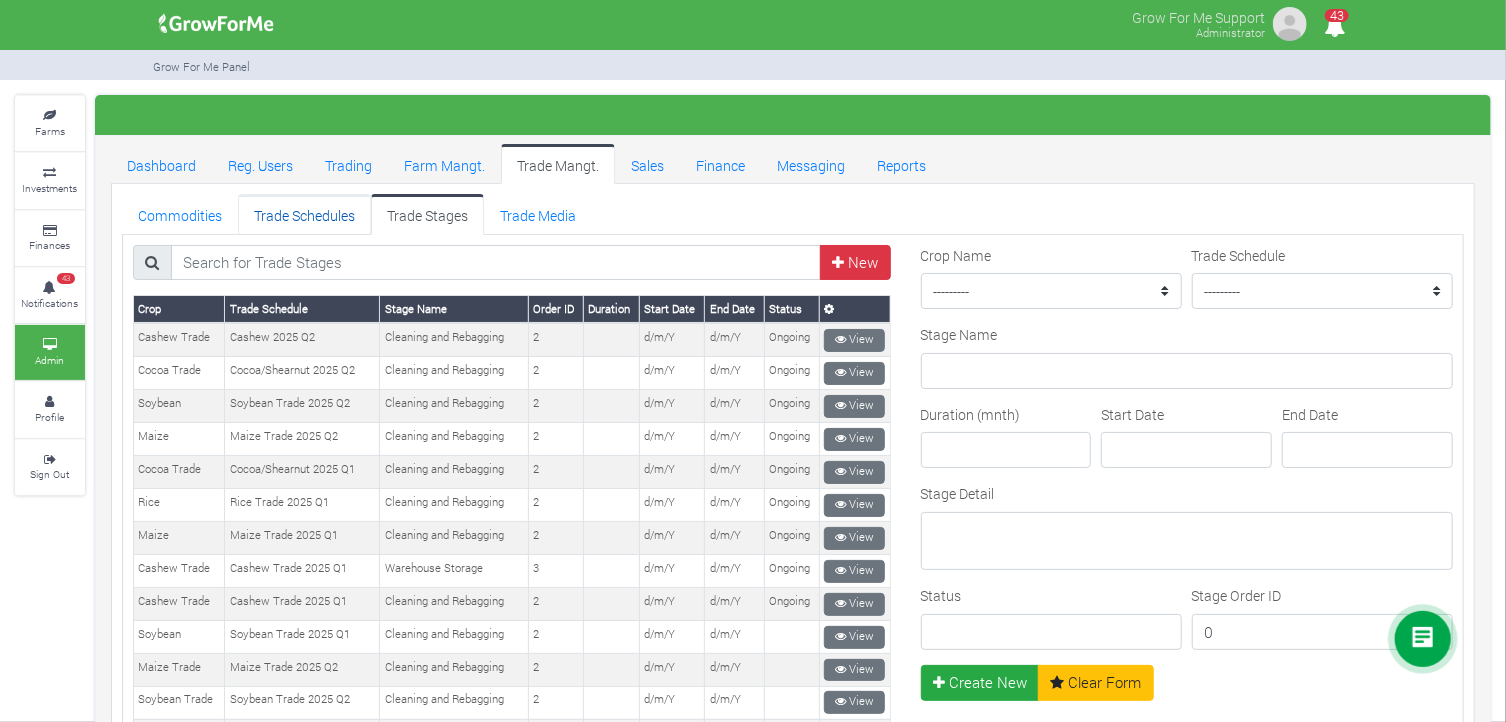 click on "Trade Schedules" at bounding box center (304, 214) 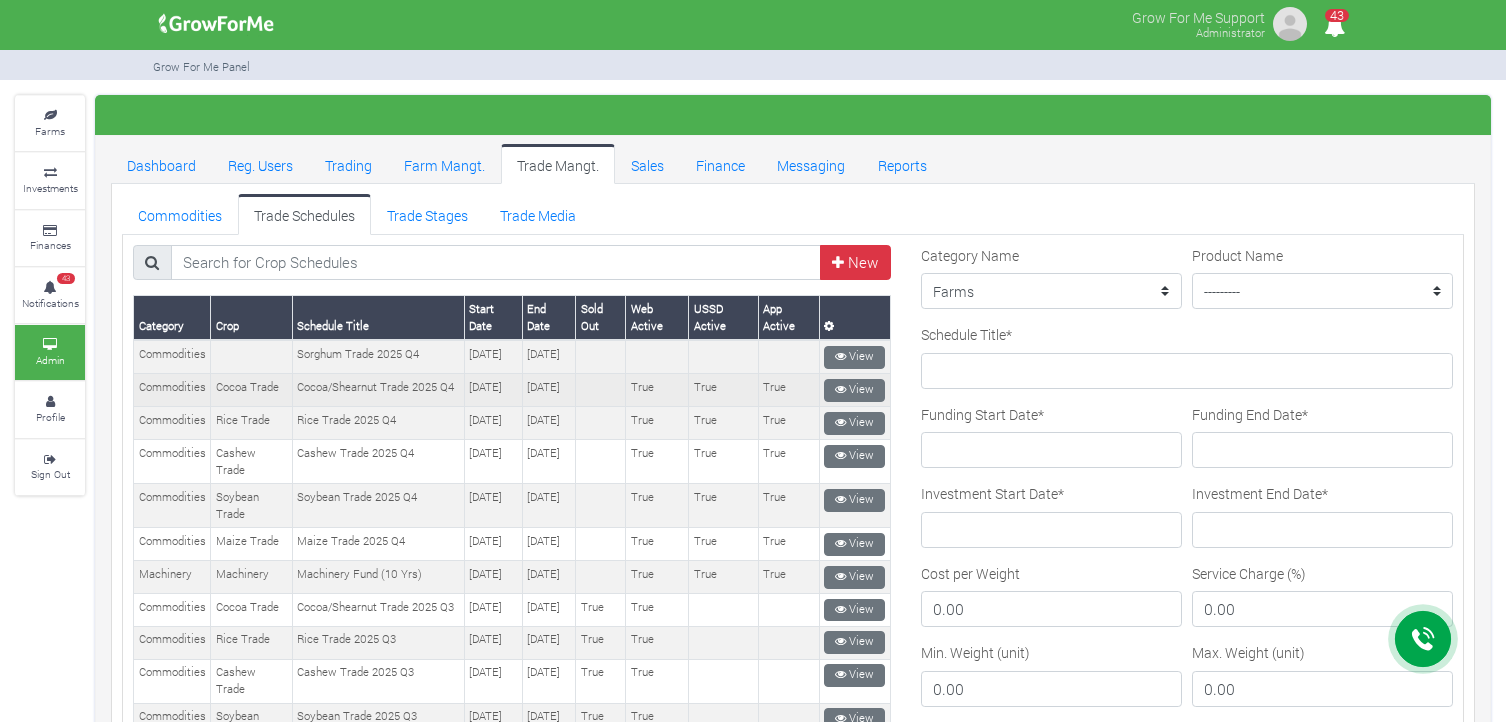 scroll, scrollTop: 0, scrollLeft: 0, axis: both 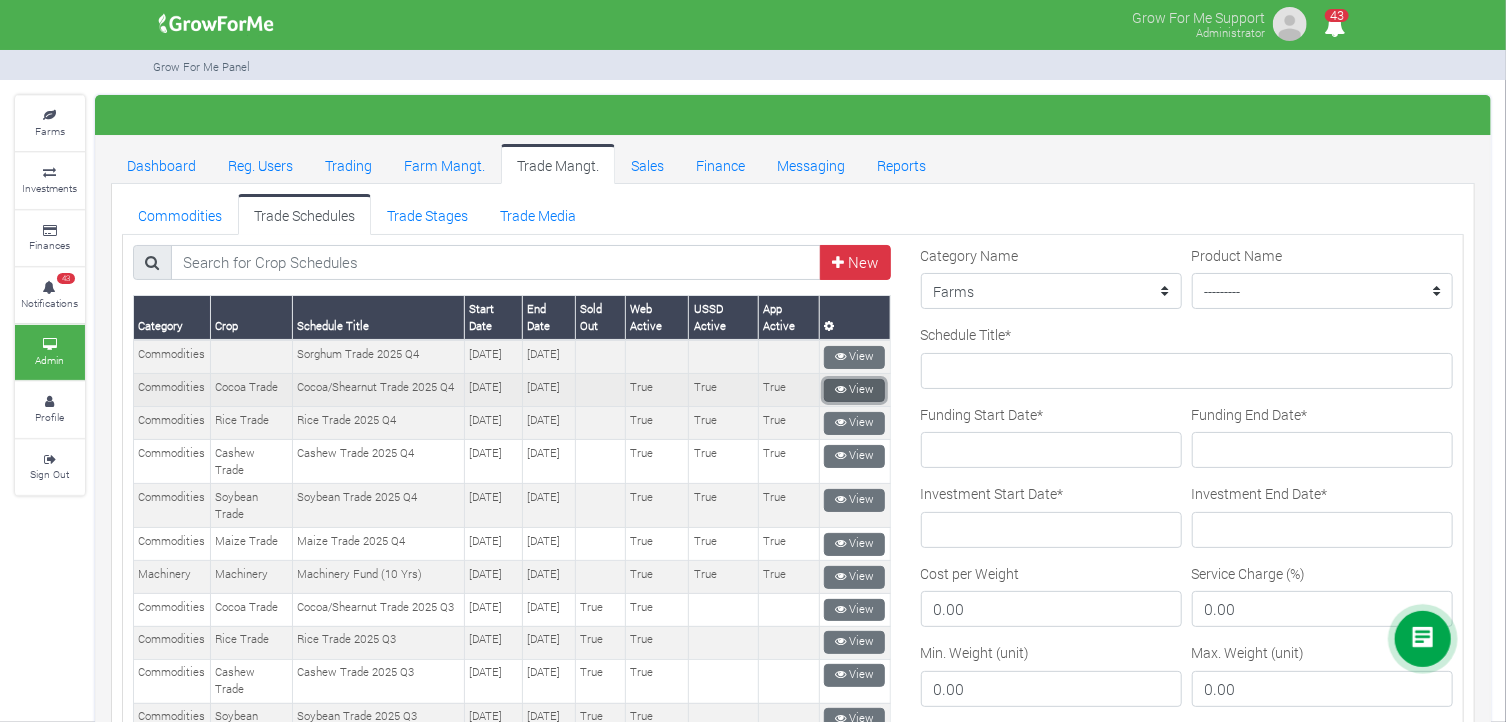 click on "View" at bounding box center (854, 390) 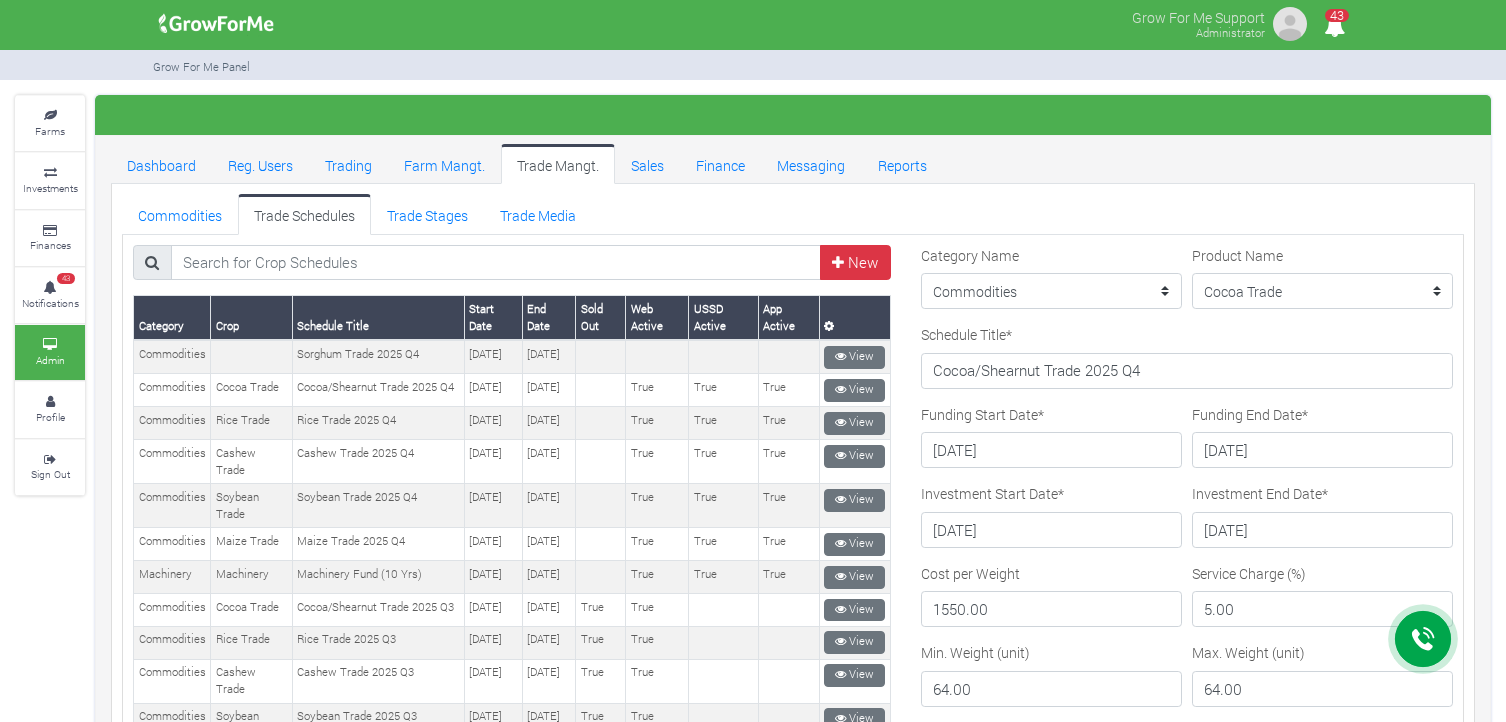scroll, scrollTop: 0, scrollLeft: 0, axis: both 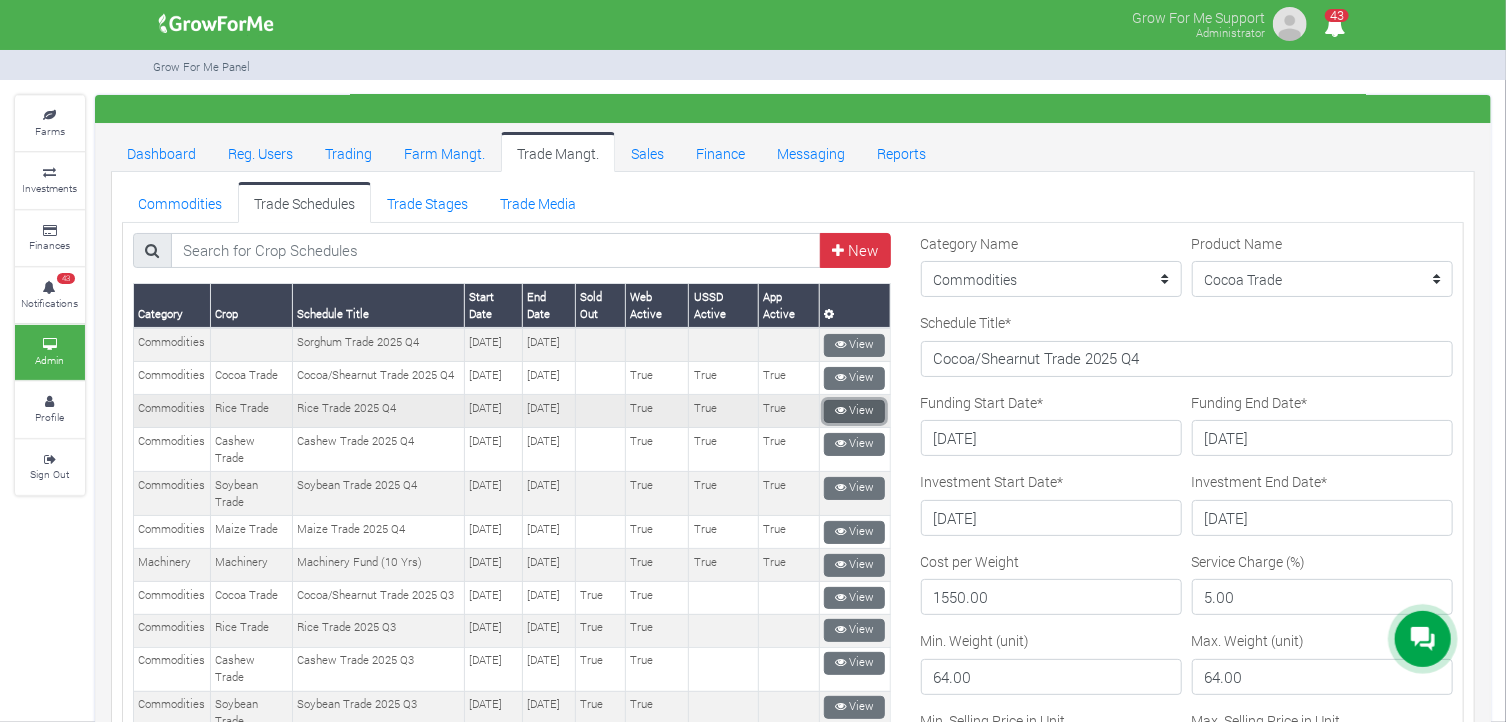 click on "View" at bounding box center [854, 411] 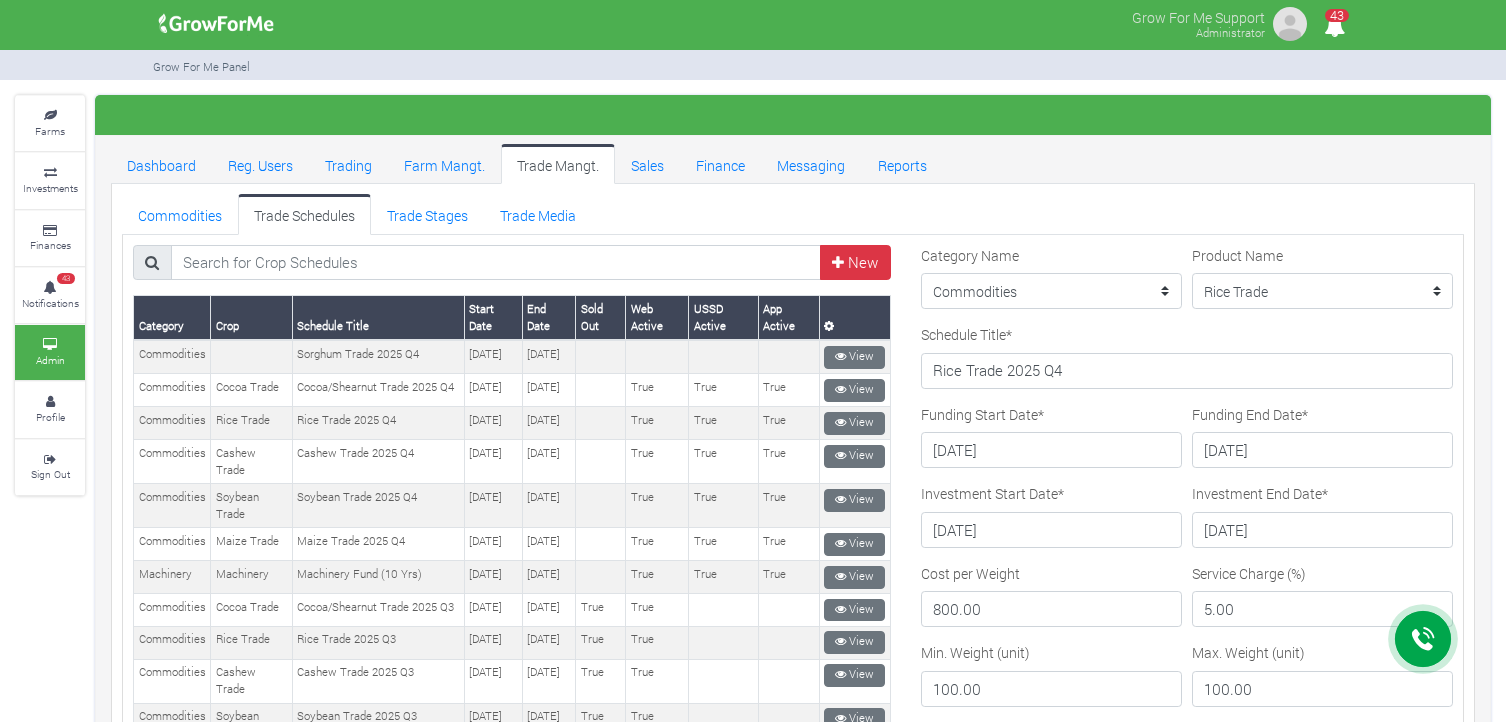 scroll, scrollTop: 3, scrollLeft: 0, axis: vertical 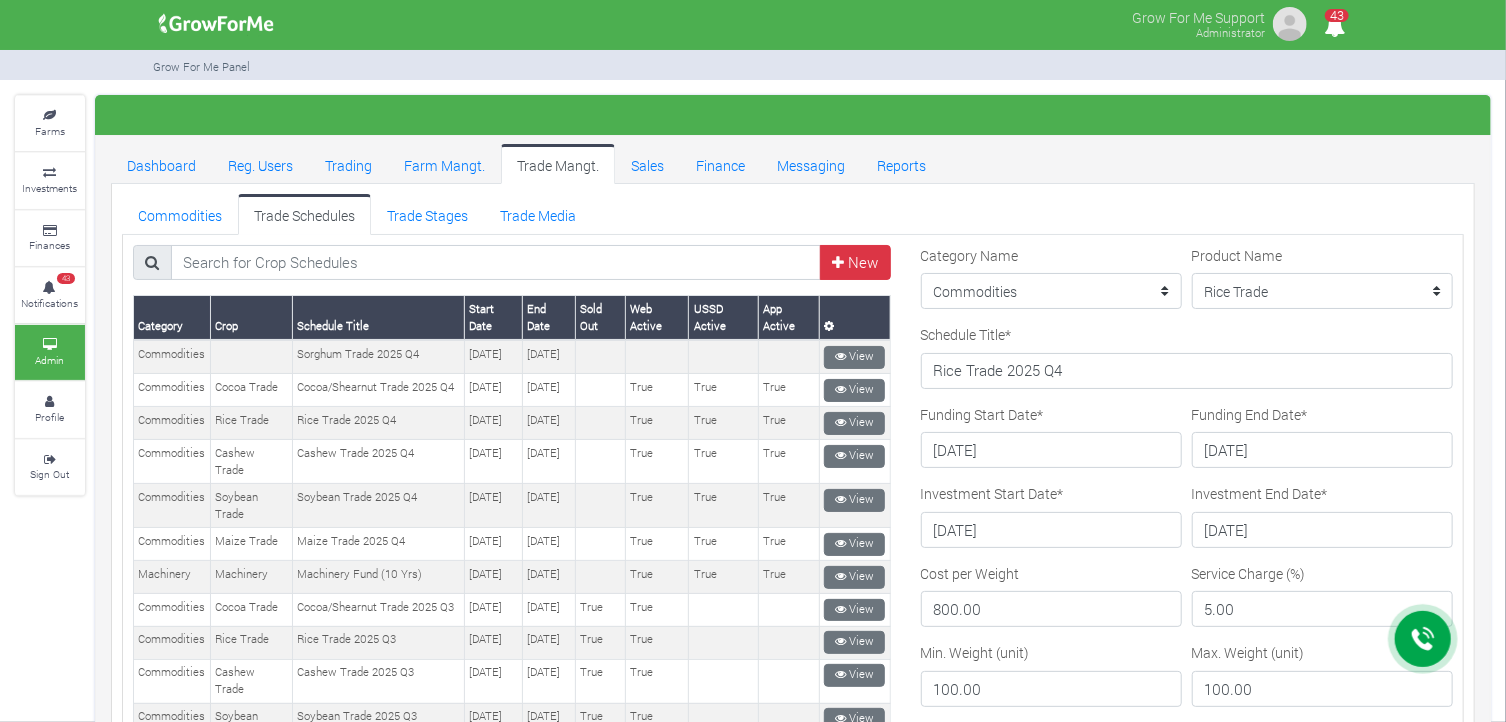 click on "Commodities
Trade Schedules
Trade Stages
Trade Media" at bounding box center (793, 214) 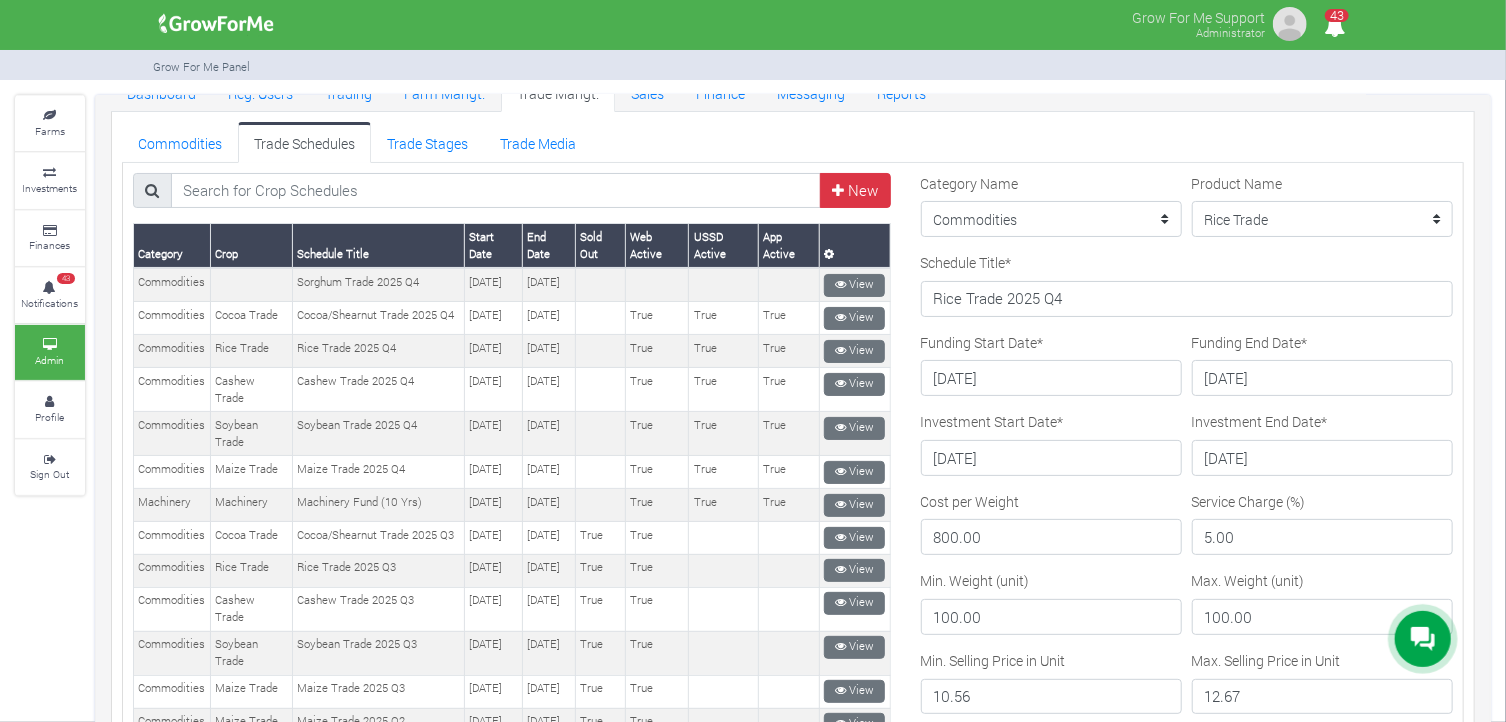 scroll, scrollTop: 68, scrollLeft: 0, axis: vertical 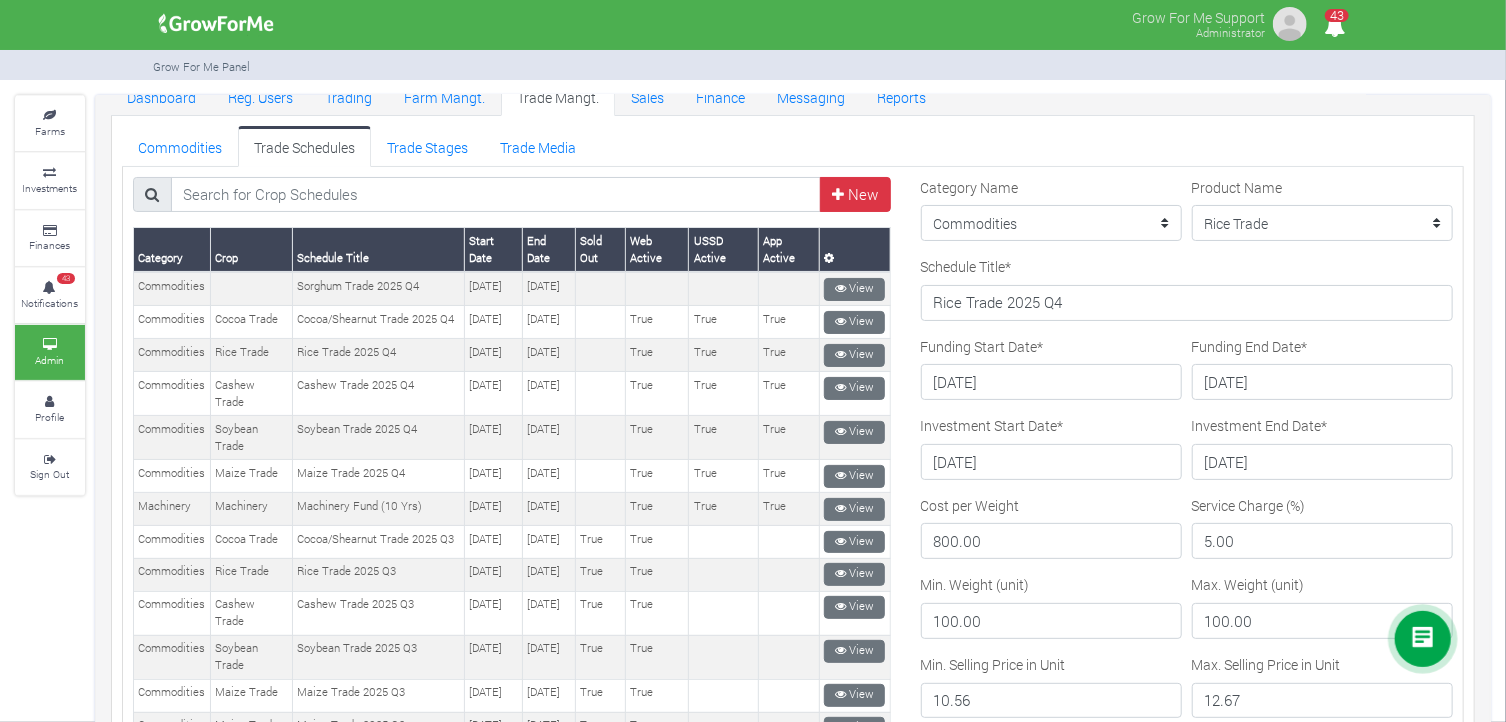 click on "Commodities
Trade Schedules
Trade Stages
Trade Media" at bounding box center (793, 146) 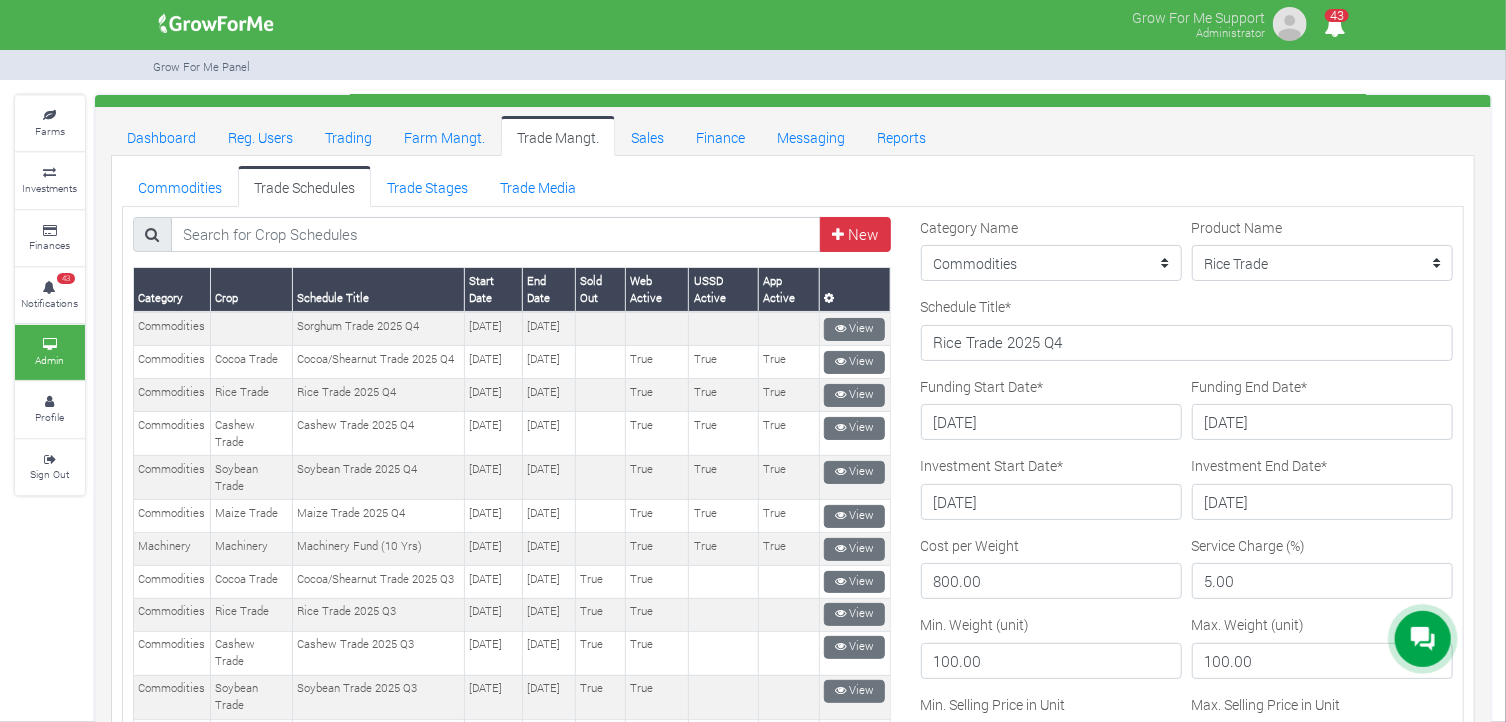 scroll, scrollTop: 0, scrollLeft: 0, axis: both 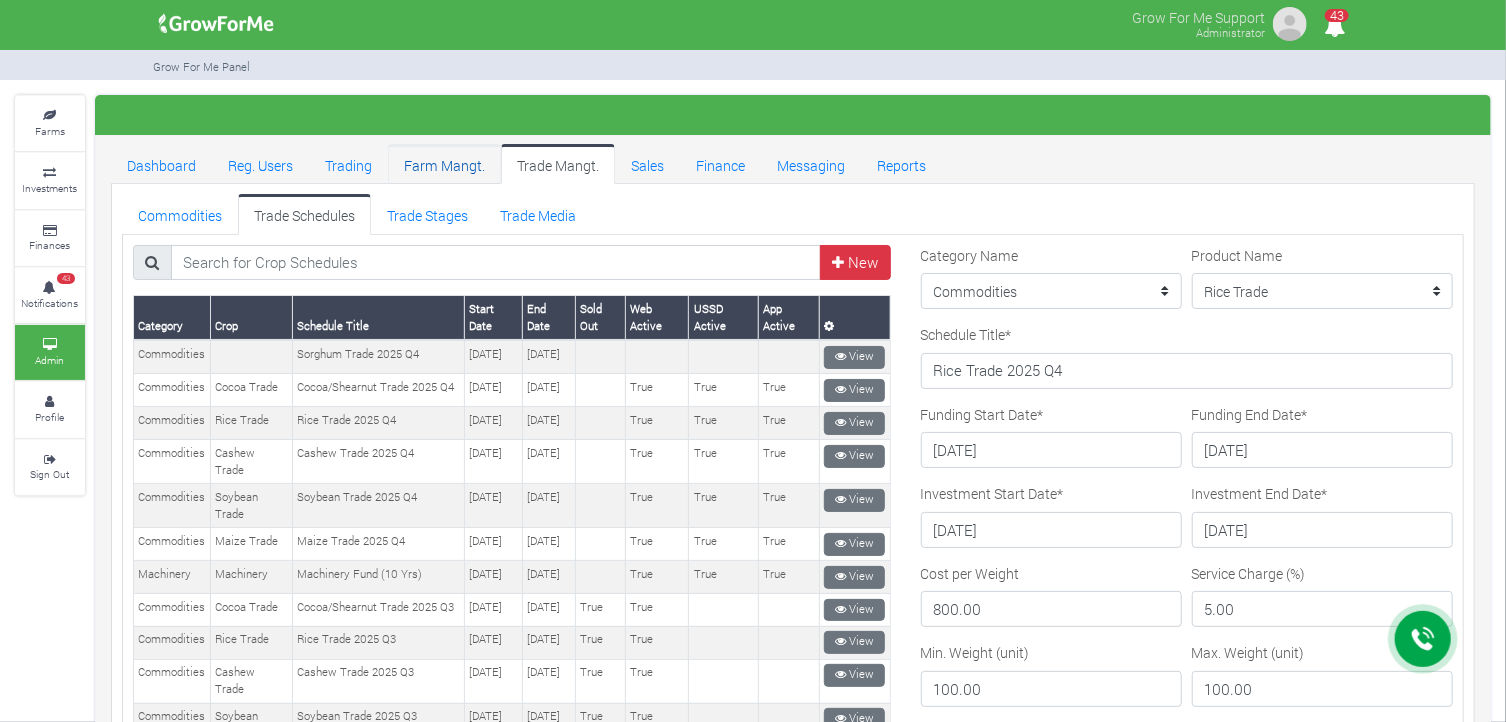 click on "Farm Mangt." at bounding box center [444, 164] 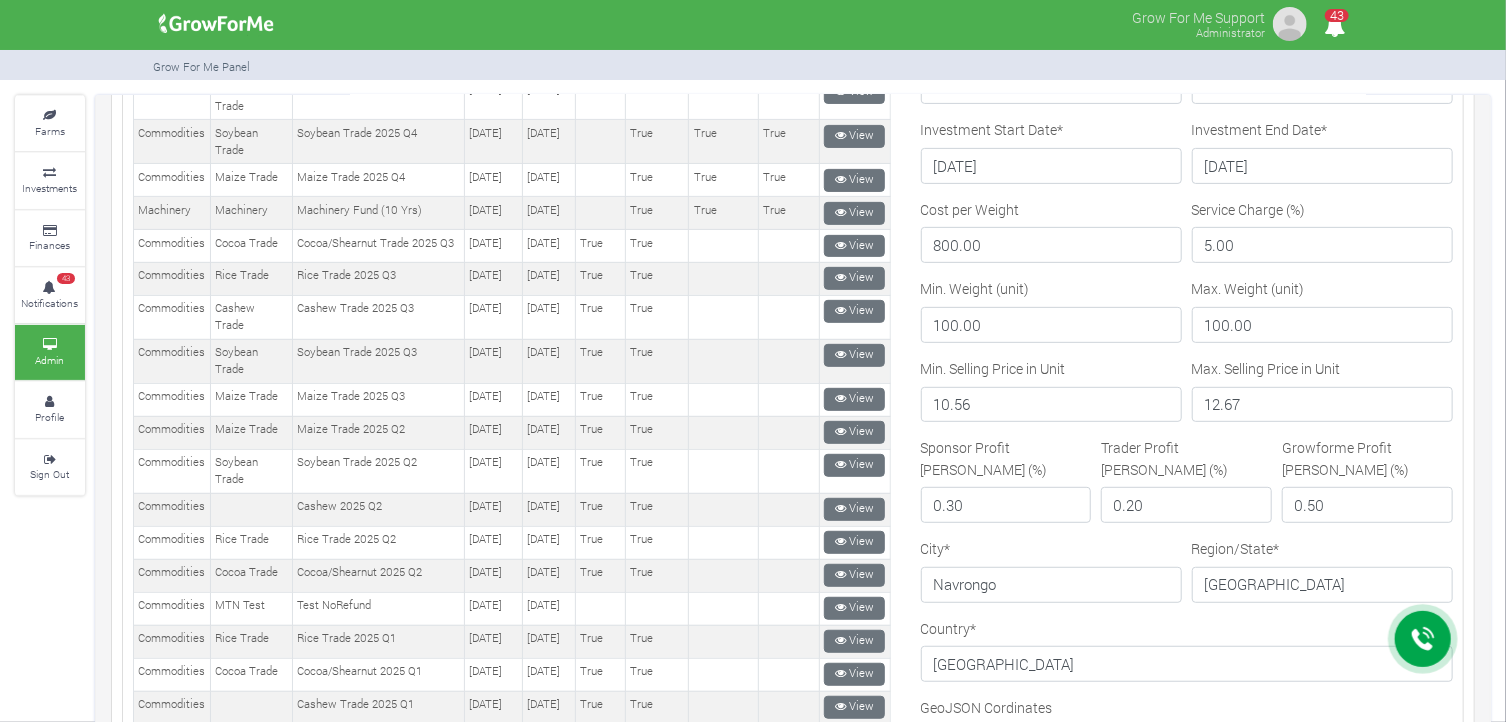 scroll, scrollTop: 368, scrollLeft: 0, axis: vertical 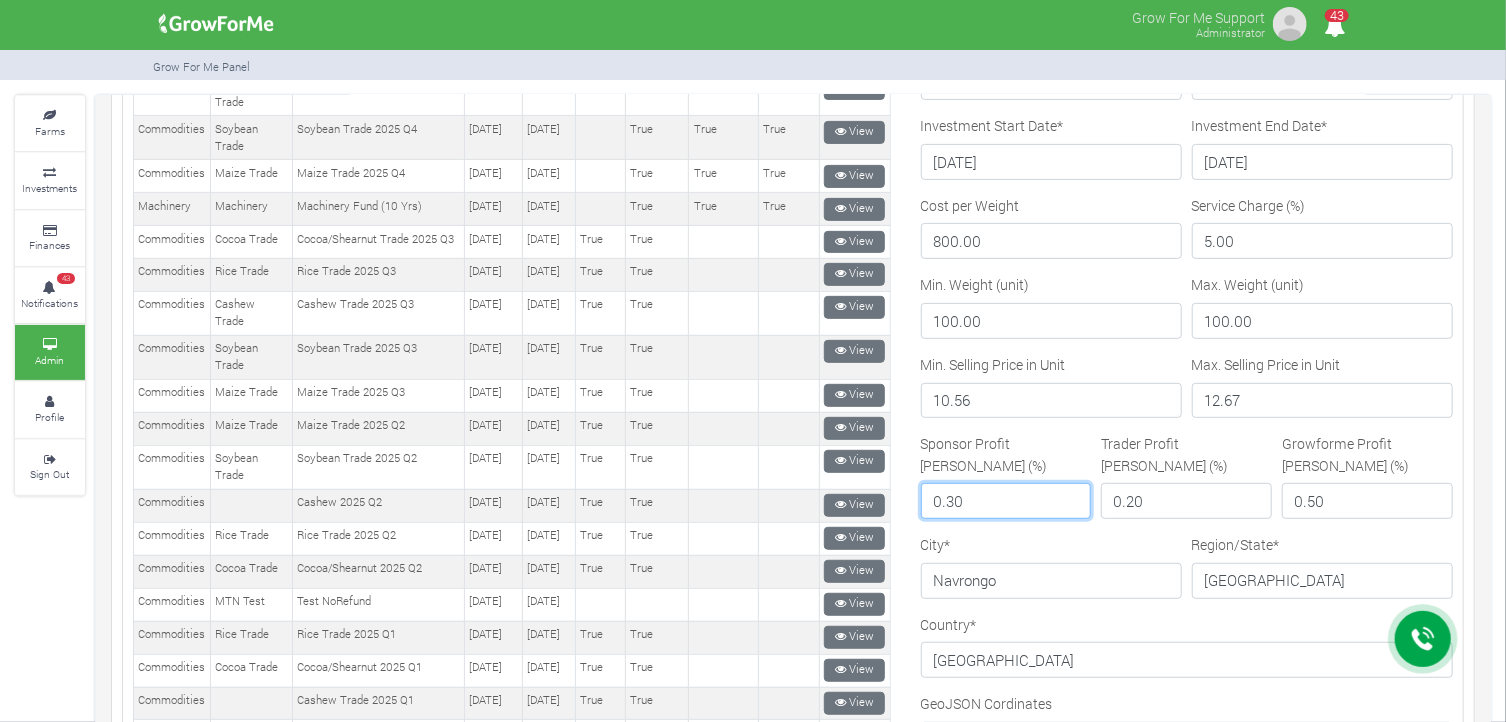 click on "0.30" at bounding box center [1006, 501] 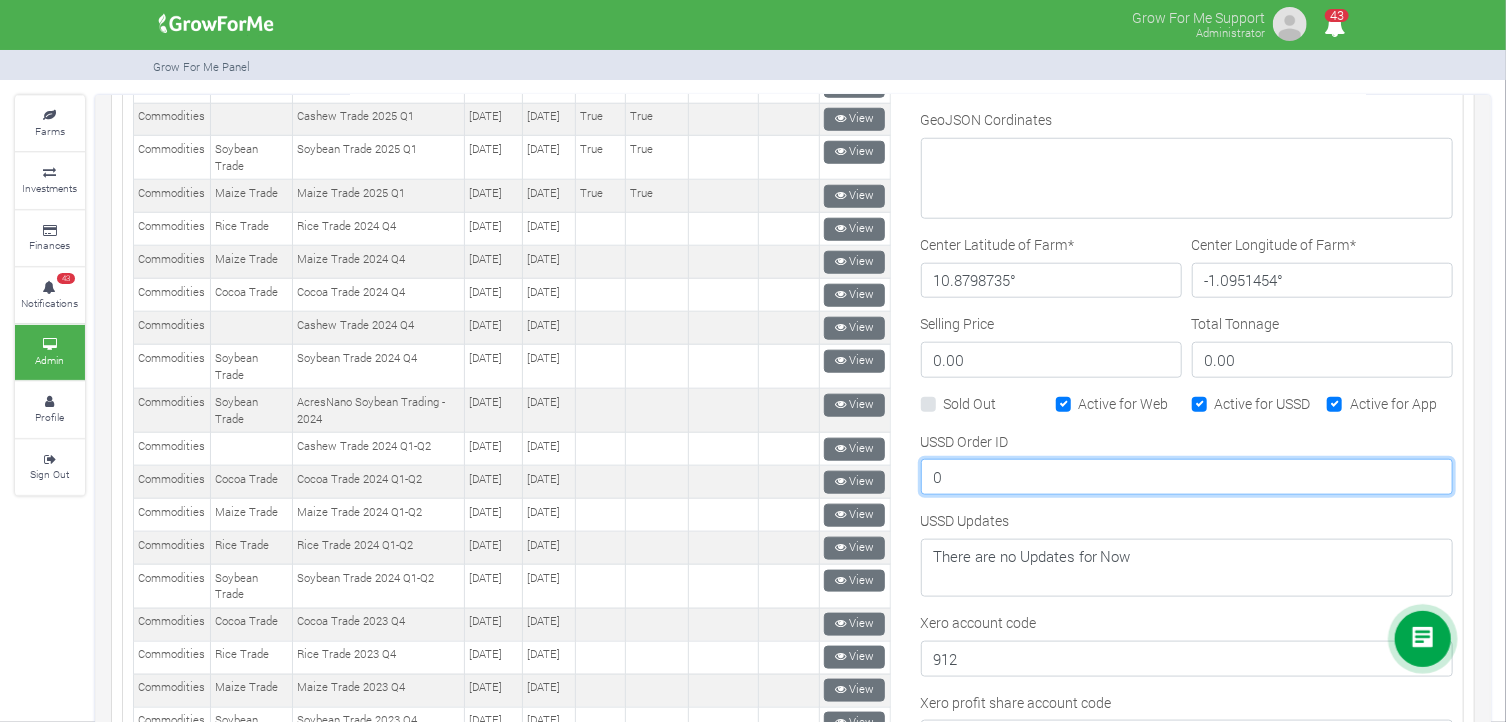 click on "0" at bounding box center (1187, 477) 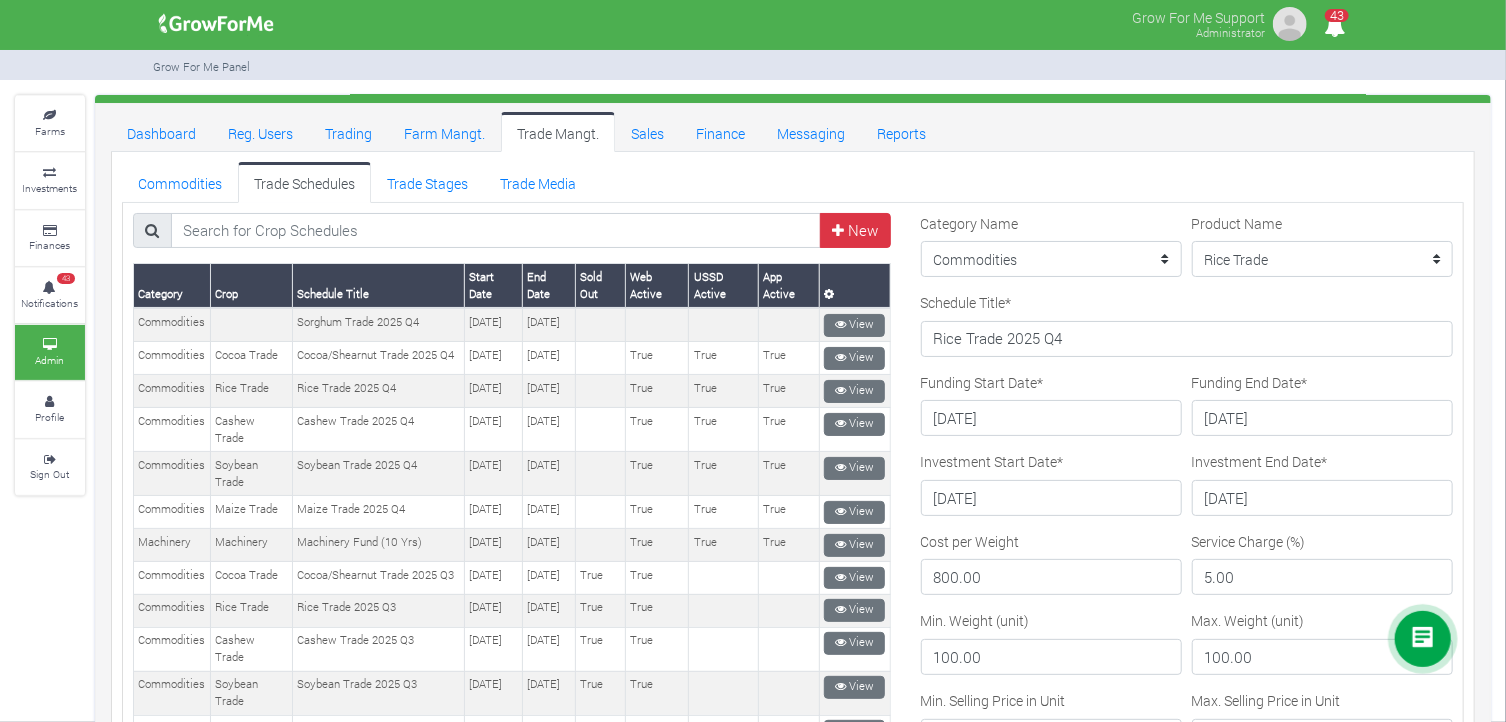 scroll, scrollTop: 87, scrollLeft: 0, axis: vertical 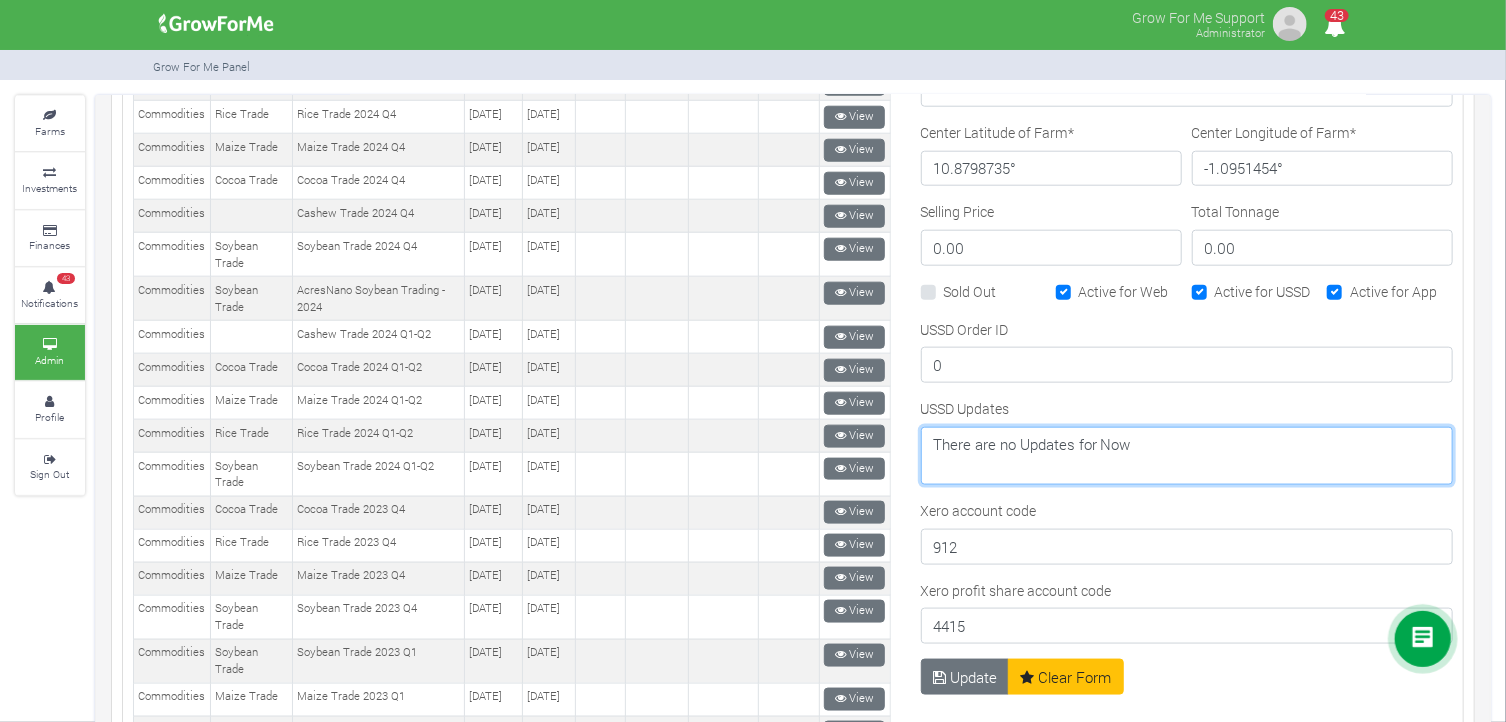 click on "There are no Updates for Now" at bounding box center [1187, 456] 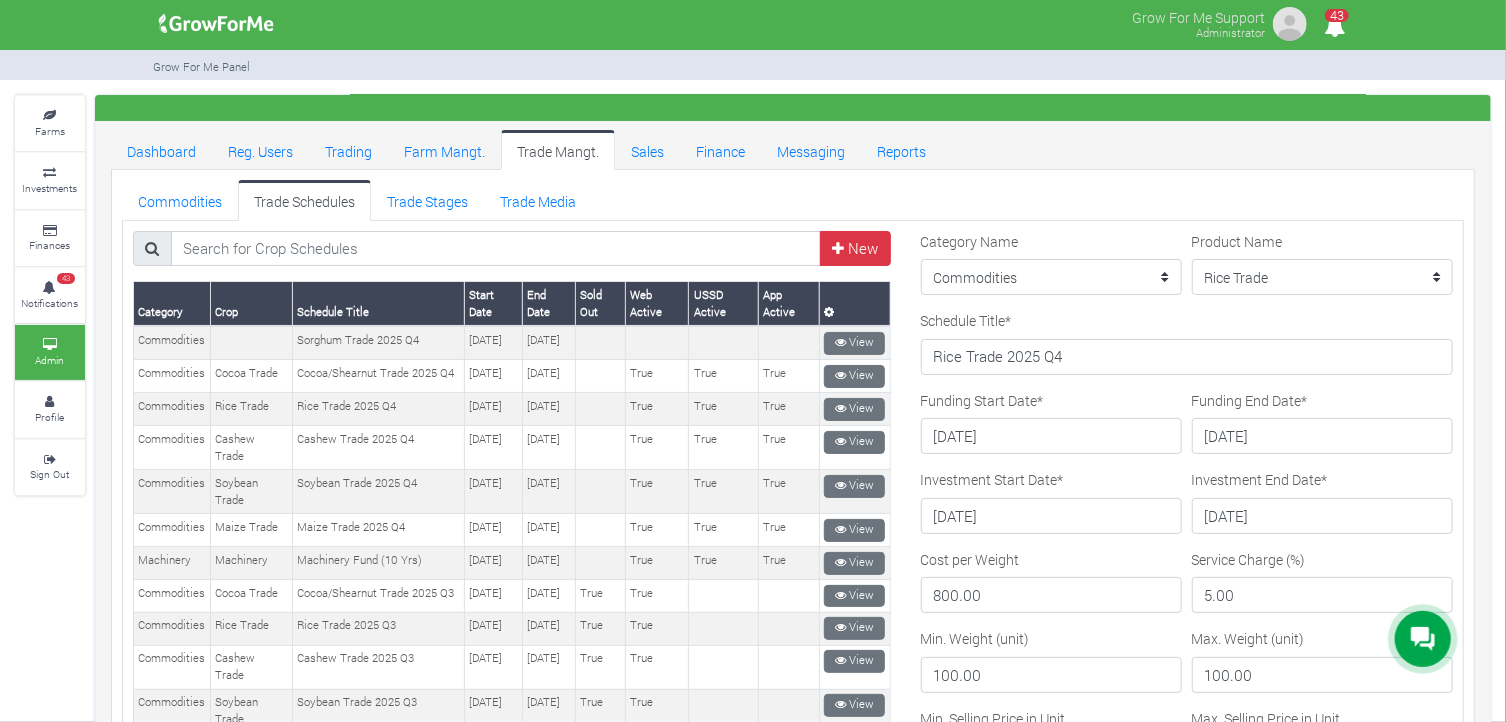 scroll, scrollTop: 0, scrollLeft: 0, axis: both 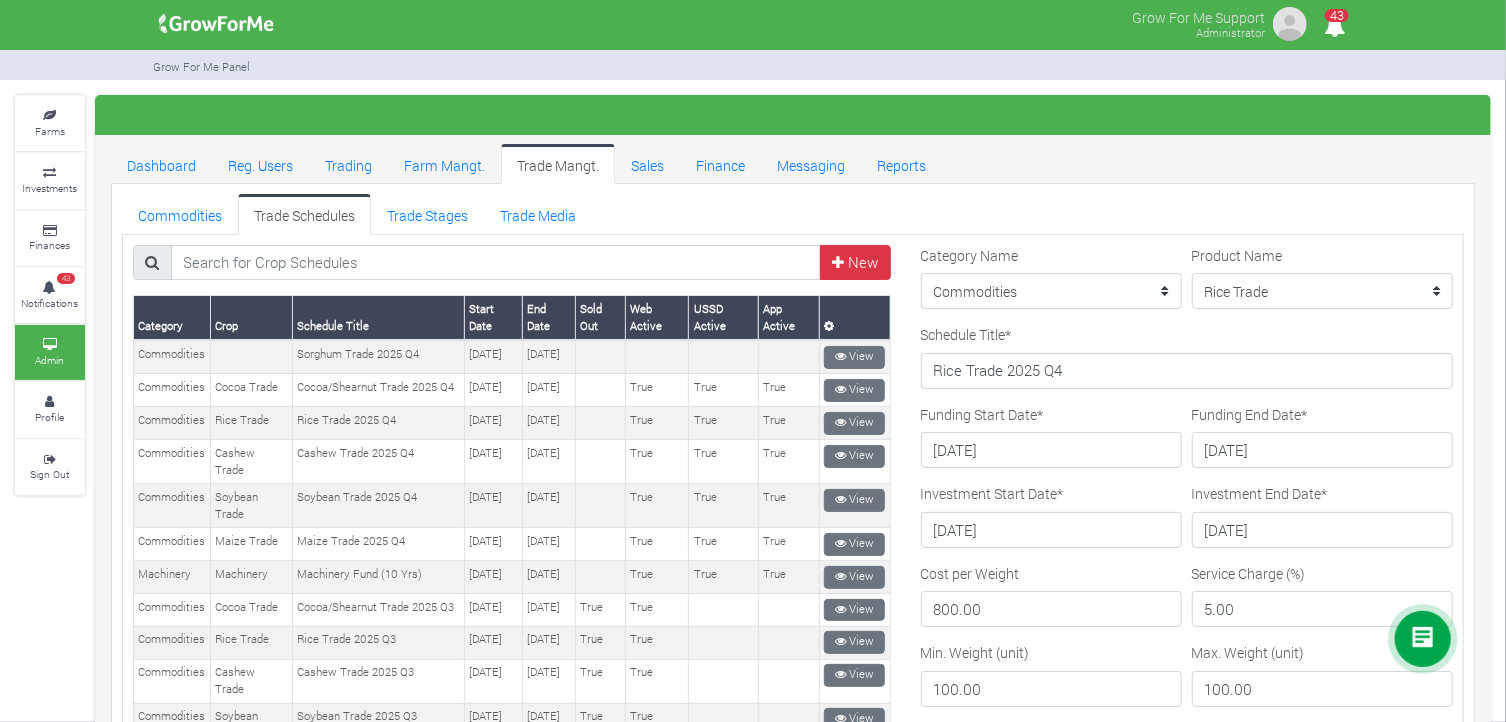 click on "Funding Start Date *       2025-07-01" at bounding box center (1051, 436) 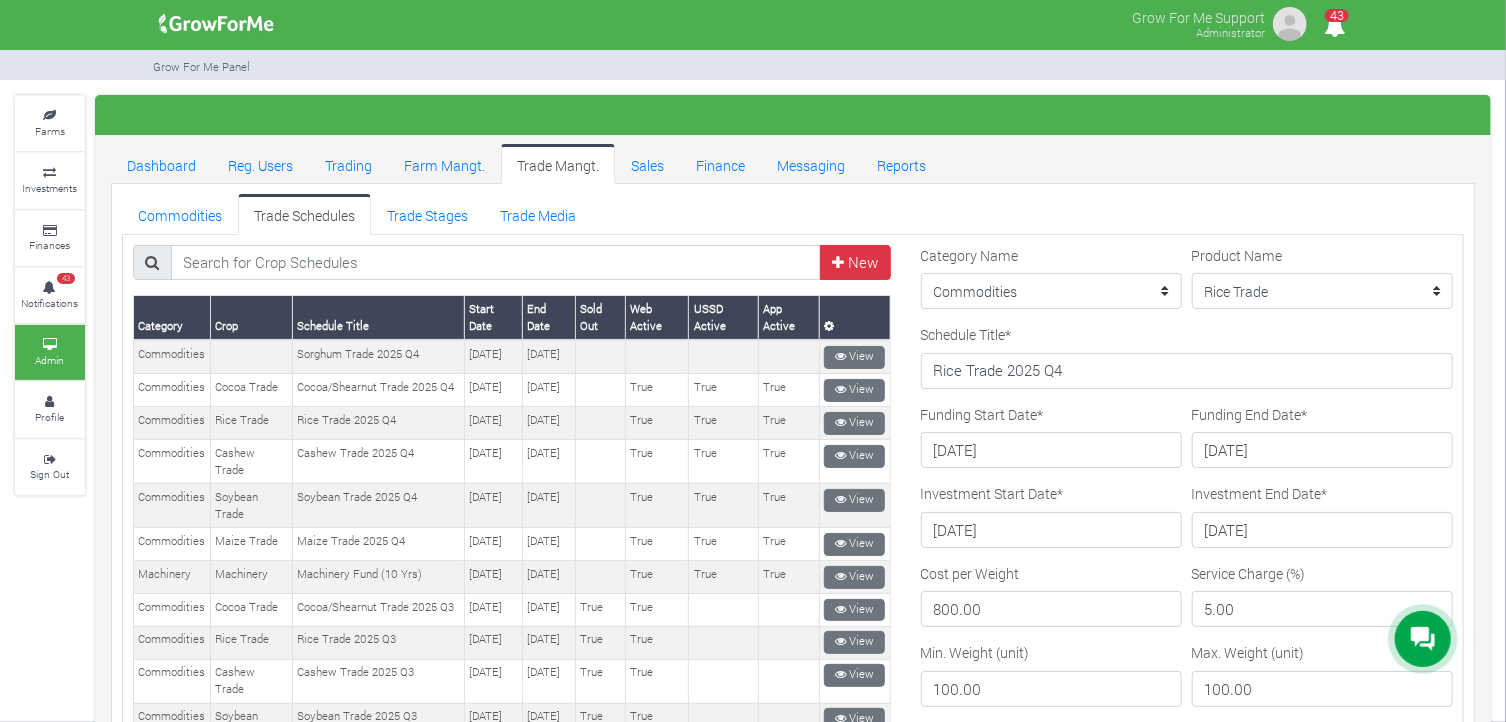 drag, startPoint x: 1061, startPoint y: 327, endPoint x: 1053, endPoint y: 189, distance: 138.23169 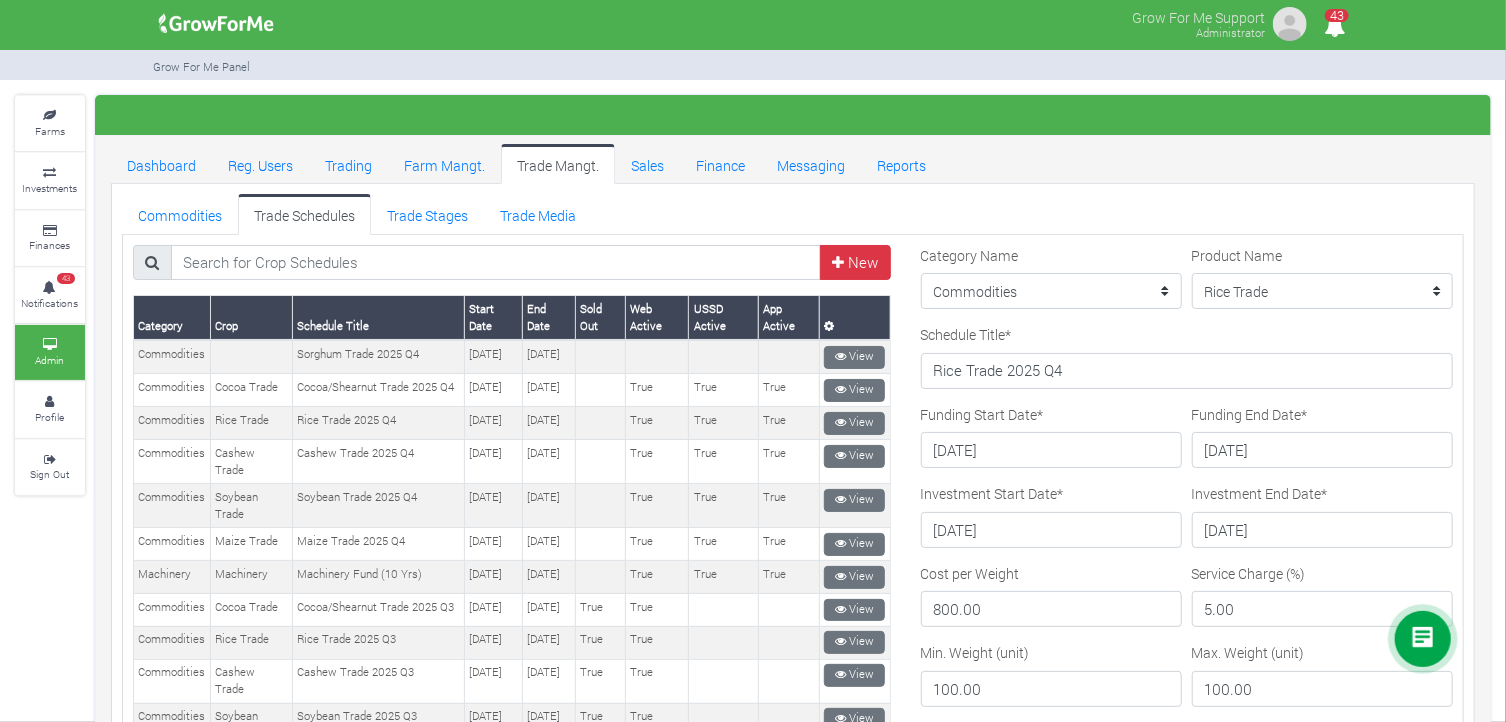 drag, startPoint x: 1053, startPoint y: 189, endPoint x: 960, endPoint y: 161, distance: 97.123634 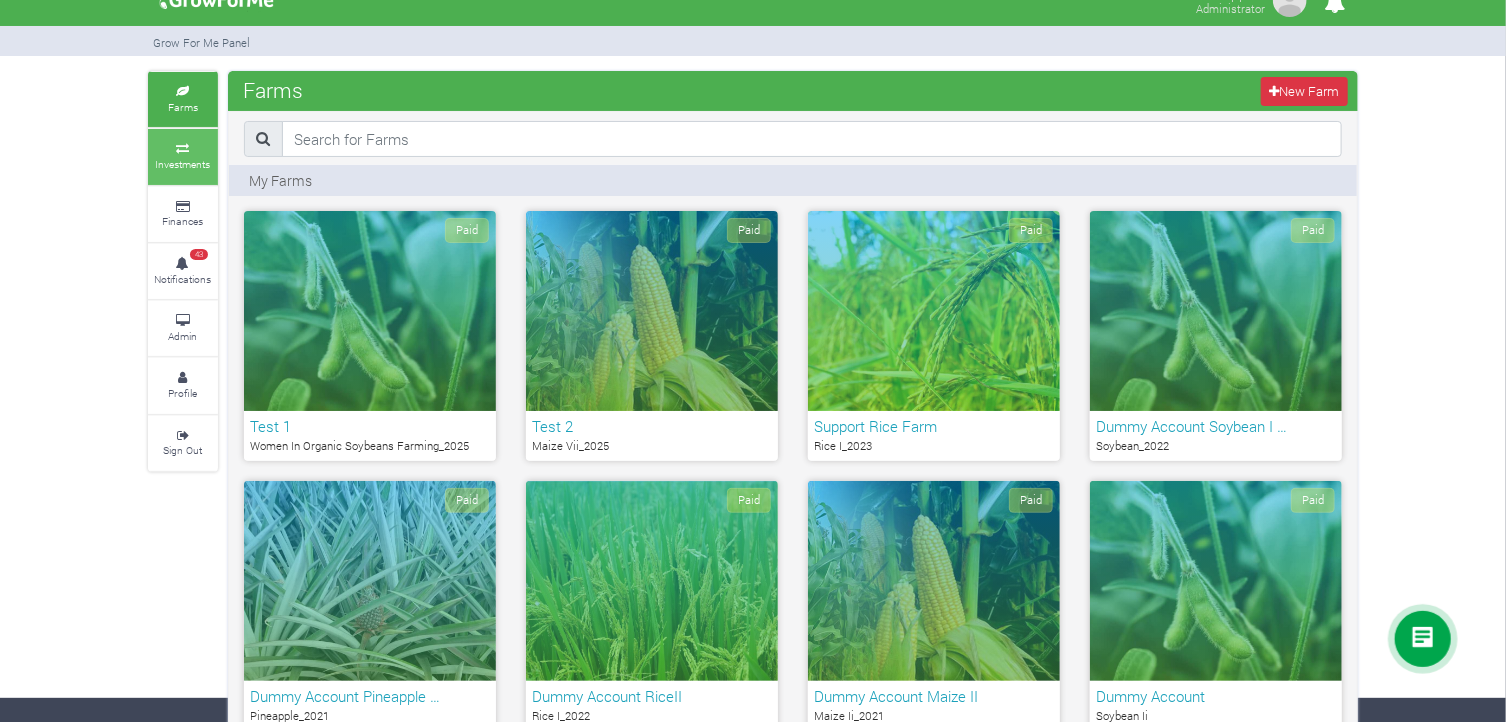 scroll, scrollTop: 24, scrollLeft: 0, axis: vertical 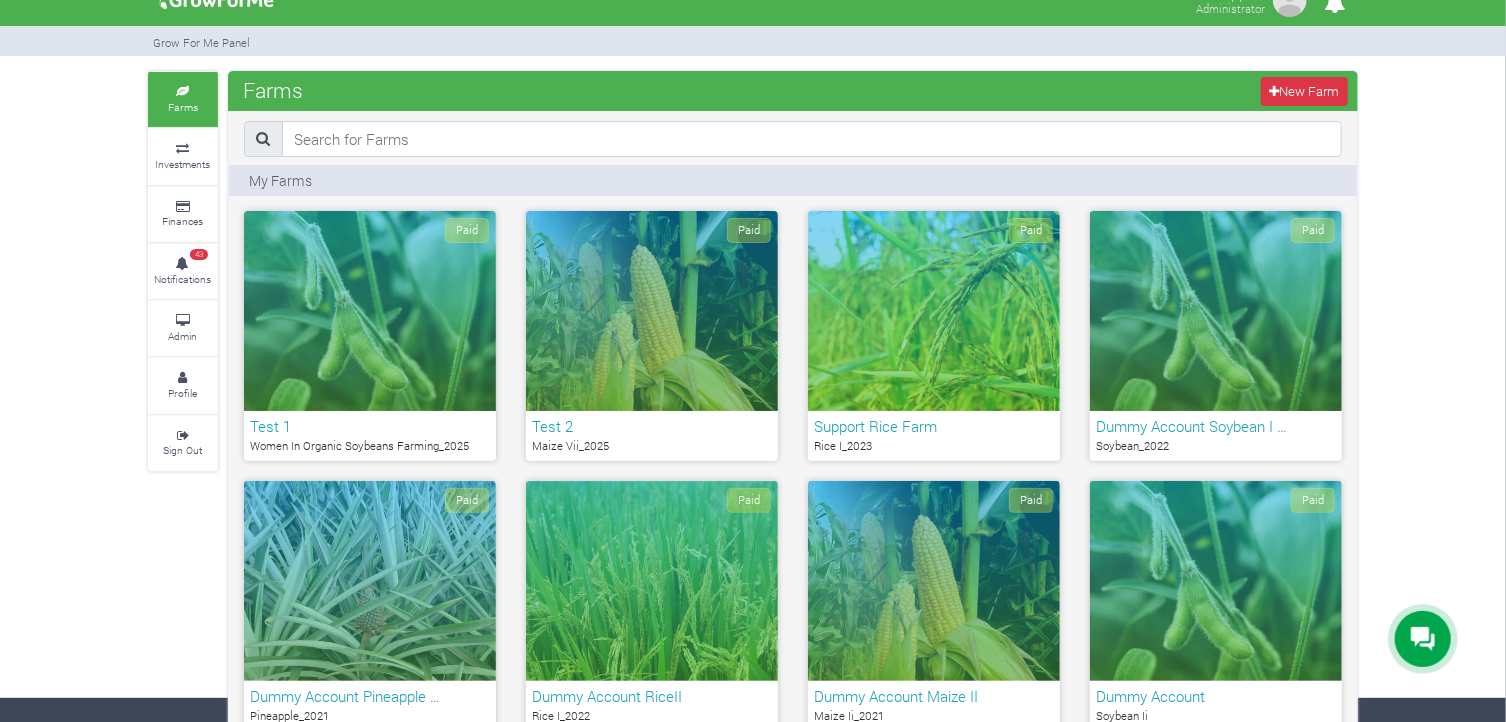 click on "Grow For Me Panel" at bounding box center [753, 41] 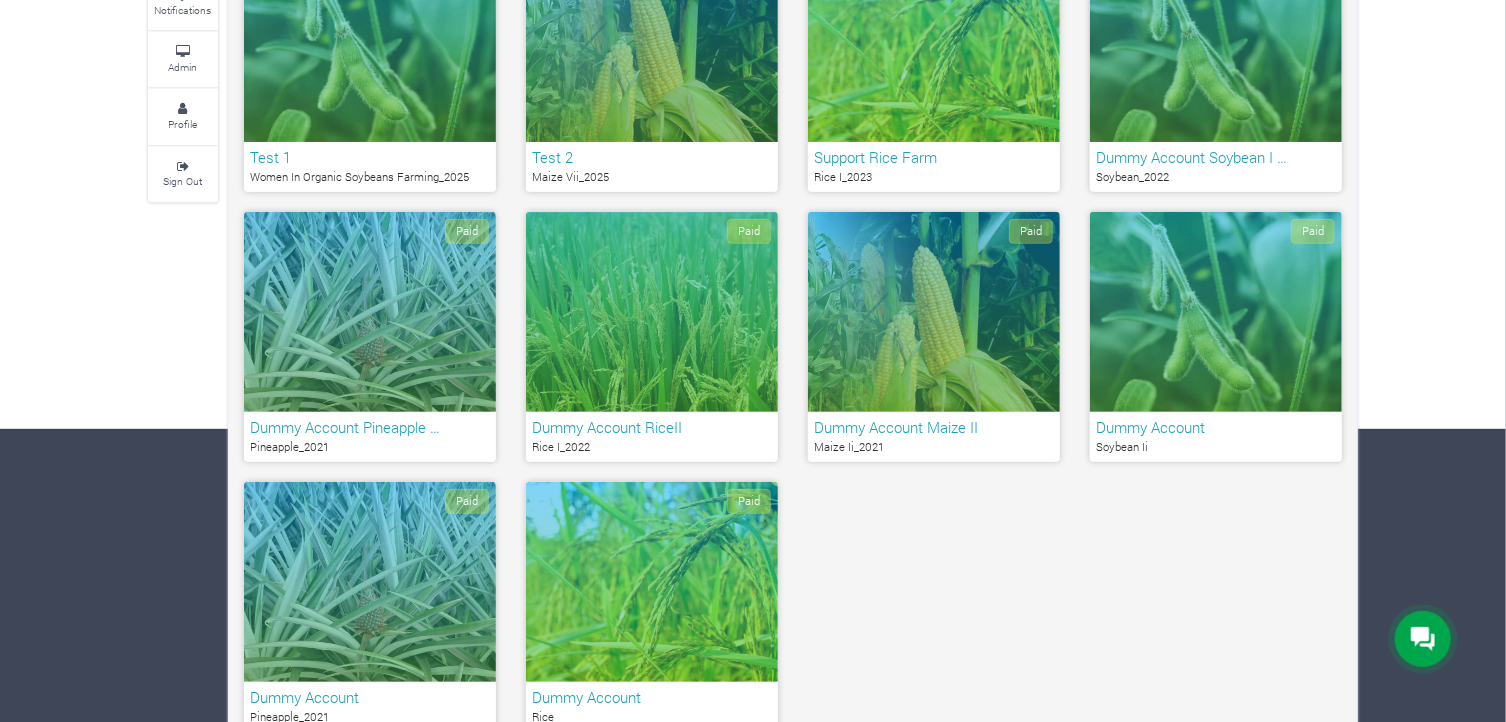 scroll, scrollTop: 0, scrollLeft: 0, axis: both 